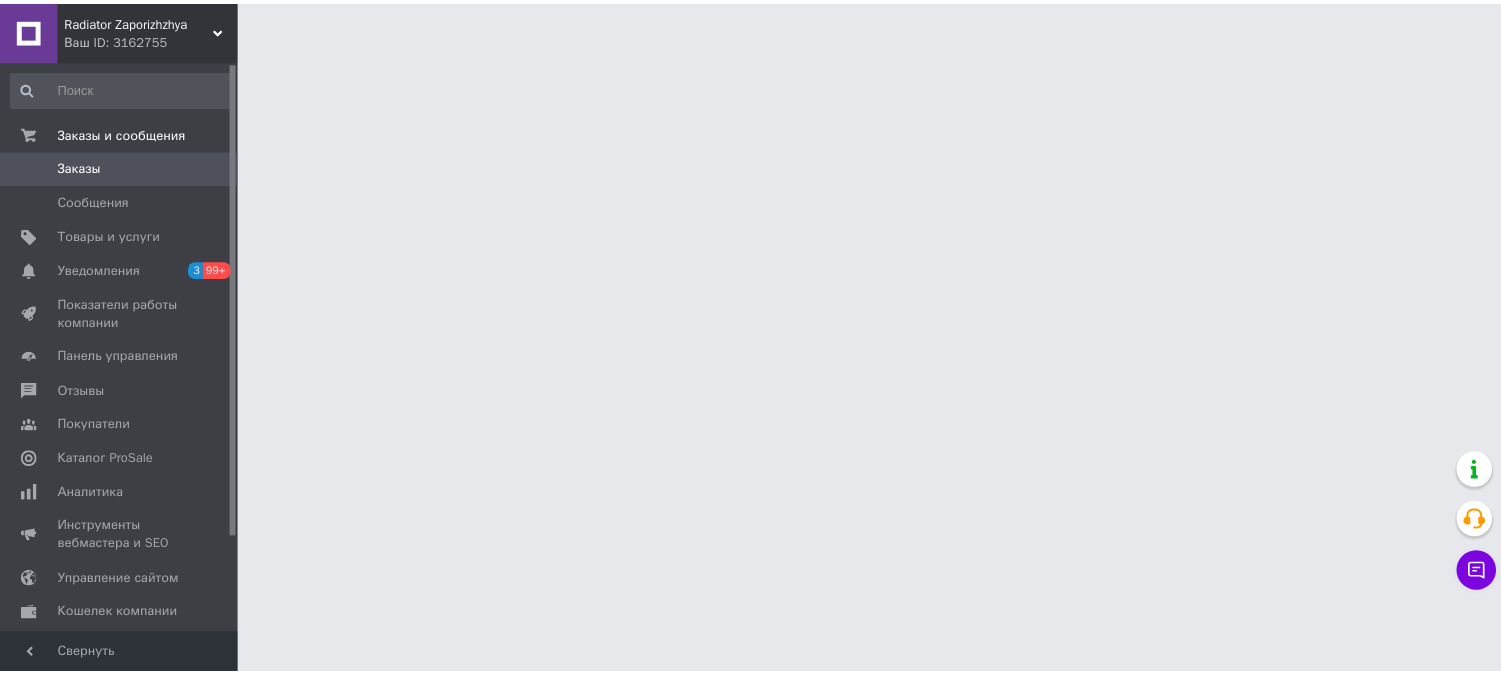 scroll, scrollTop: 0, scrollLeft: 0, axis: both 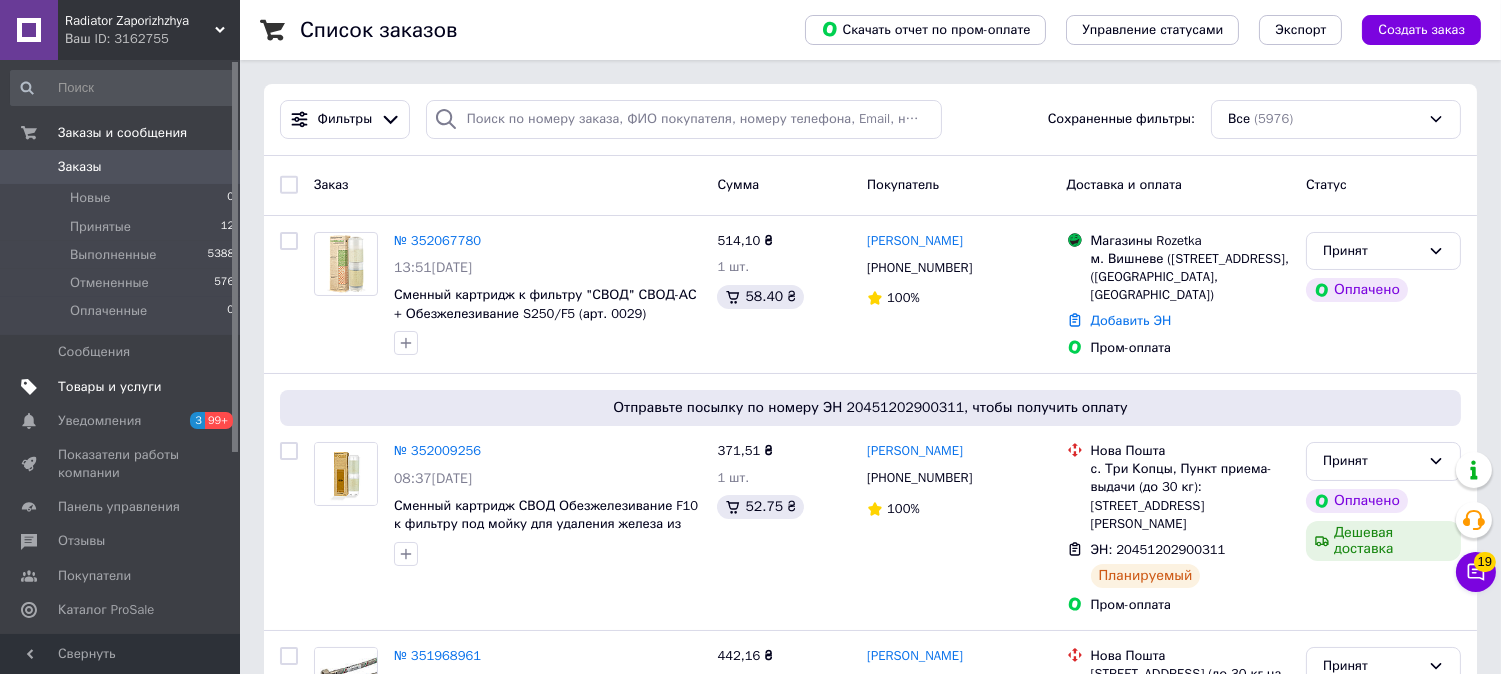 click on "Товары и услуги" at bounding box center (110, 387) 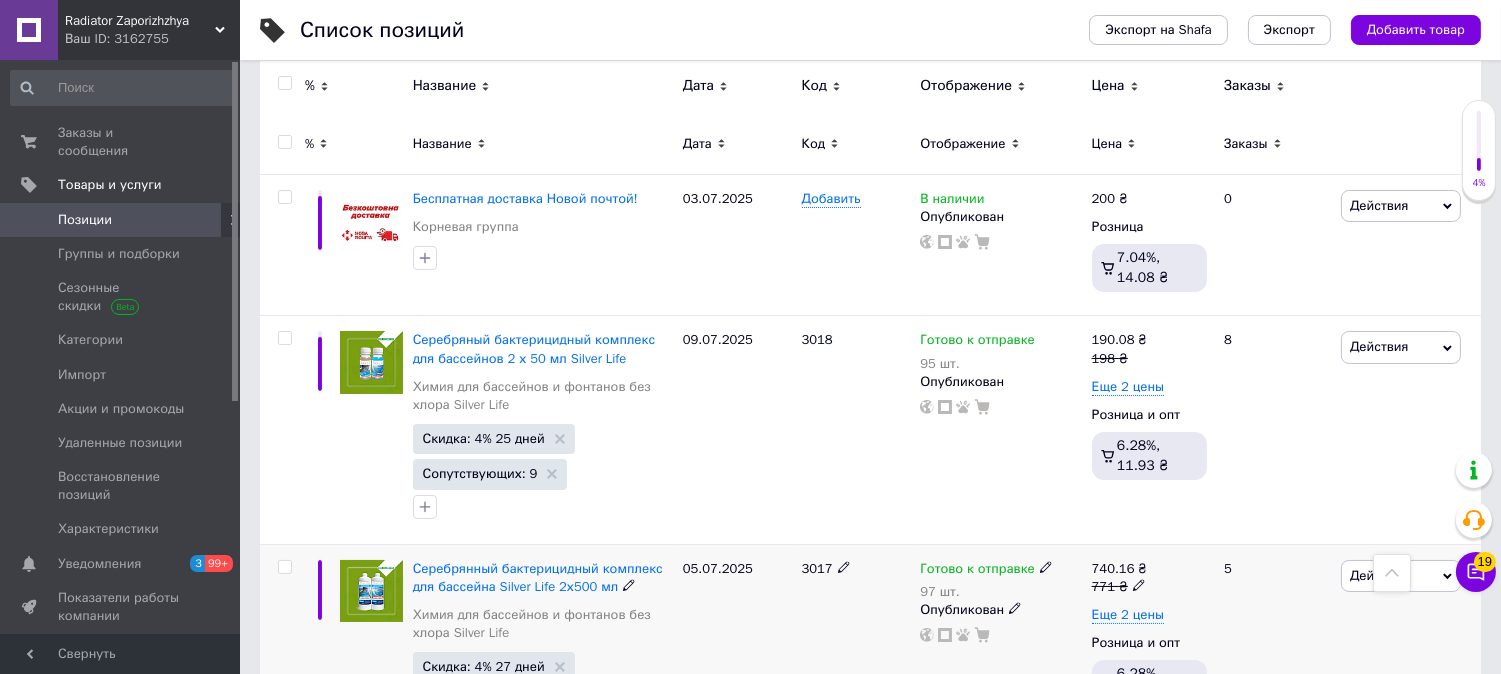 scroll, scrollTop: 0, scrollLeft: 0, axis: both 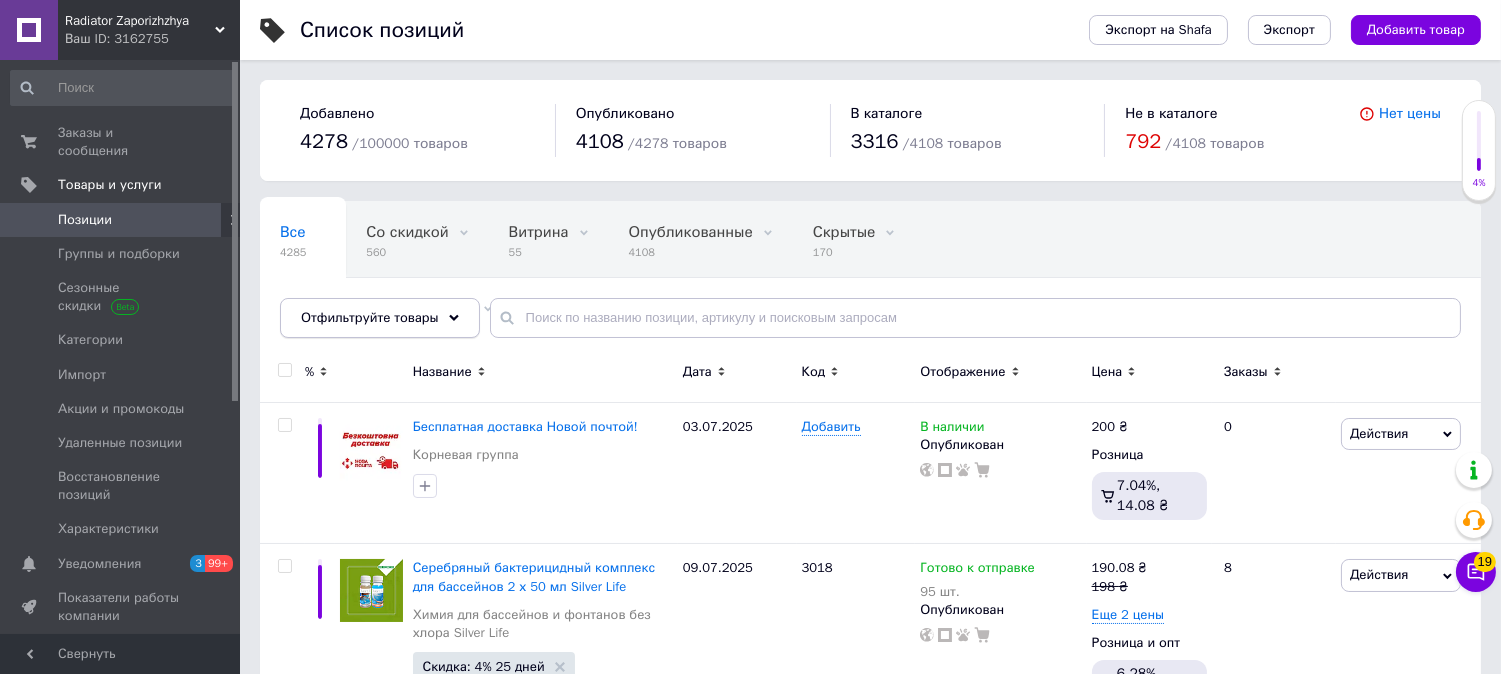 click on "Отфильтруйте товары" at bounding box center [380, 318] 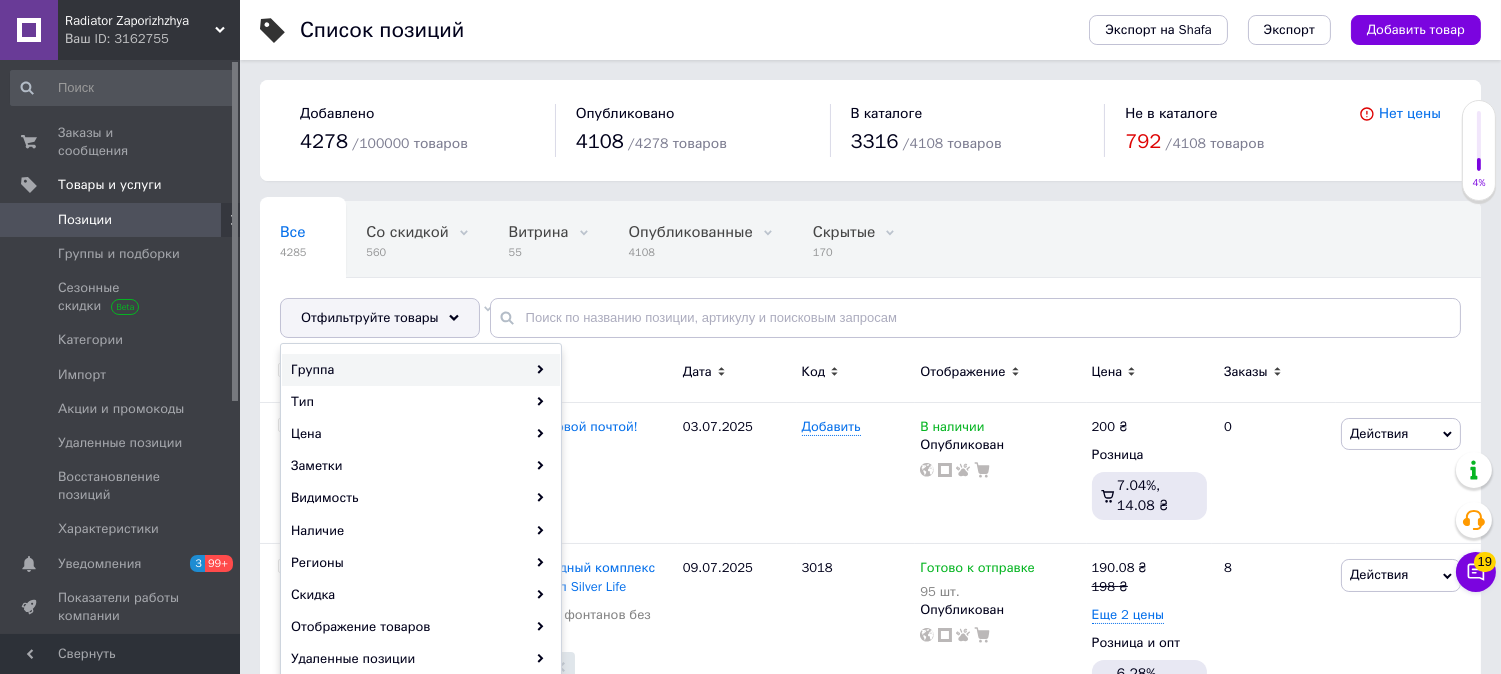 click on "Группа" at bounding box center [421, 370] 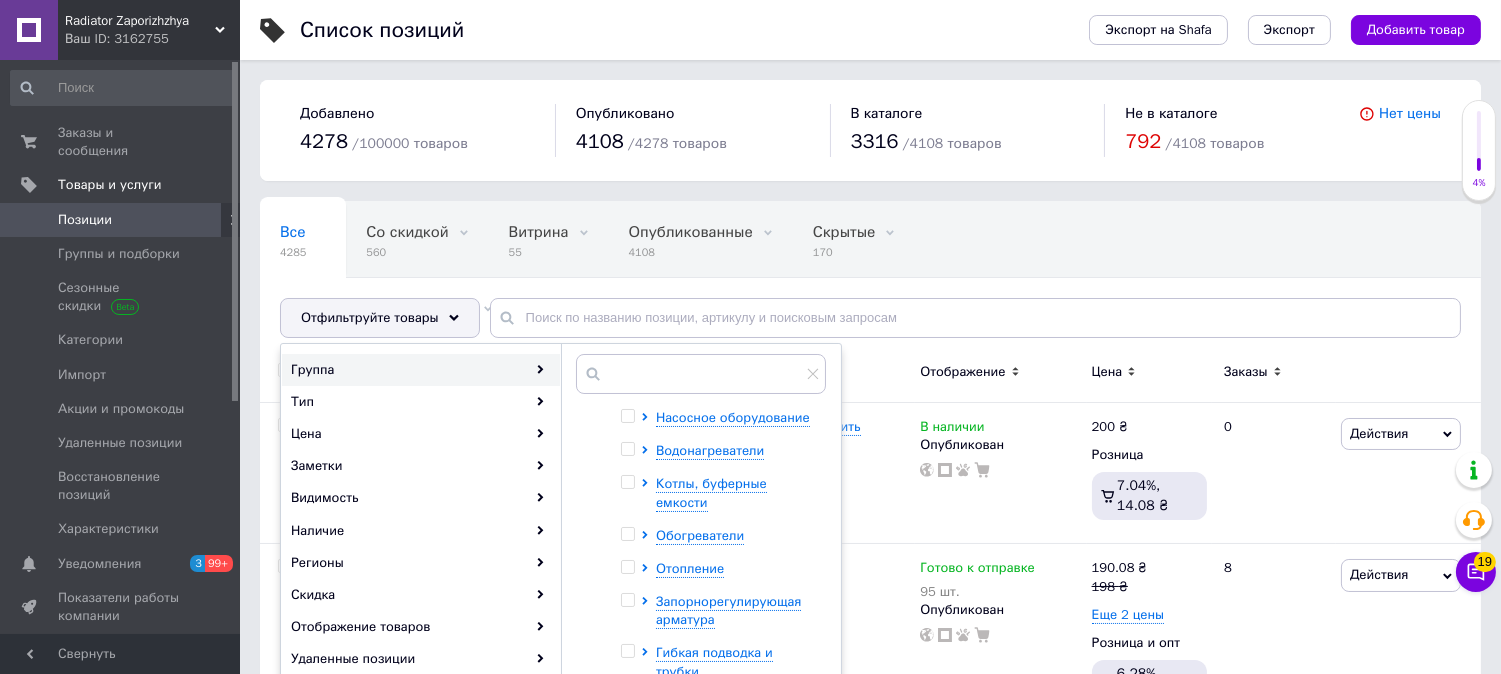 scroll, scrollTop: 418, scrollLeft: 0, axis: vertical 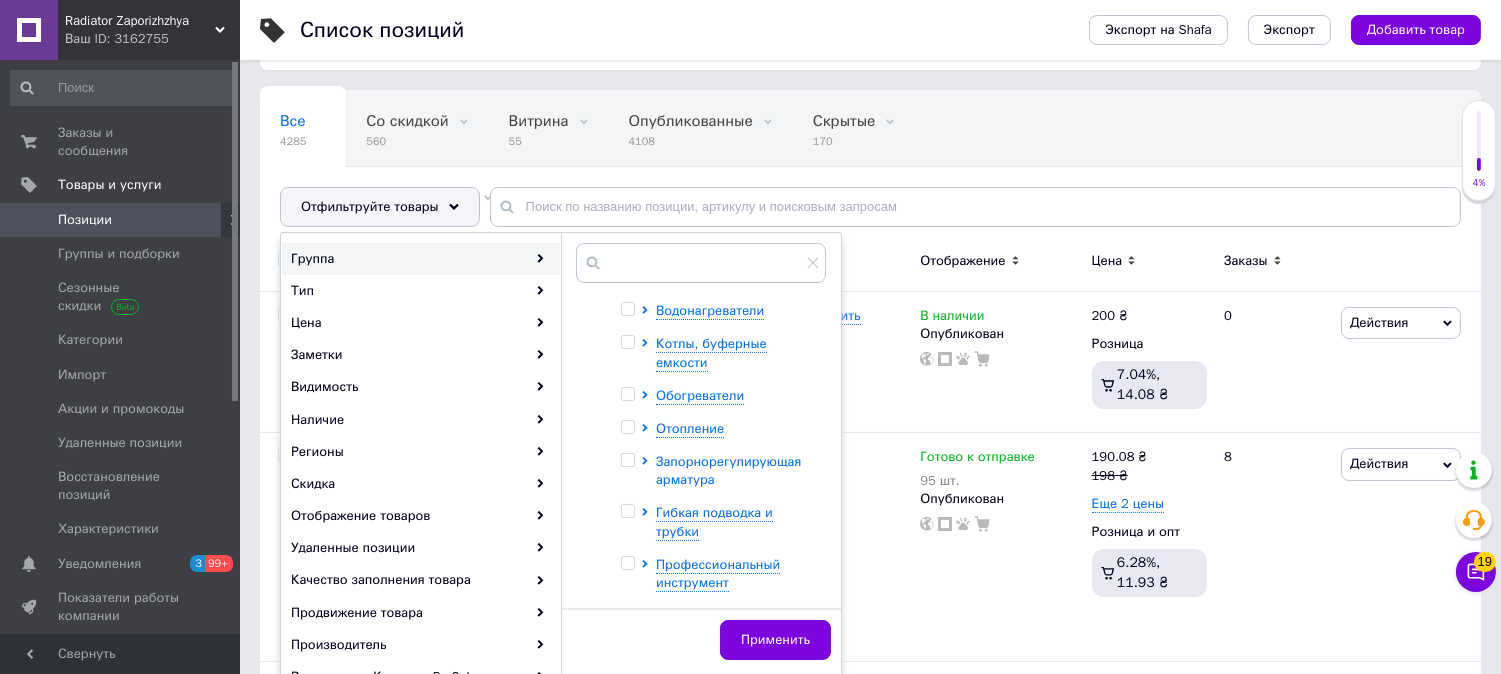 click on "Запорнорегулирующая арматура" at bounding box center (728, 470) 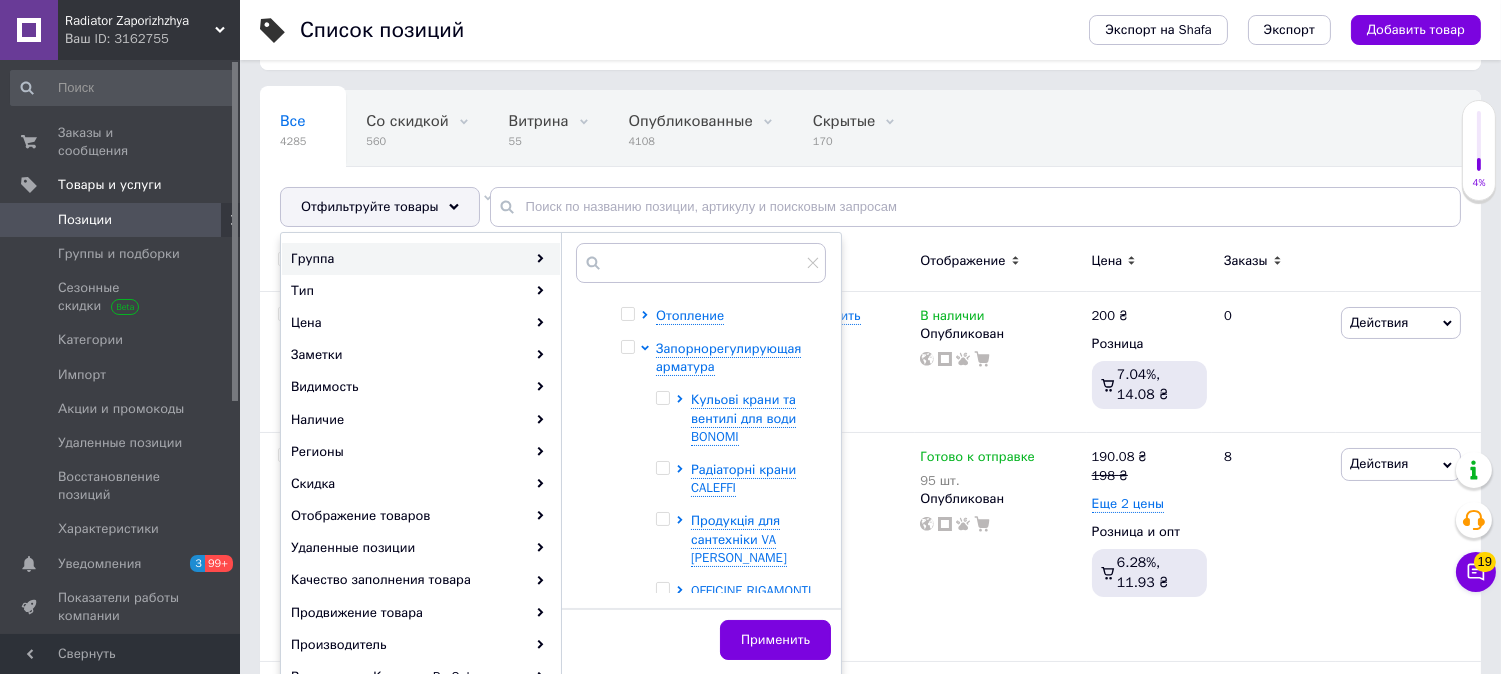 scroll, scrollTop: 641, scrollLeft: 0, axis: vertical 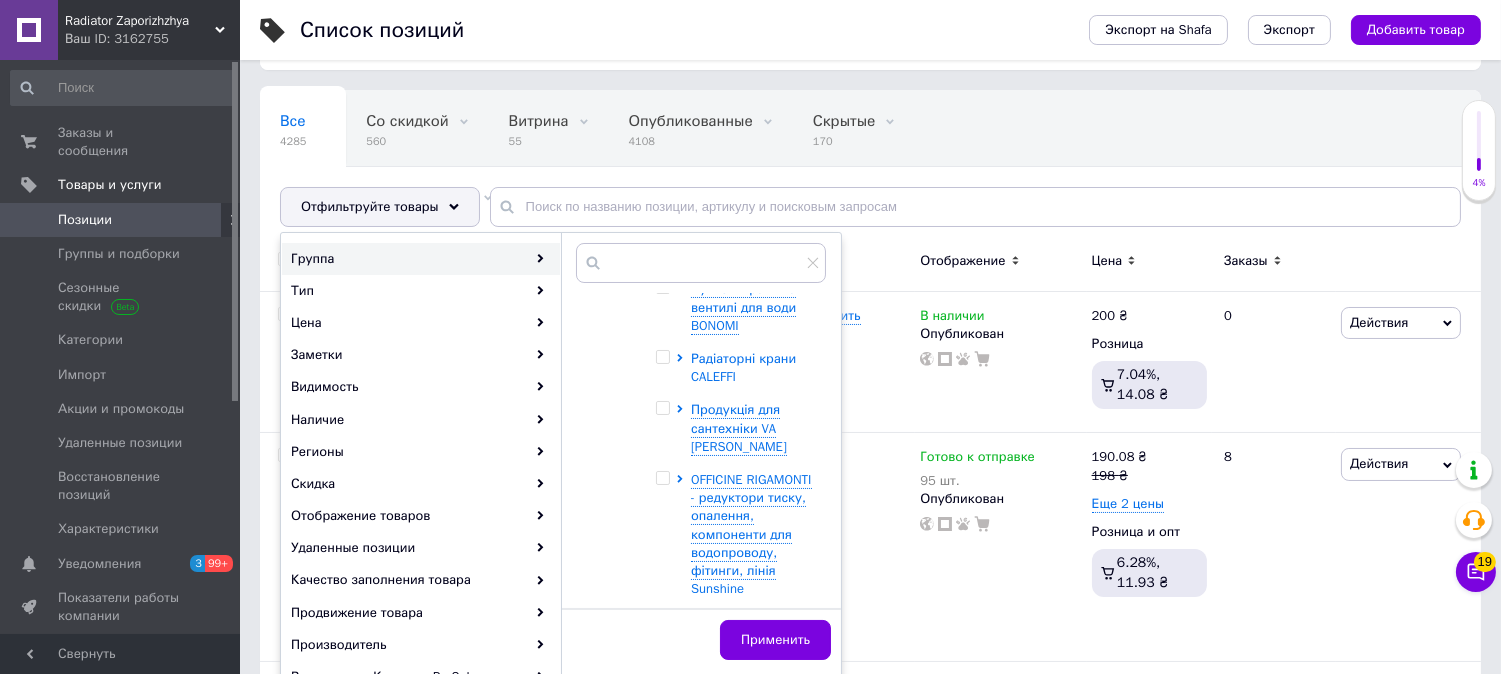 click on "Радіаторні крани CALEFFI" at bounding box center (743, 367) 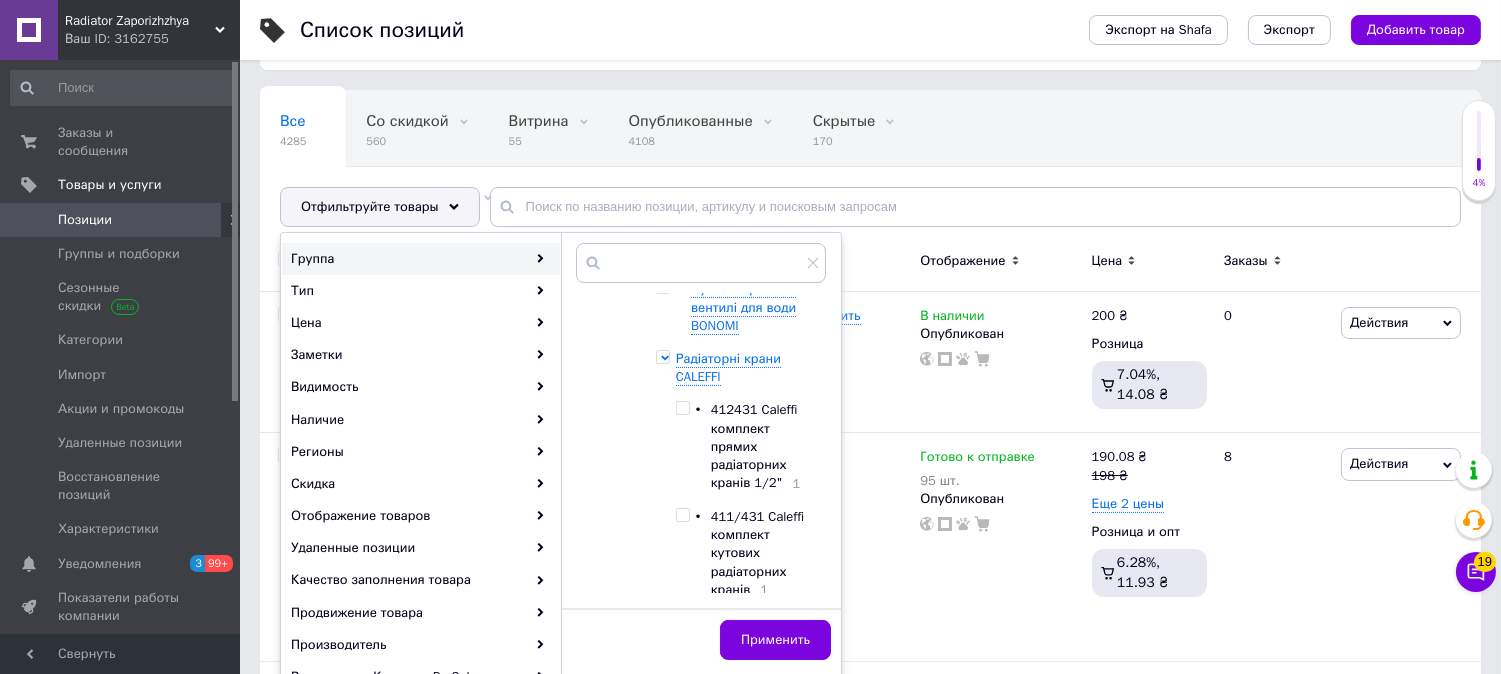 click at bounding box center (662, 357) 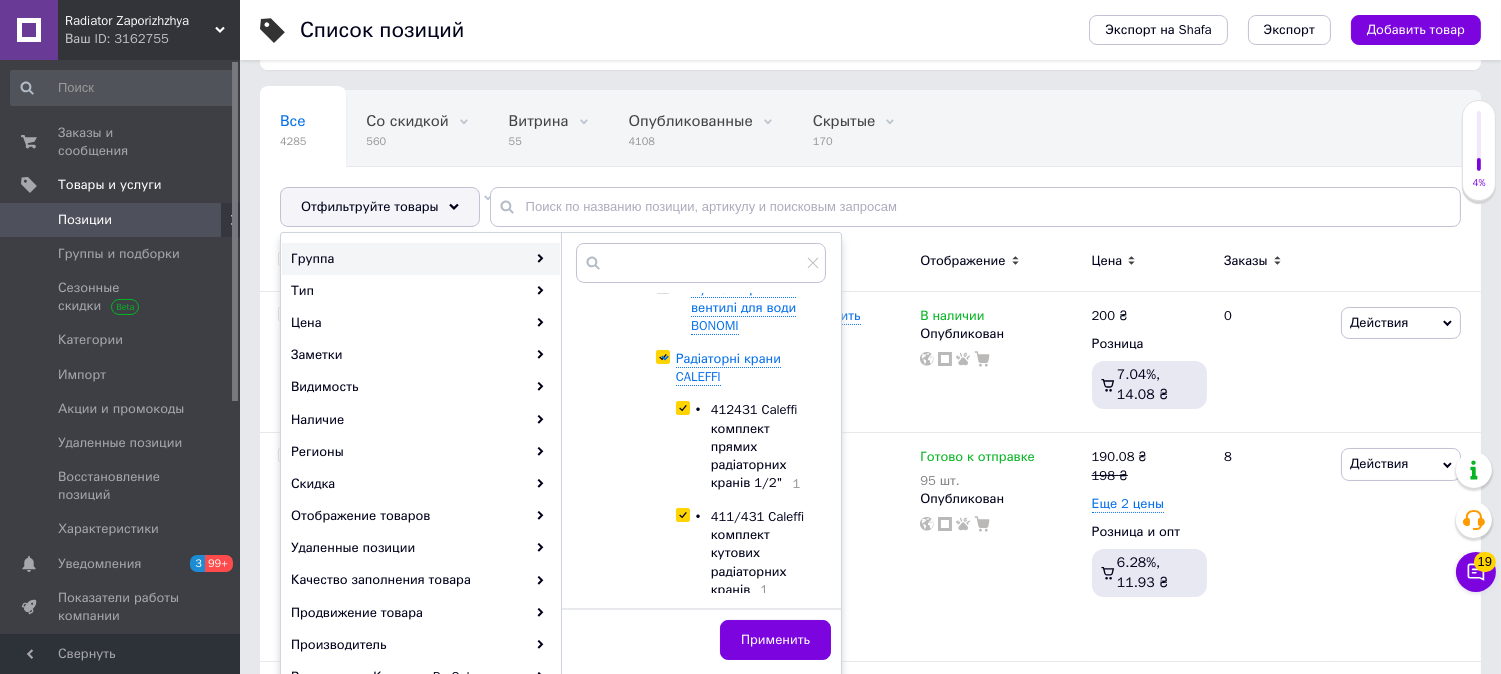 checkbox on "true" 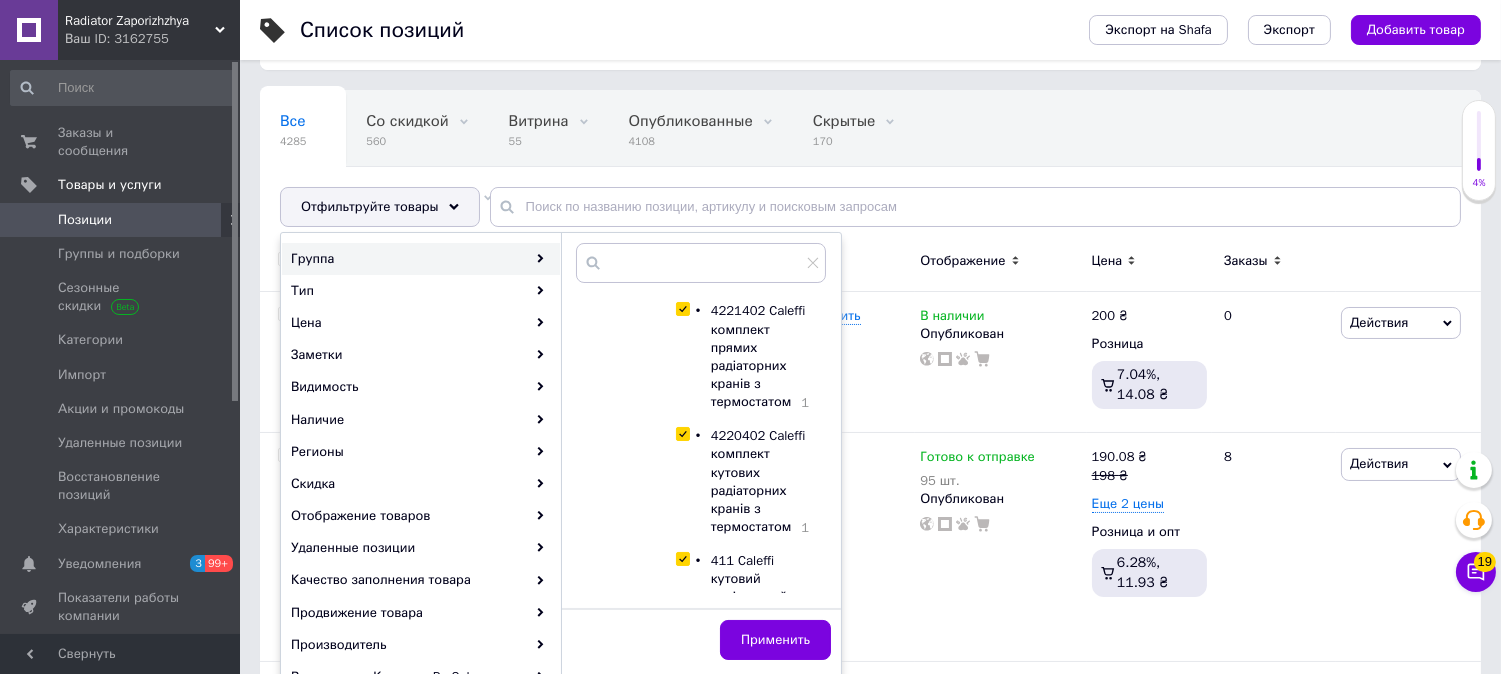scroll, scrollTop: 974, scrollLeft: 0, axis: vertical 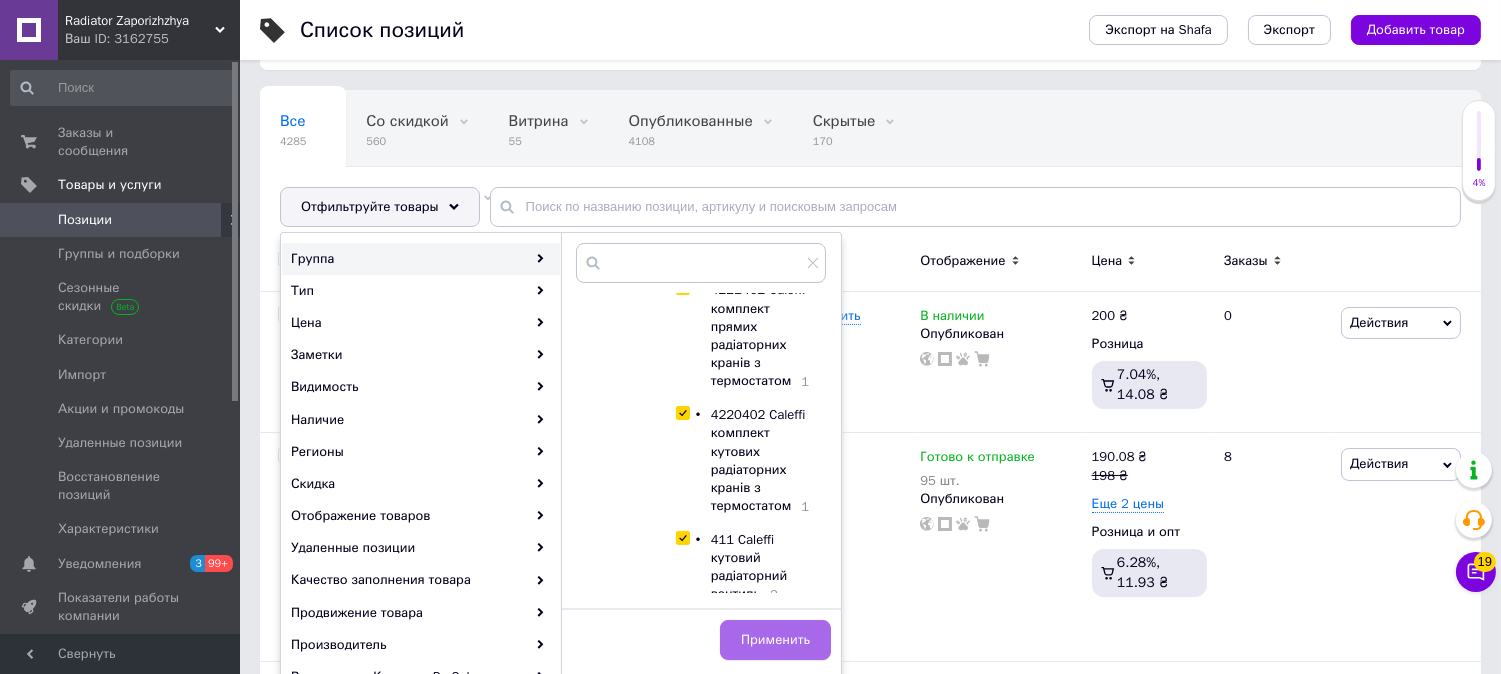 click on "Применить" at bounding box center [775, 640] 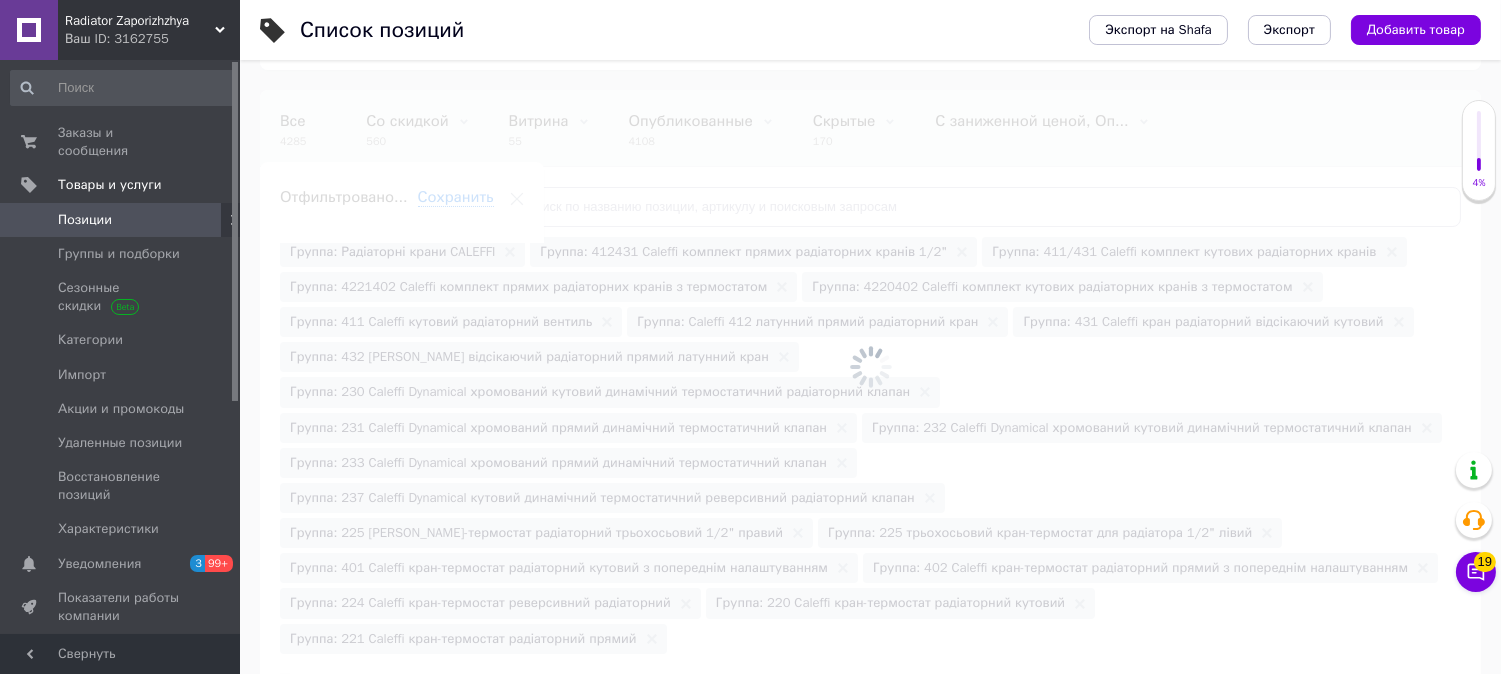 scroll, scrollTop: 0, scrollLeft: 116, axis: horizontal 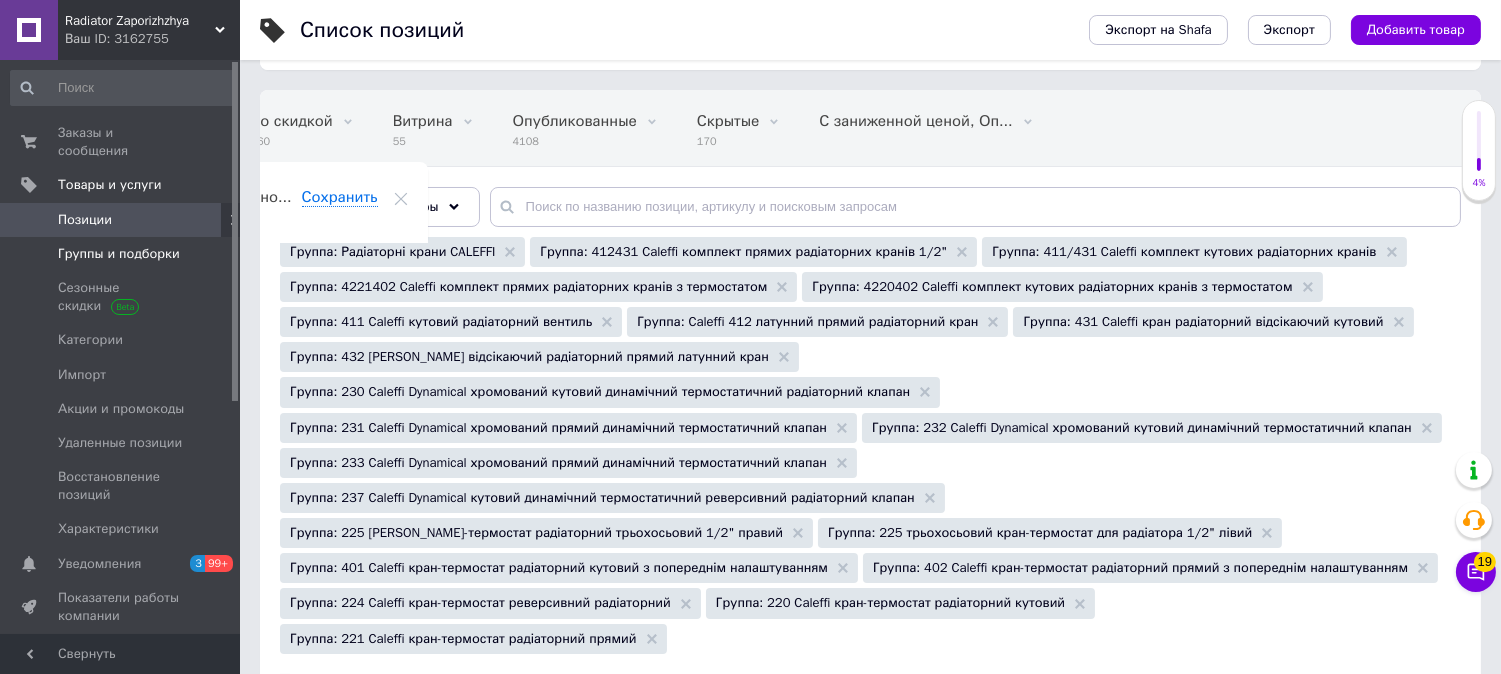 click on "Группы и подборки" at bounding box center (119, 254) 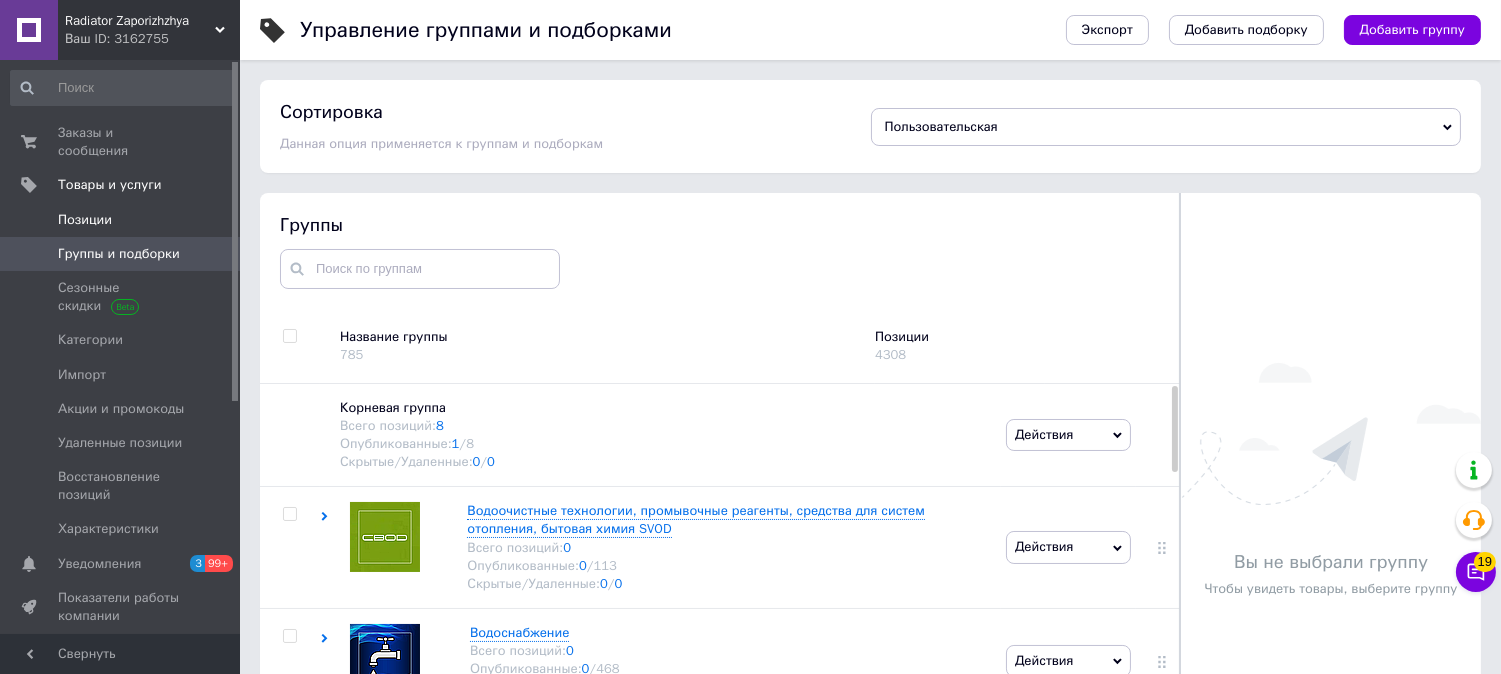 click on "Позиции" at bounding box center [123, 220] 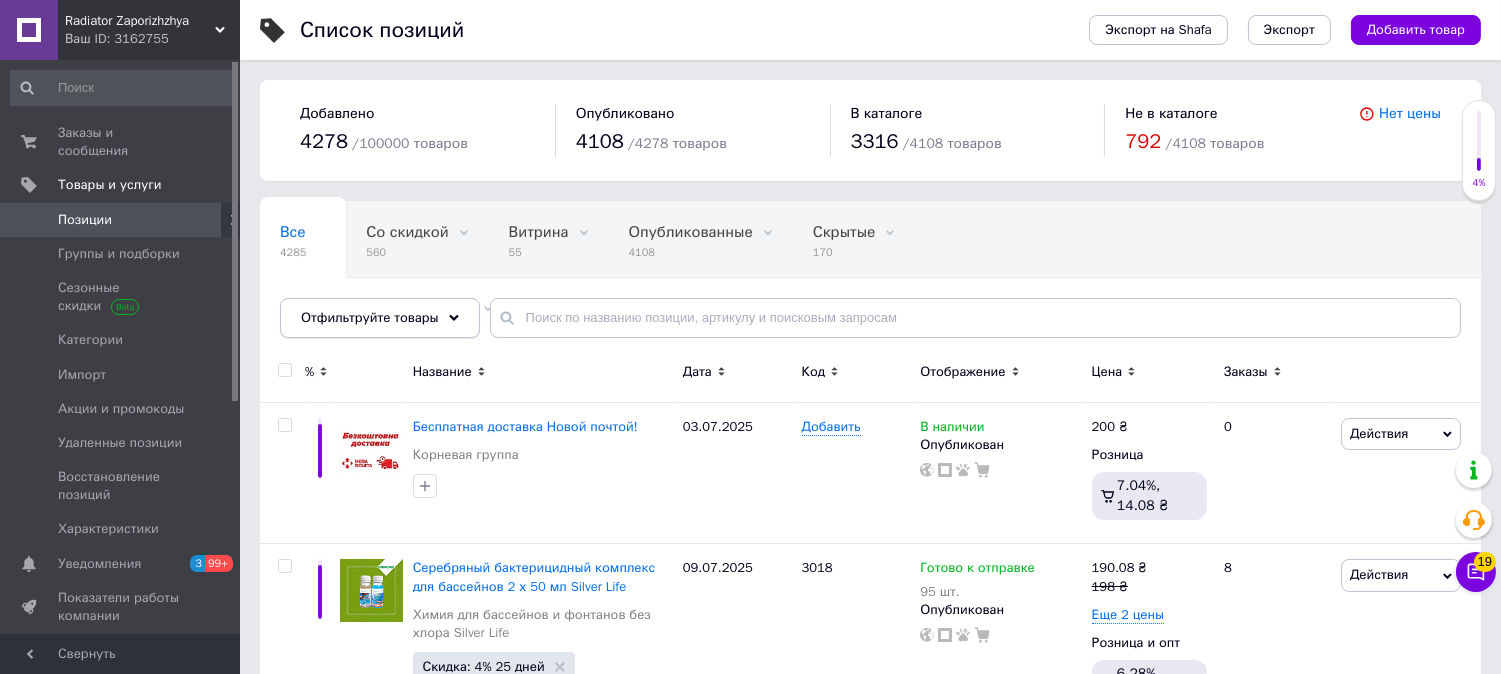 click on "Отфильтруйте товары" at bounding box center (380, 318) 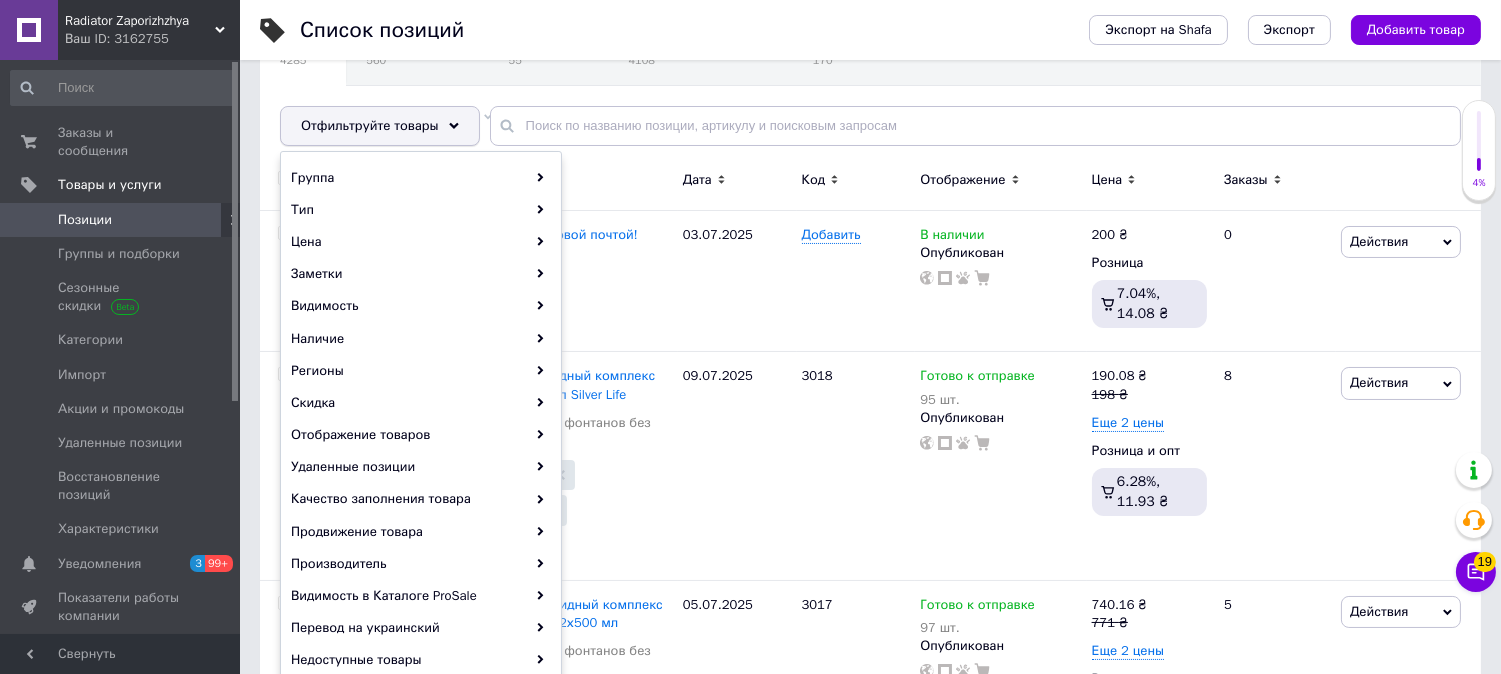 scroll, scrollTop: 222, scrollLeft: 0, axis: vertical 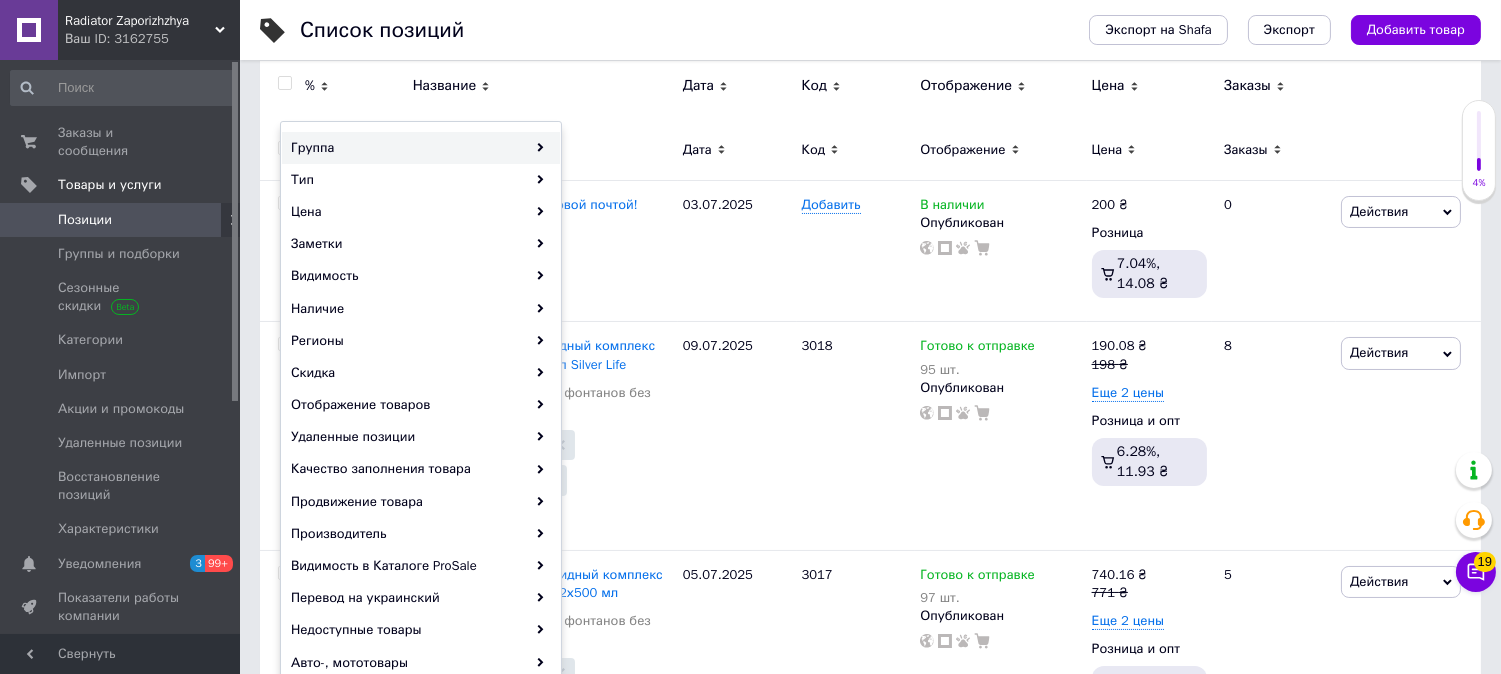 click on "Группа" at bounding box center [421, 148] 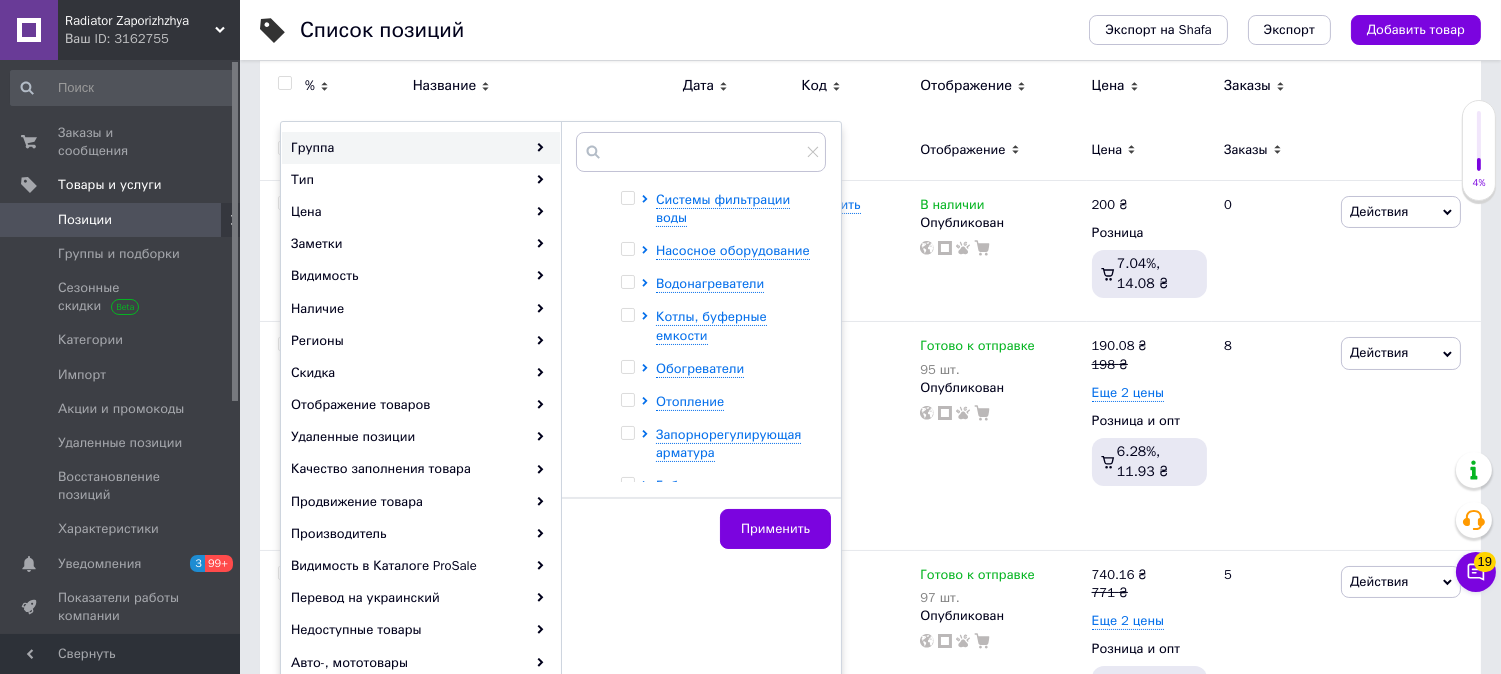 scroll, scrollTop: 418, scrollLeft: 0, axis: vertical 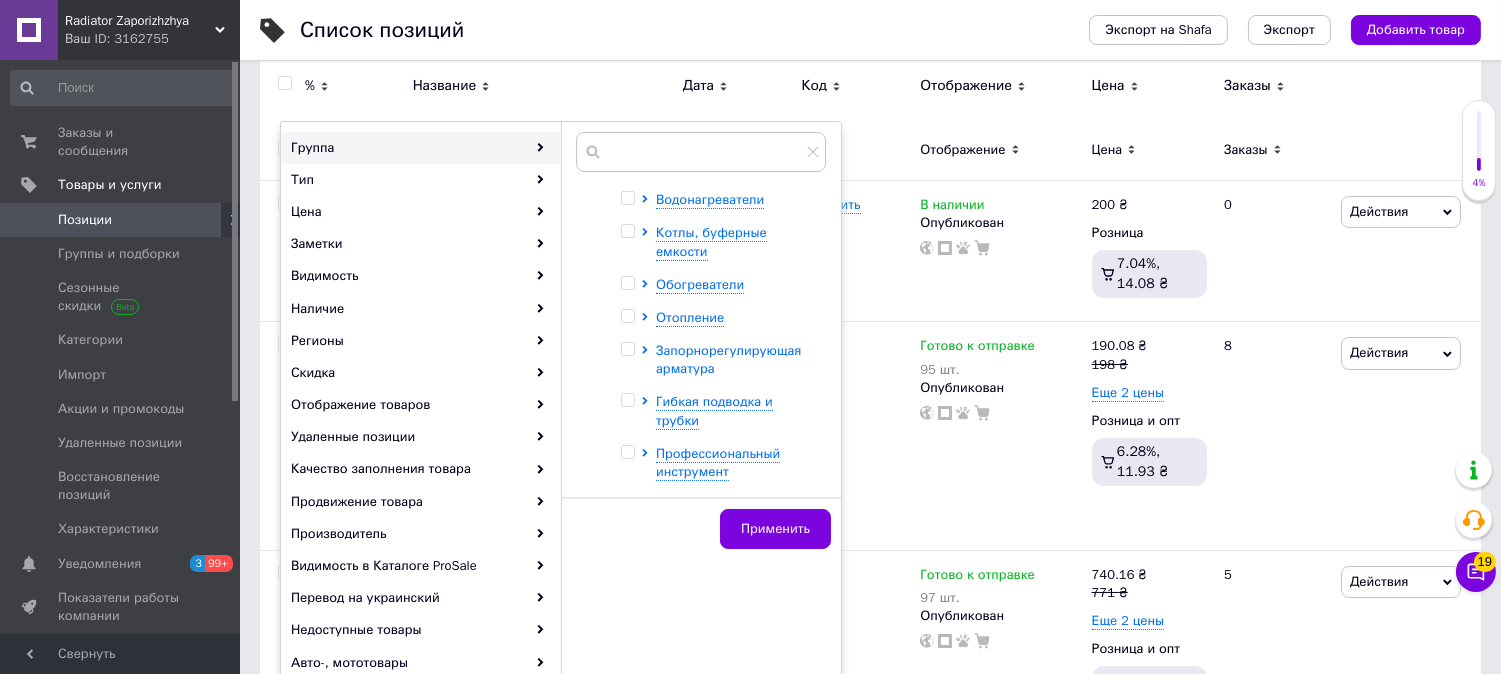 click on "Запорнорегулирующая арматура" at bounding box center (728, 359) 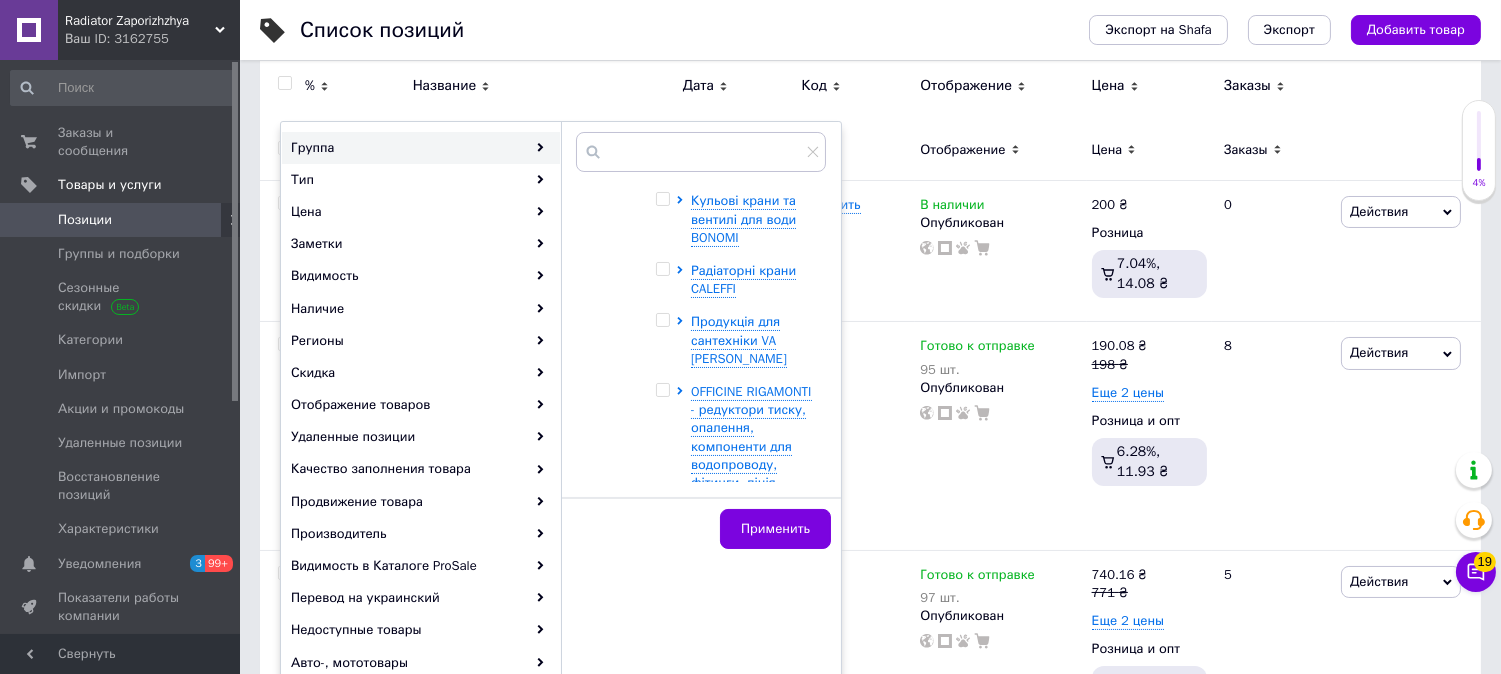 scroll, scrollTop: 641, scrollLeft: 0, axis: vertical 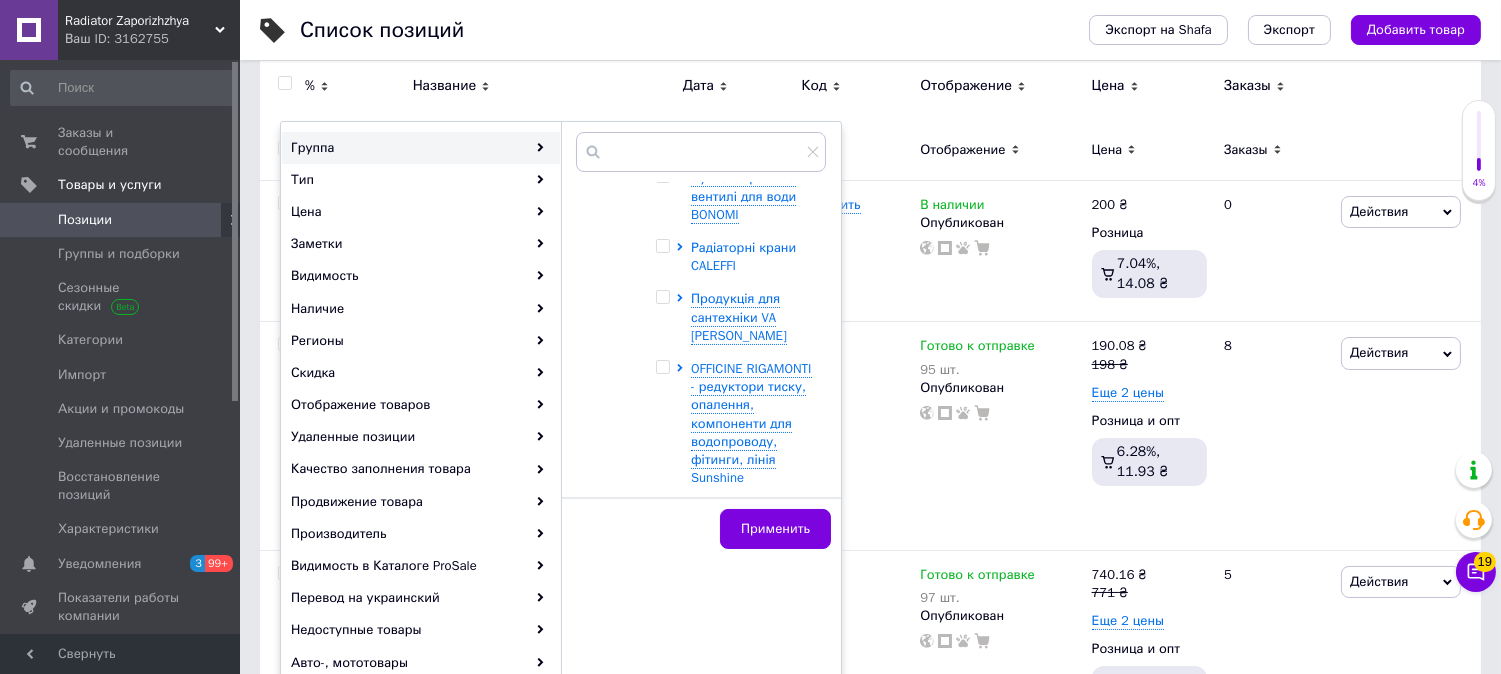 click on "Радіаторні крани CALEFFI" at bounding box center (743, 256) 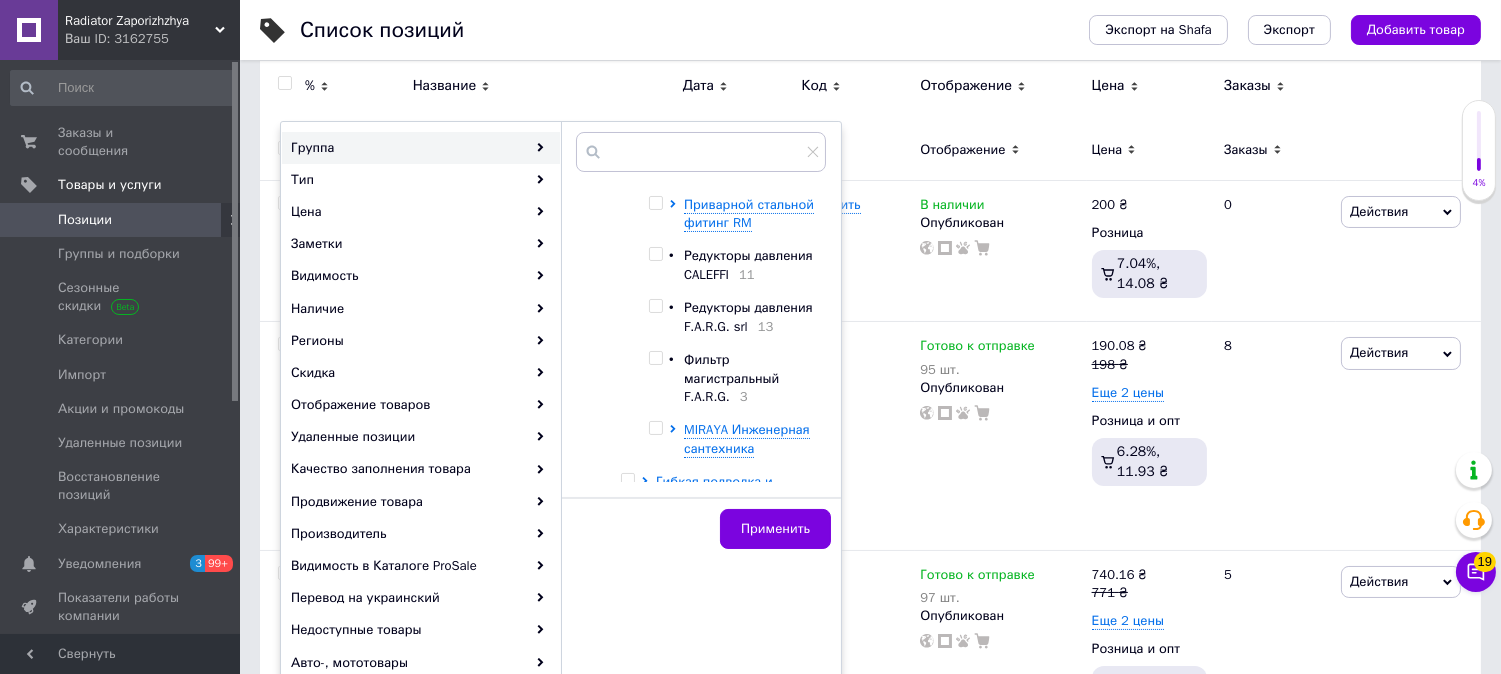 scroll, scrollTop: 5400, scrollLeft: 0, axis: vertical 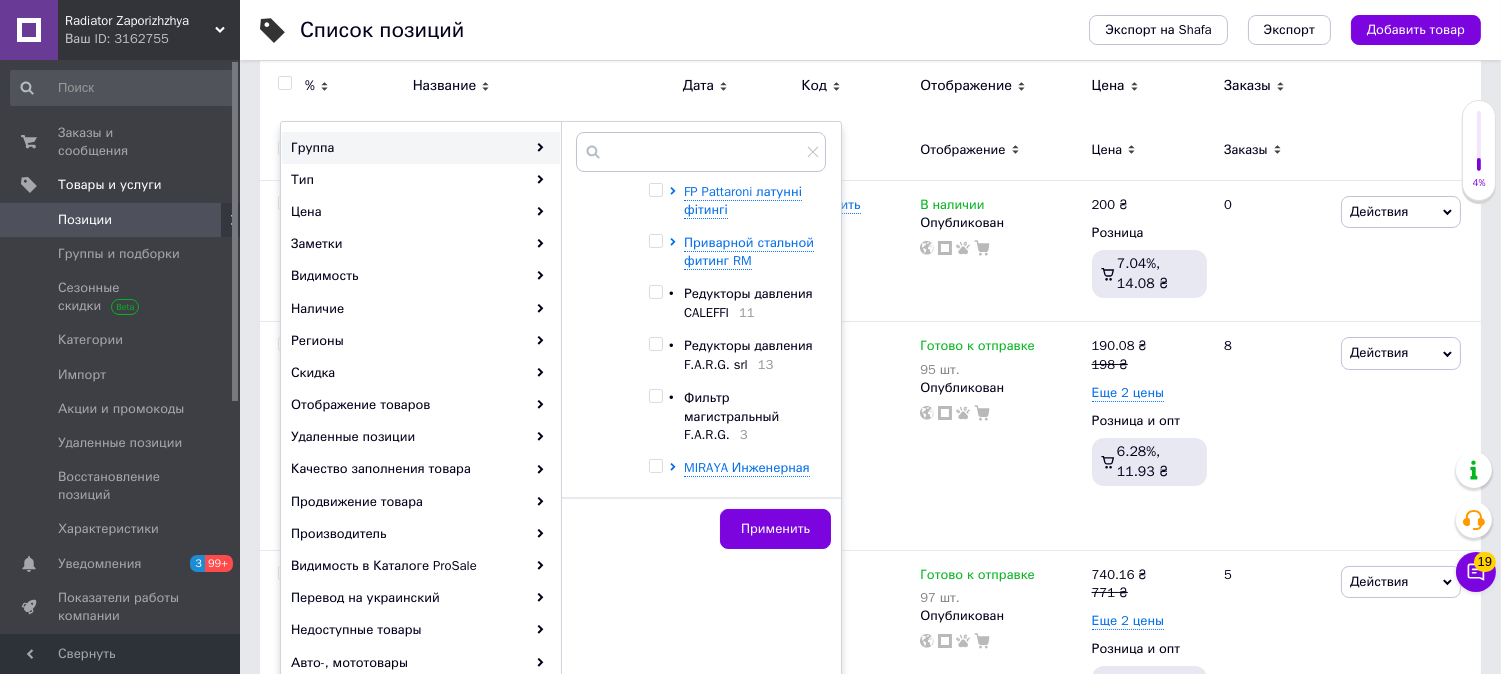 click at bounding box center (655, 292) 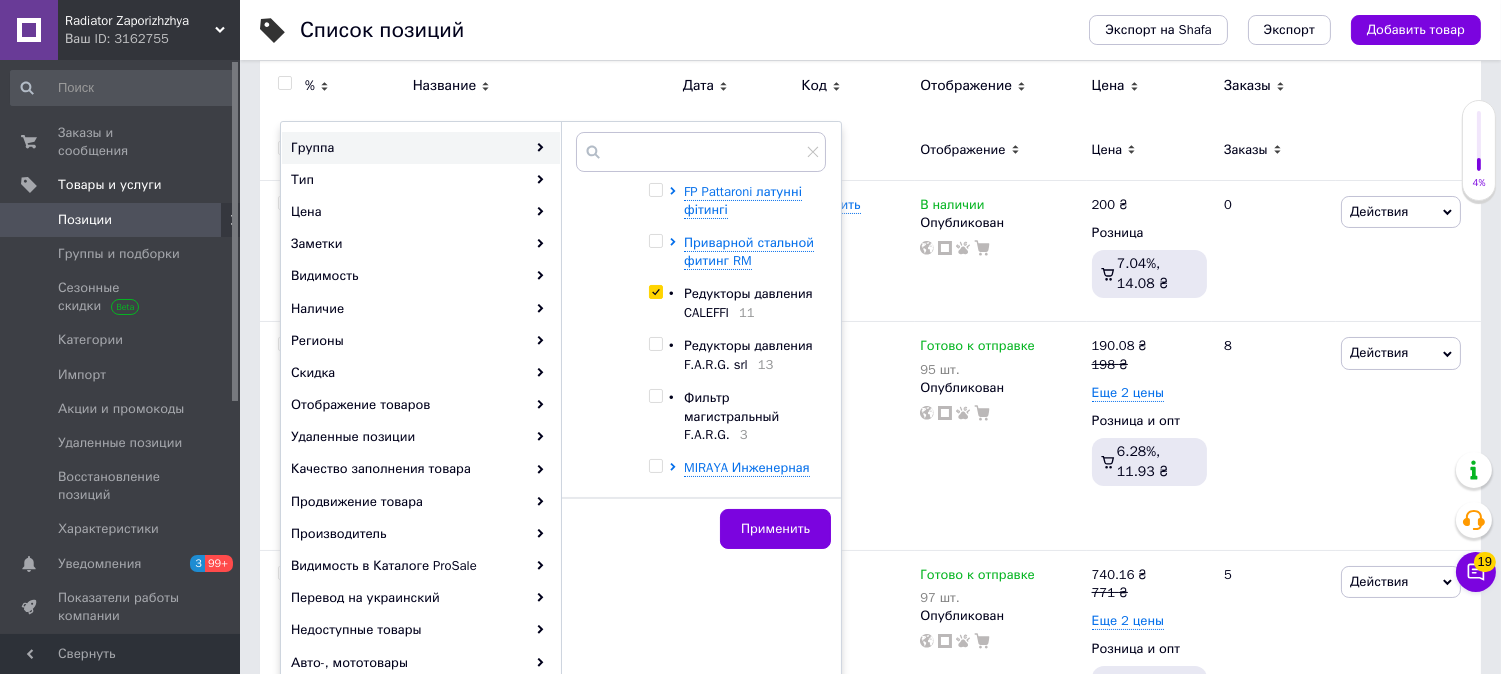 checkbox on "true" 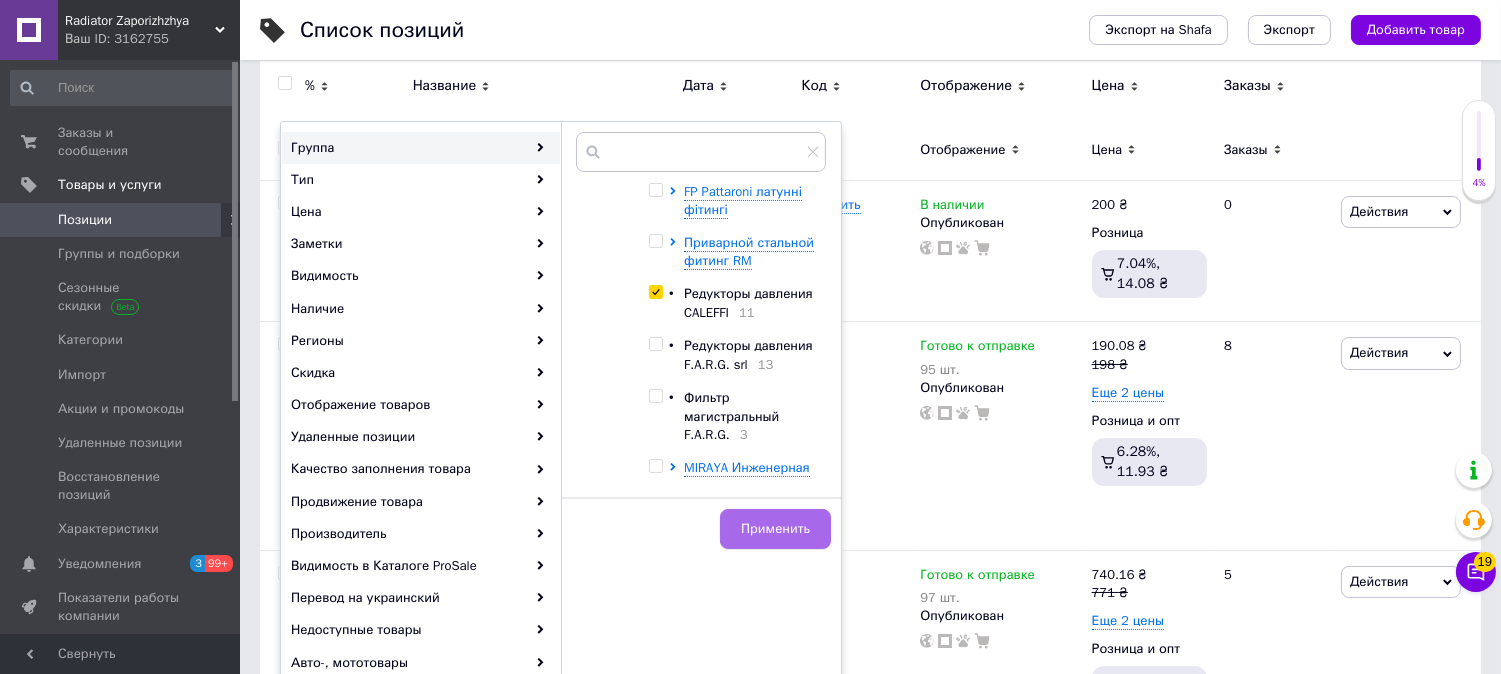 click on "Применить" at bounding box center [775, 529] 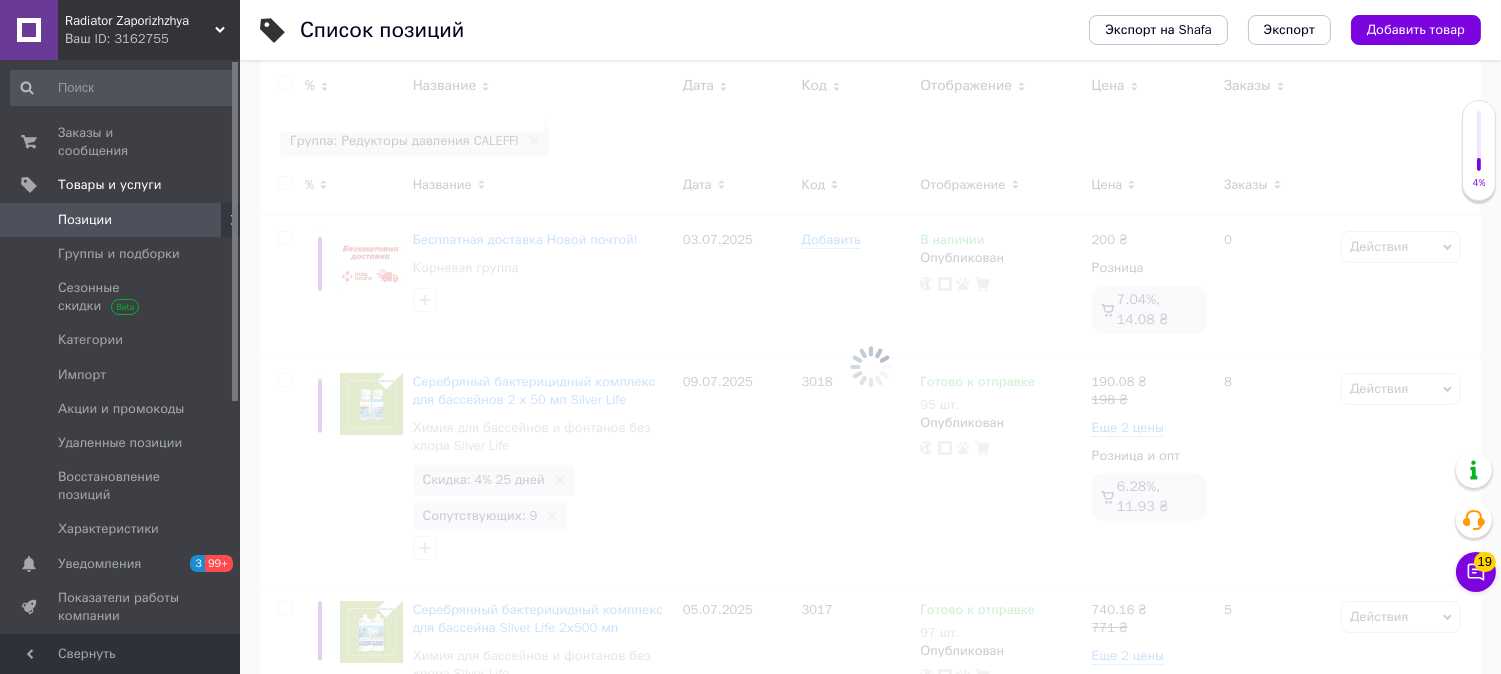 scroll, scrollTop: 0, scrollLeft: 116, axis: horizontal 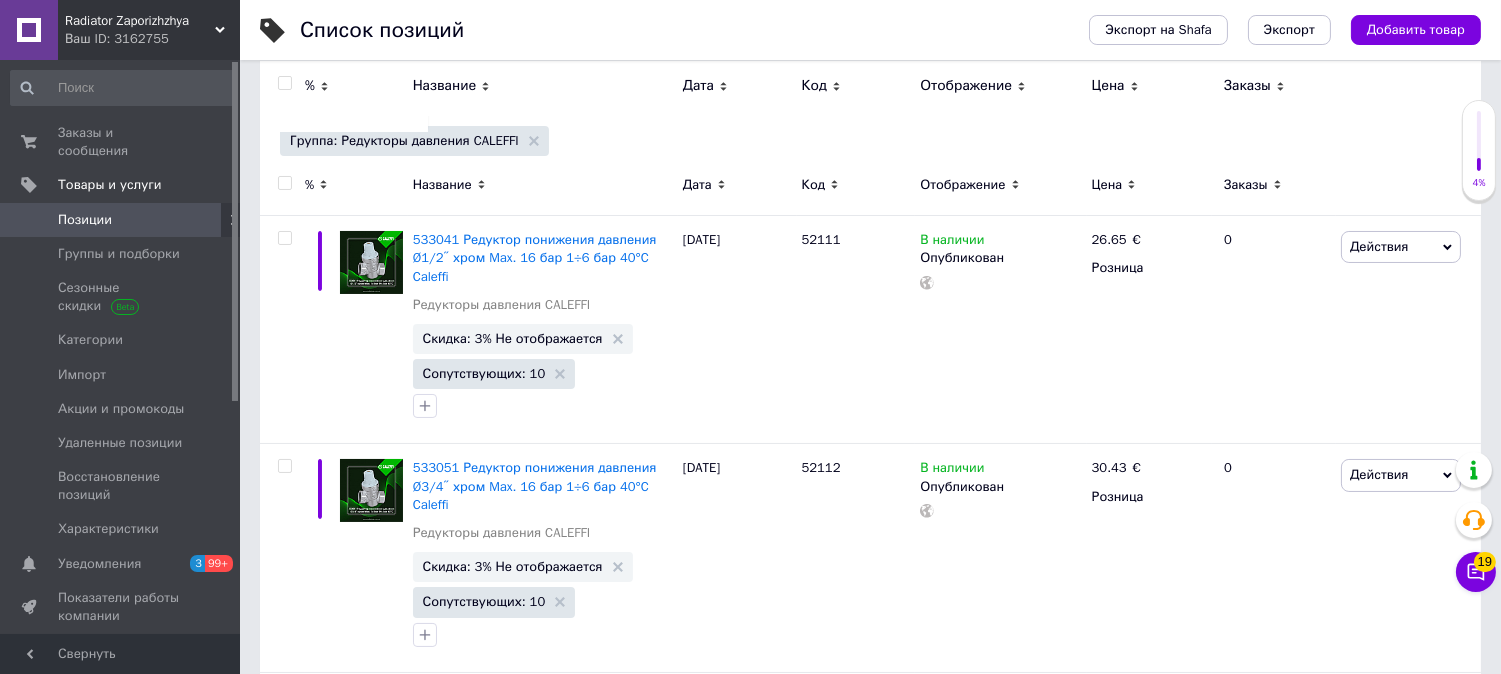 click at bounding box center [284, 183] 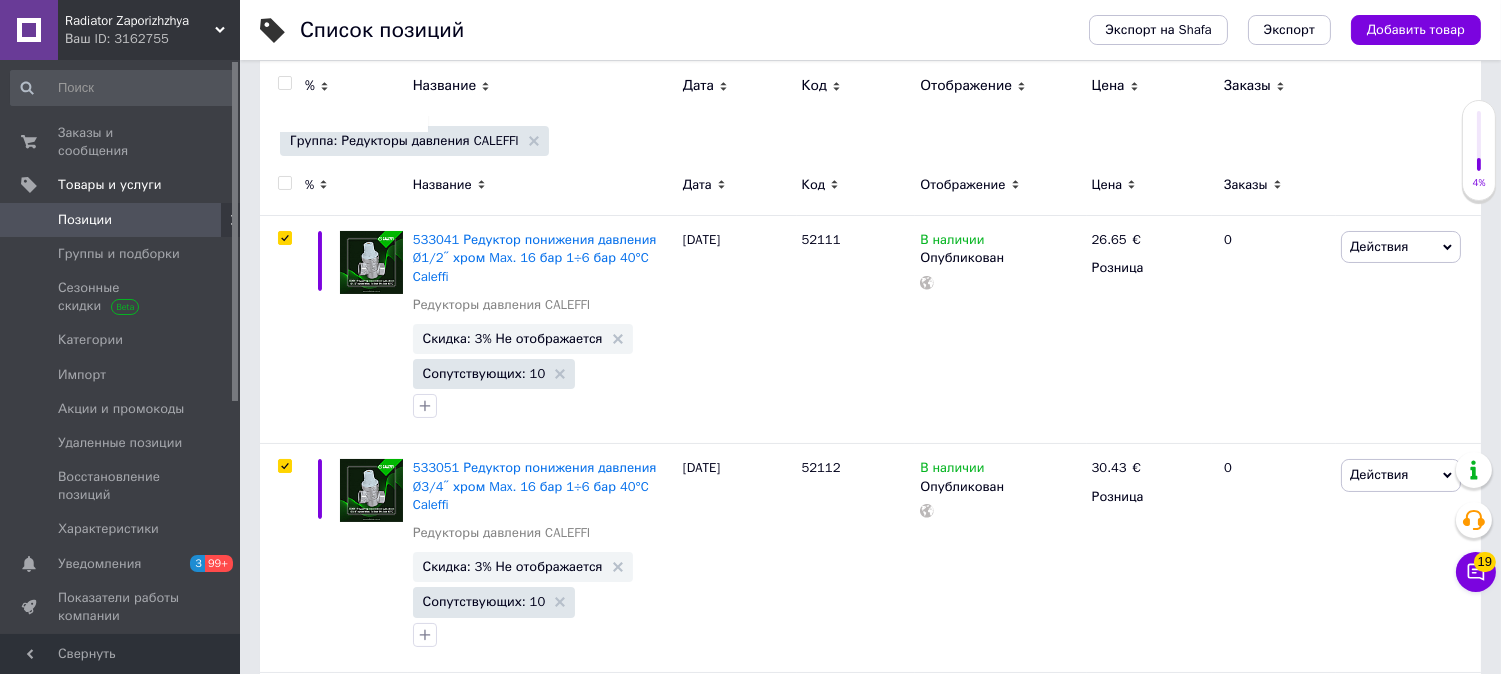 checkbox on "true" 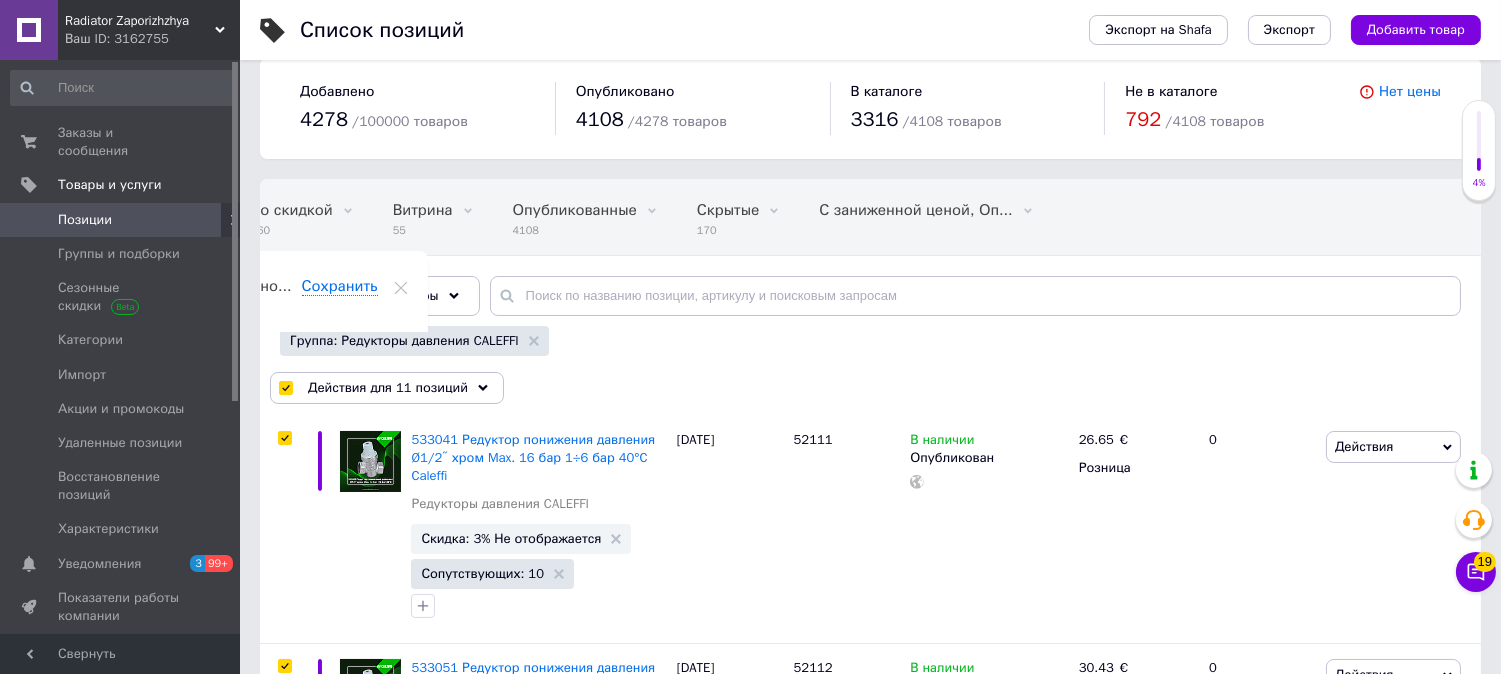 scroll, scrollTop: 0, scrollLeft: 0, axis: both 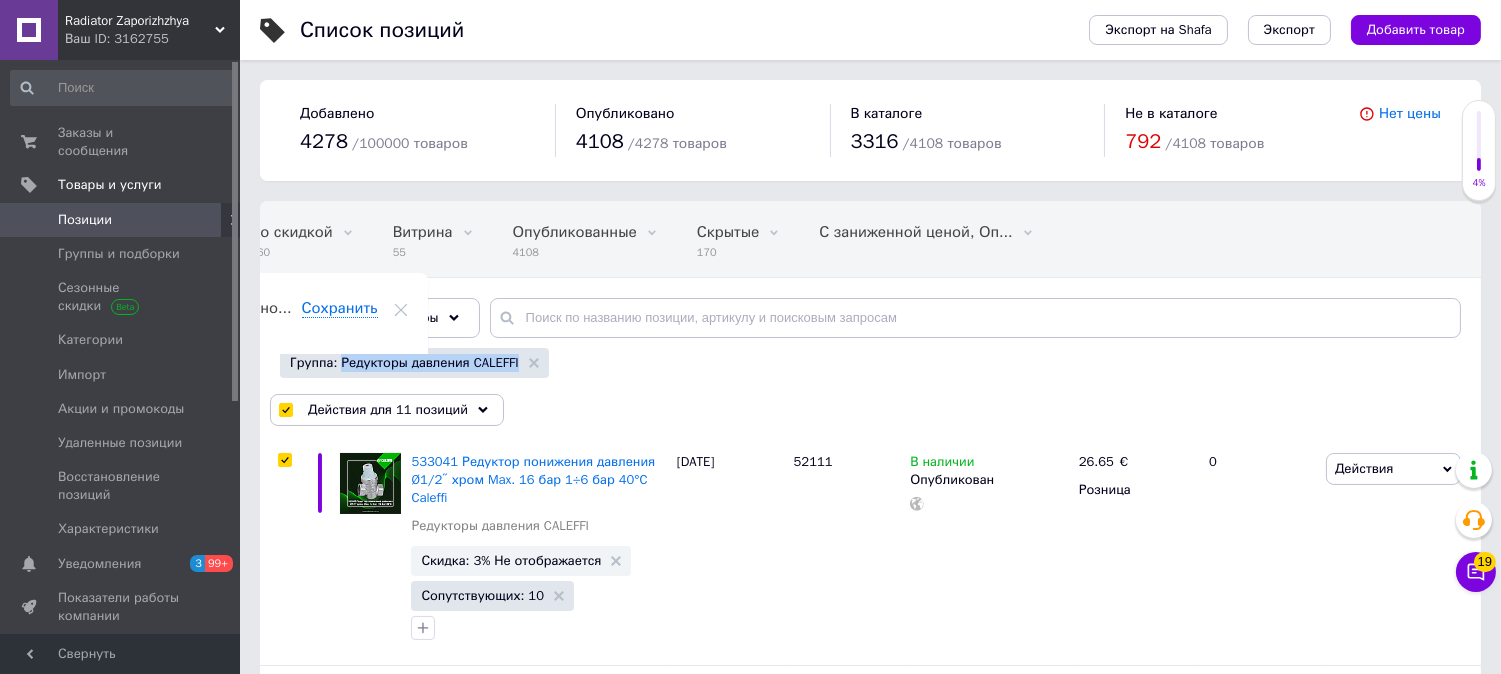 drag, startPoint x: 340, startPoint y: 364, endPoint x: 511, endPoint y: 362, distance: 171.01169 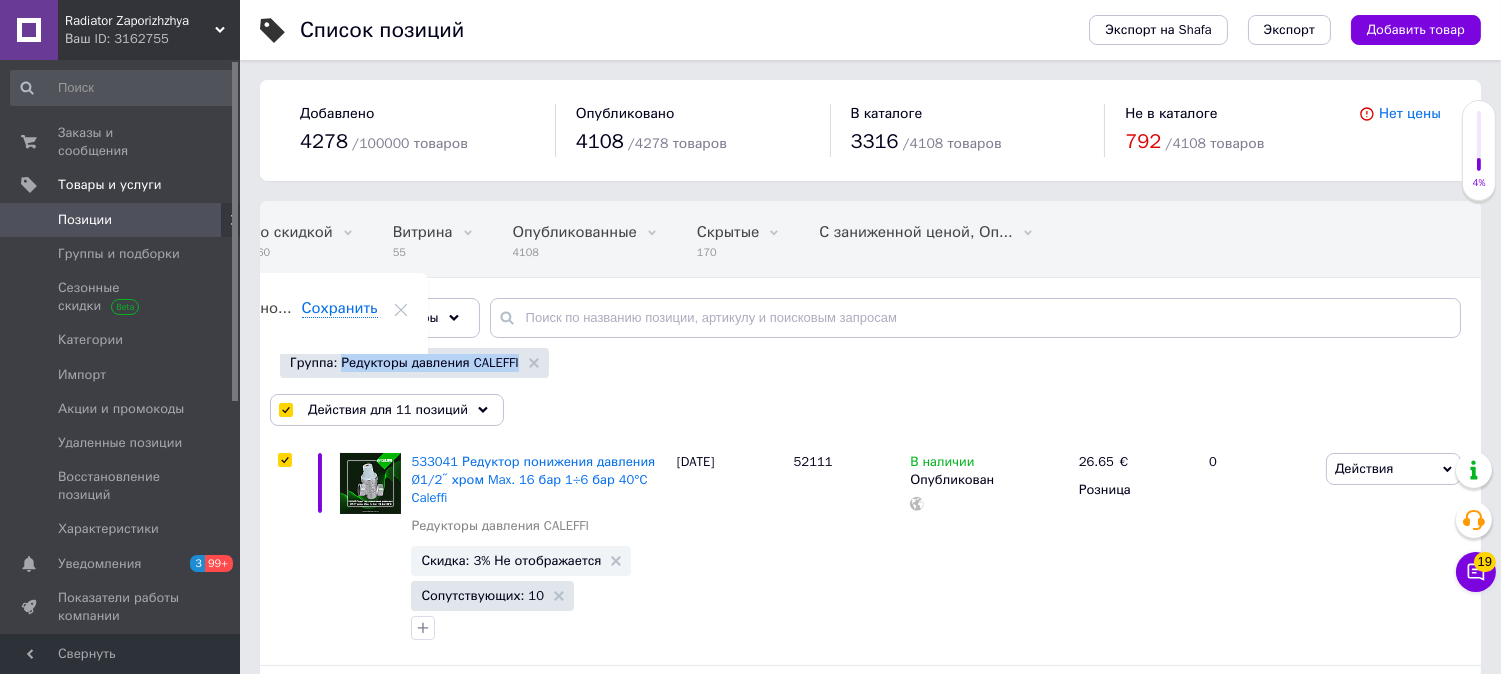 click on "Группа: Редукторы давления CALEFFI" at bounding box center (414, 363) 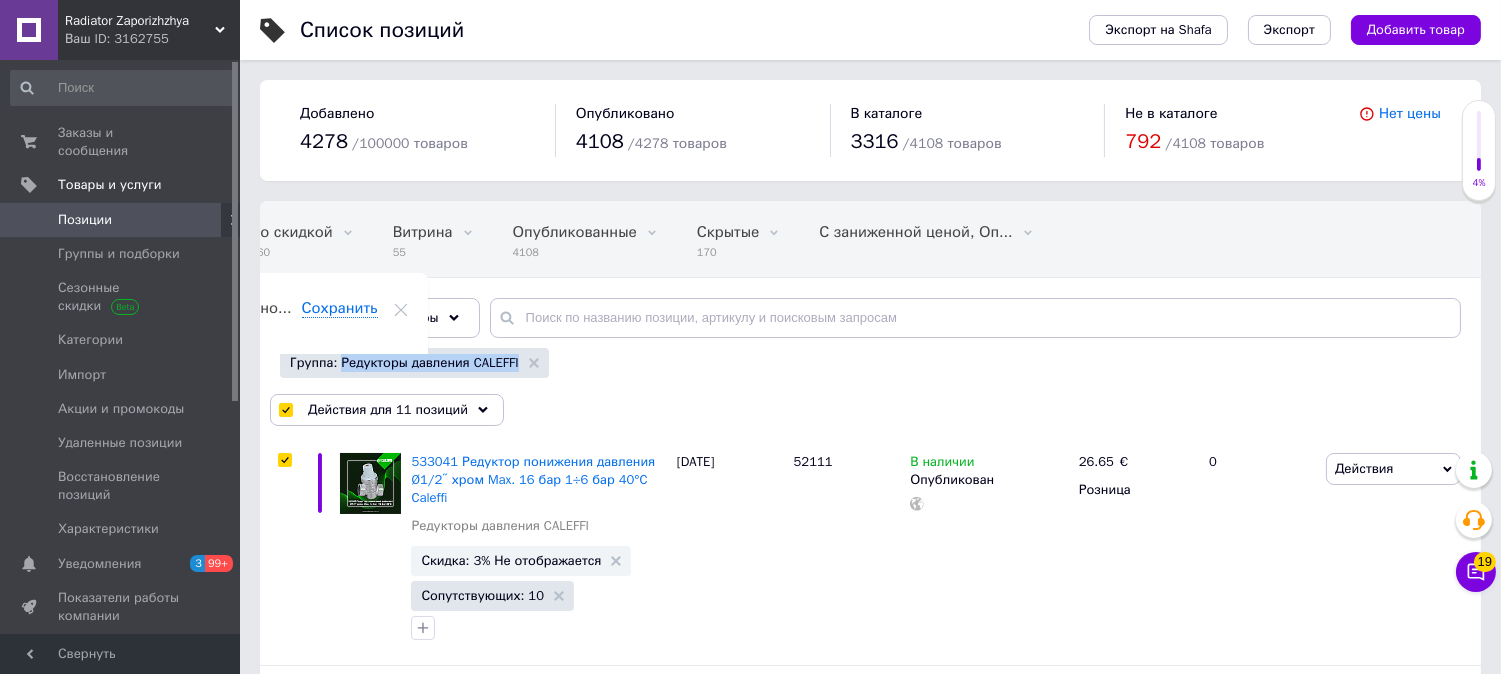 copy on "Редукторы давления CALEFFI" 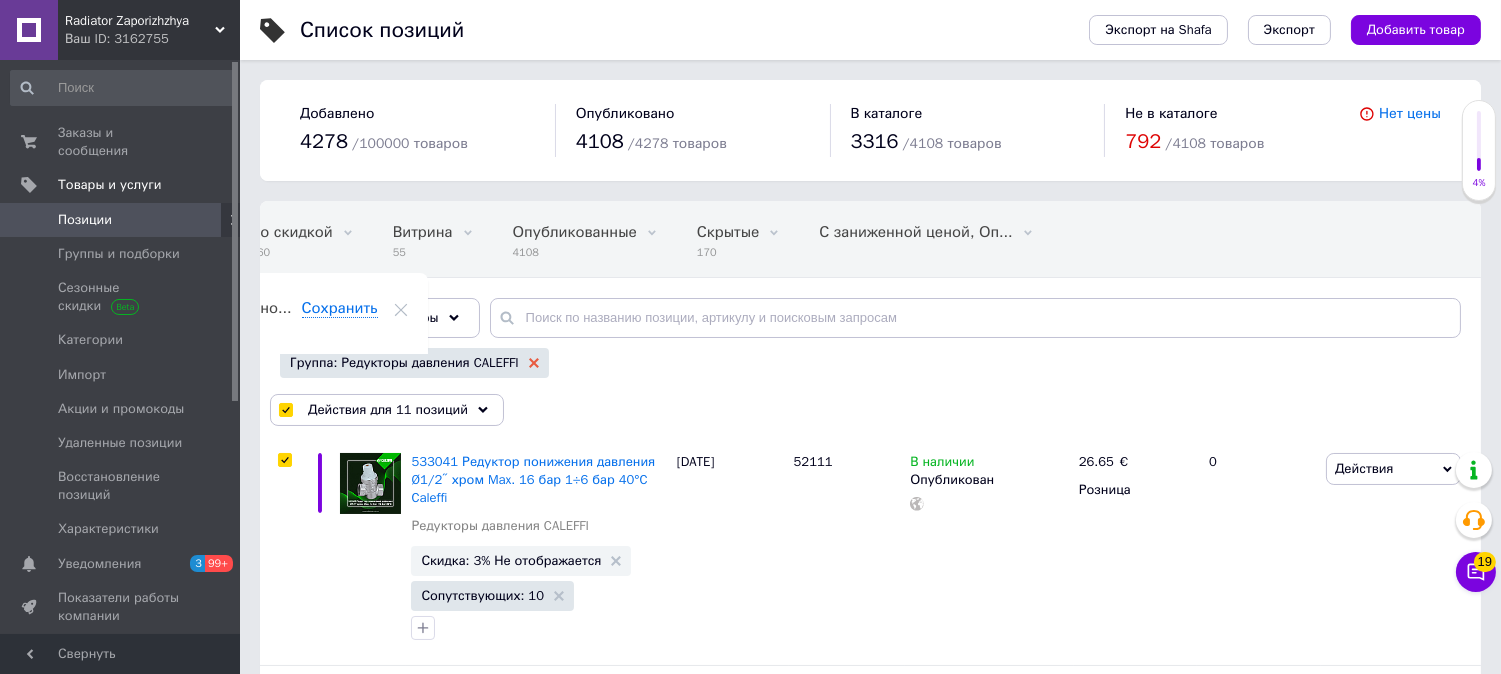 click 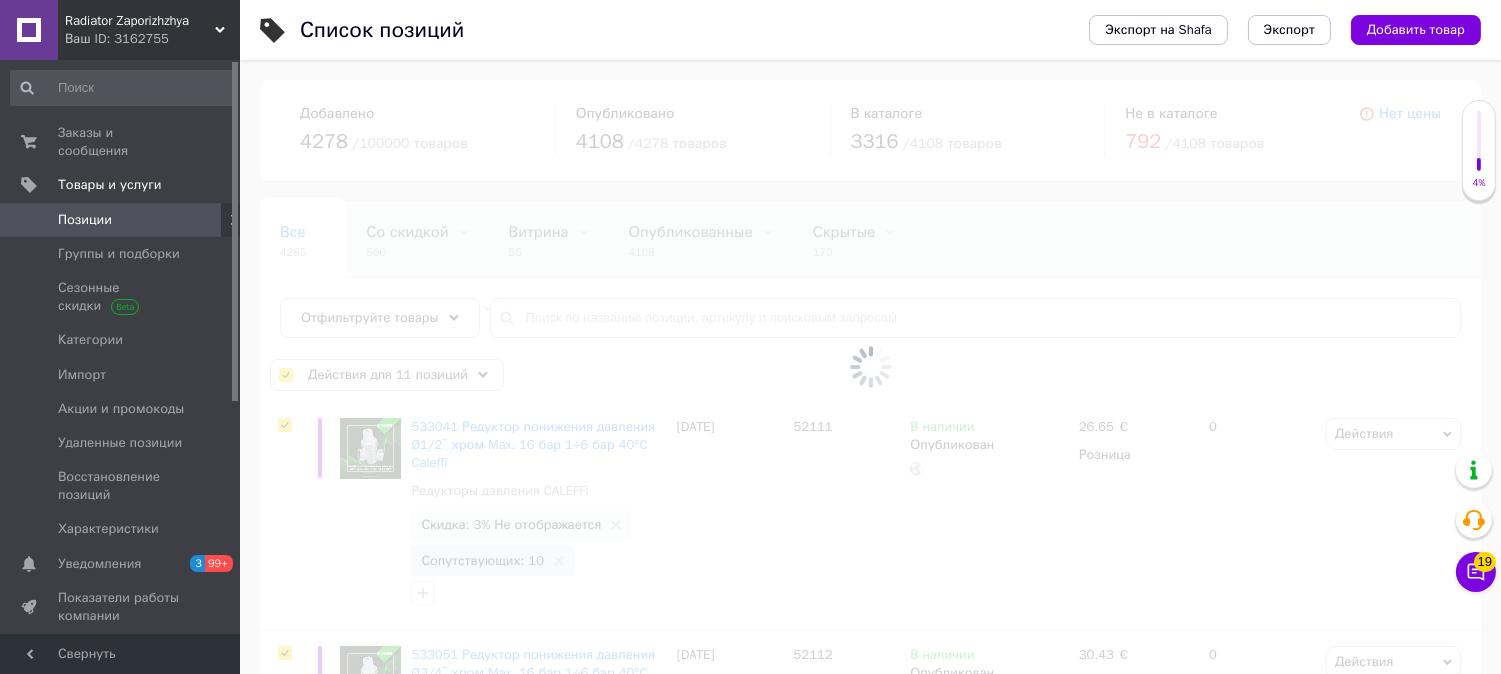 scroll, scrollTop: 0, scrollLeft: 0, axis: both 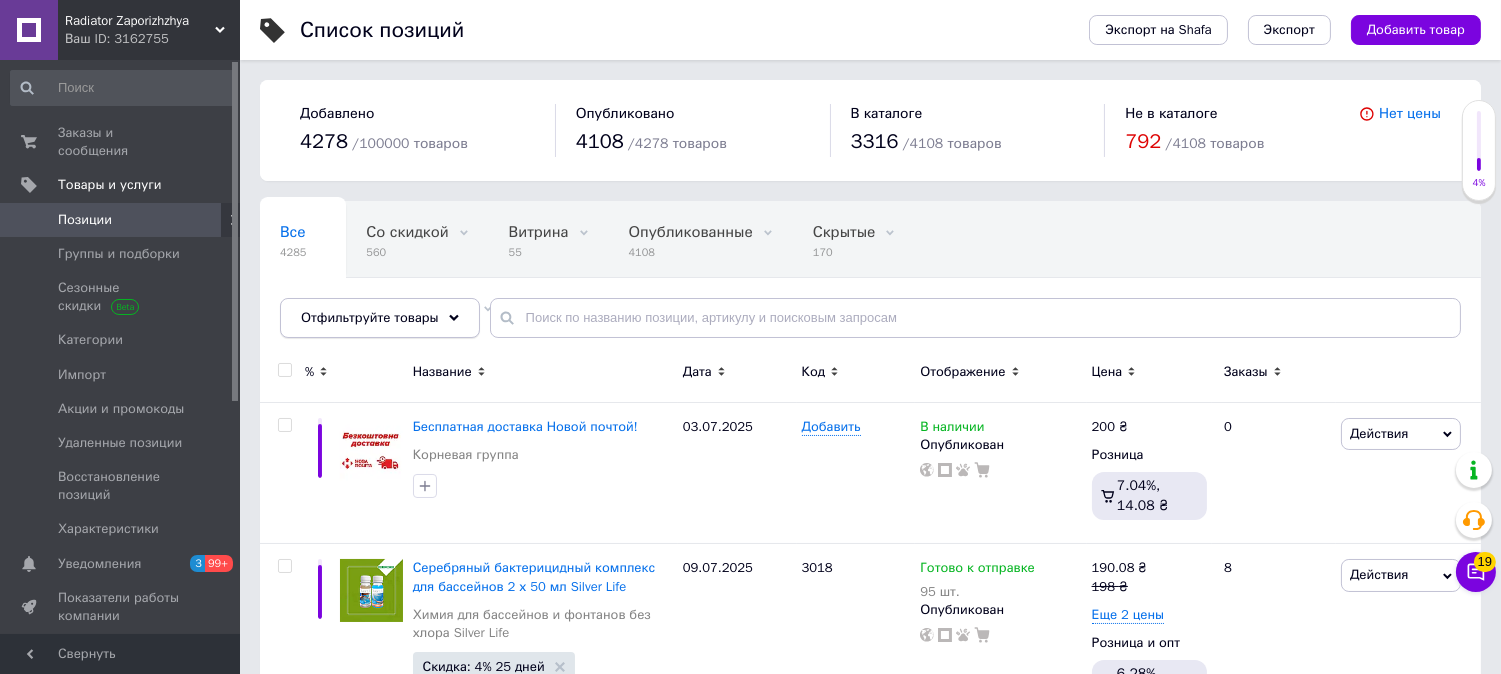 click on "Отфильтруйте товары" at bounding box center (370, 317) 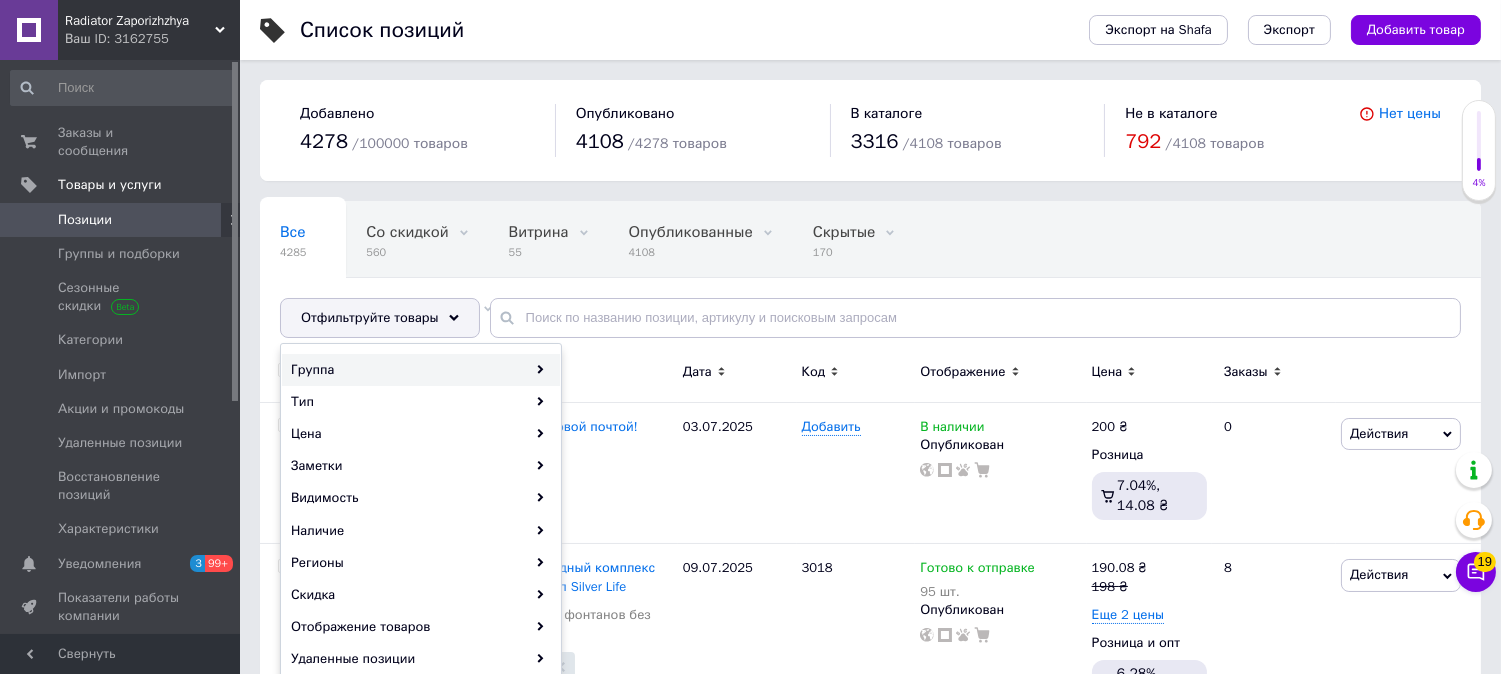 click on "Группа" at bounding box center [421, 370] 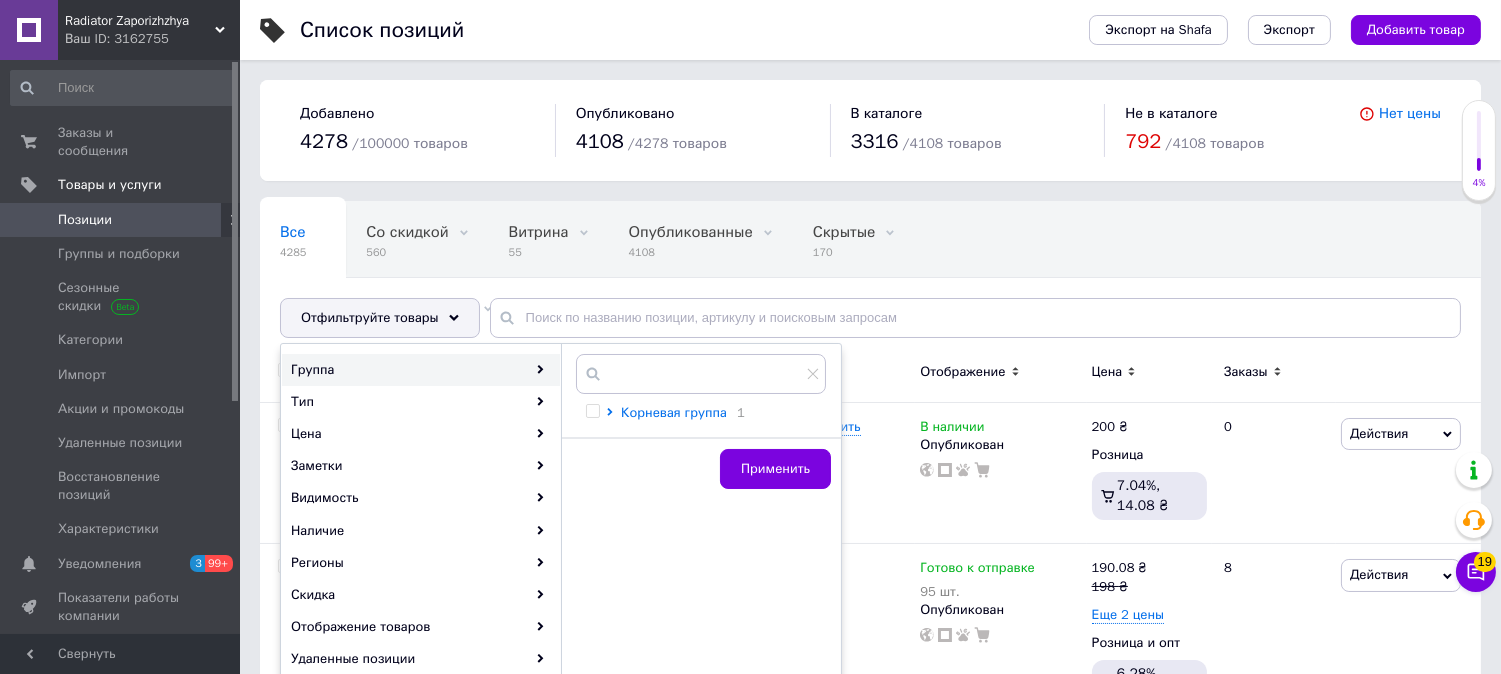click on "Корневая группа" at bounding box center (674, 412) 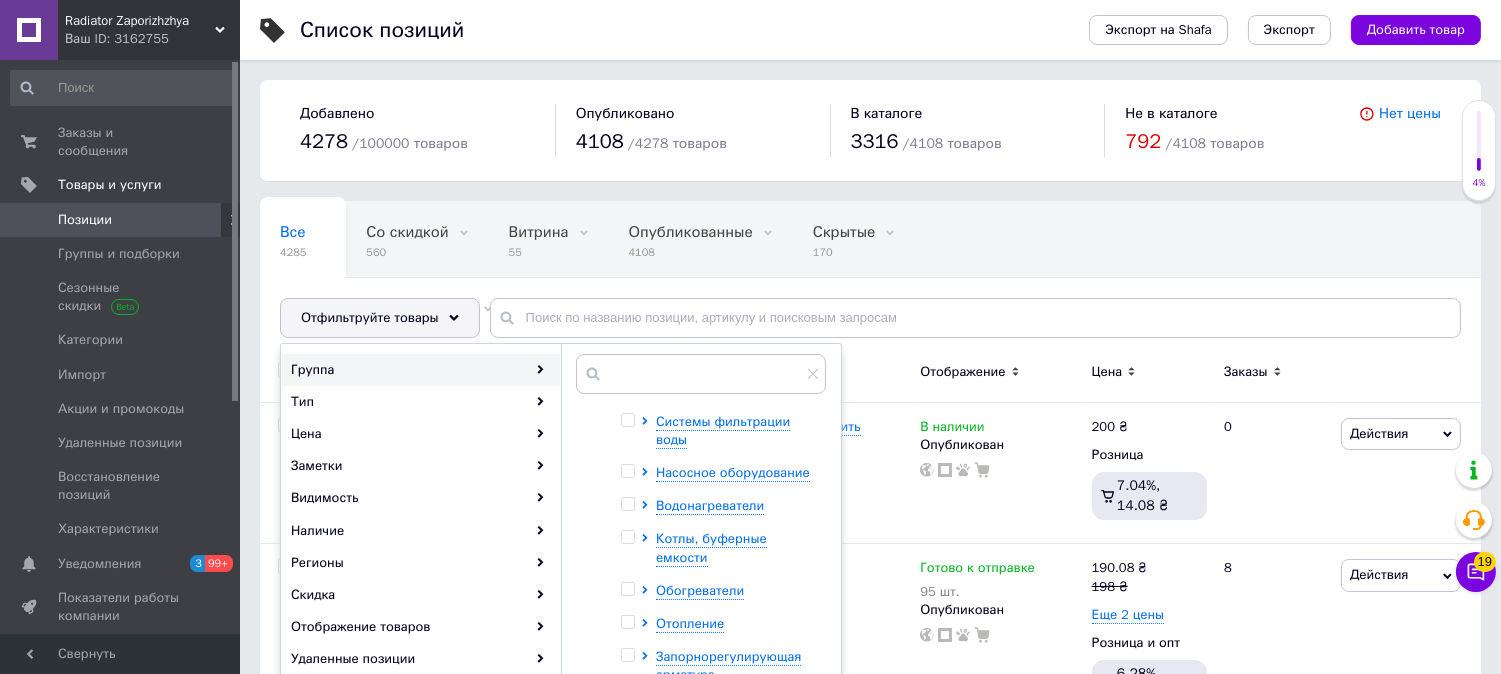scroll, scrollTop: 418, scrollLeft: 0, axis: vertical 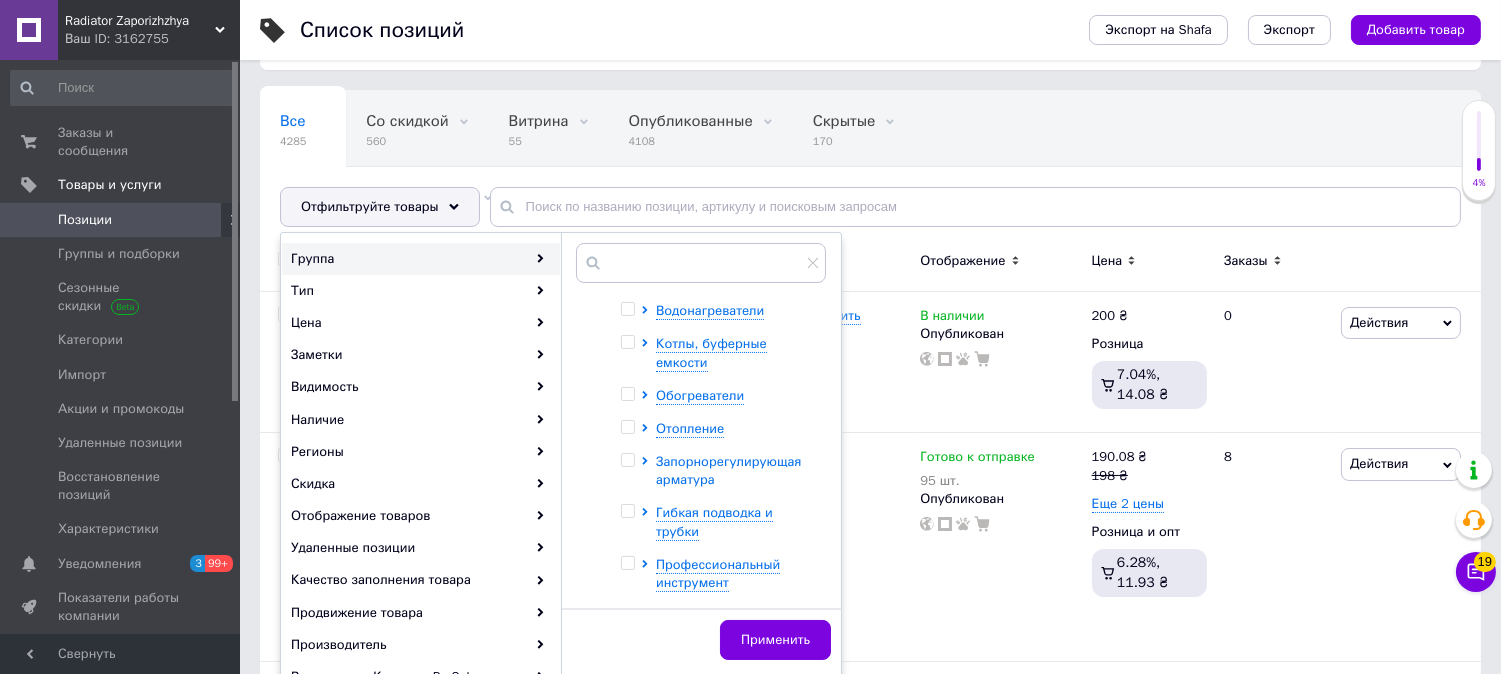 click on "Запорнорегулирующая арматура" at bounding box center (728, 470) 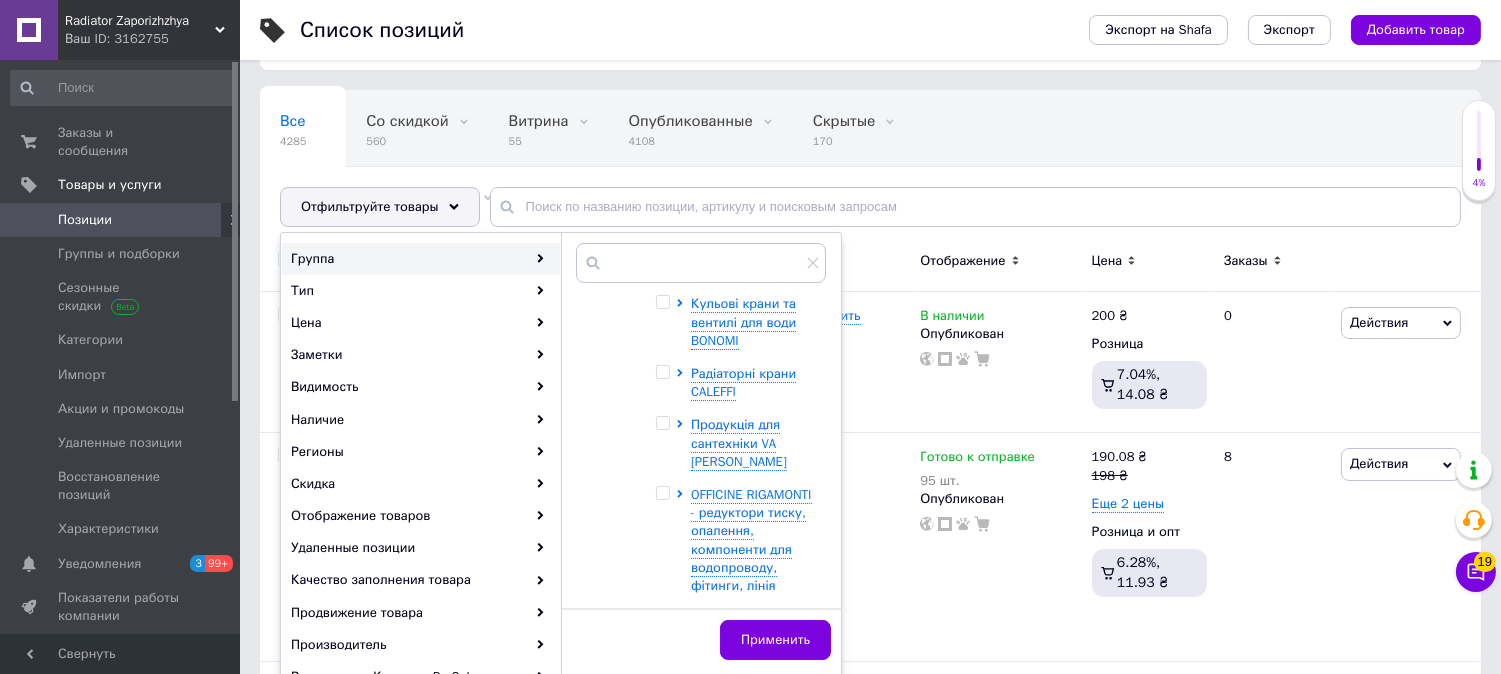 scroll, scrollTop: 641, scrollLeft: 0, axis: vertical 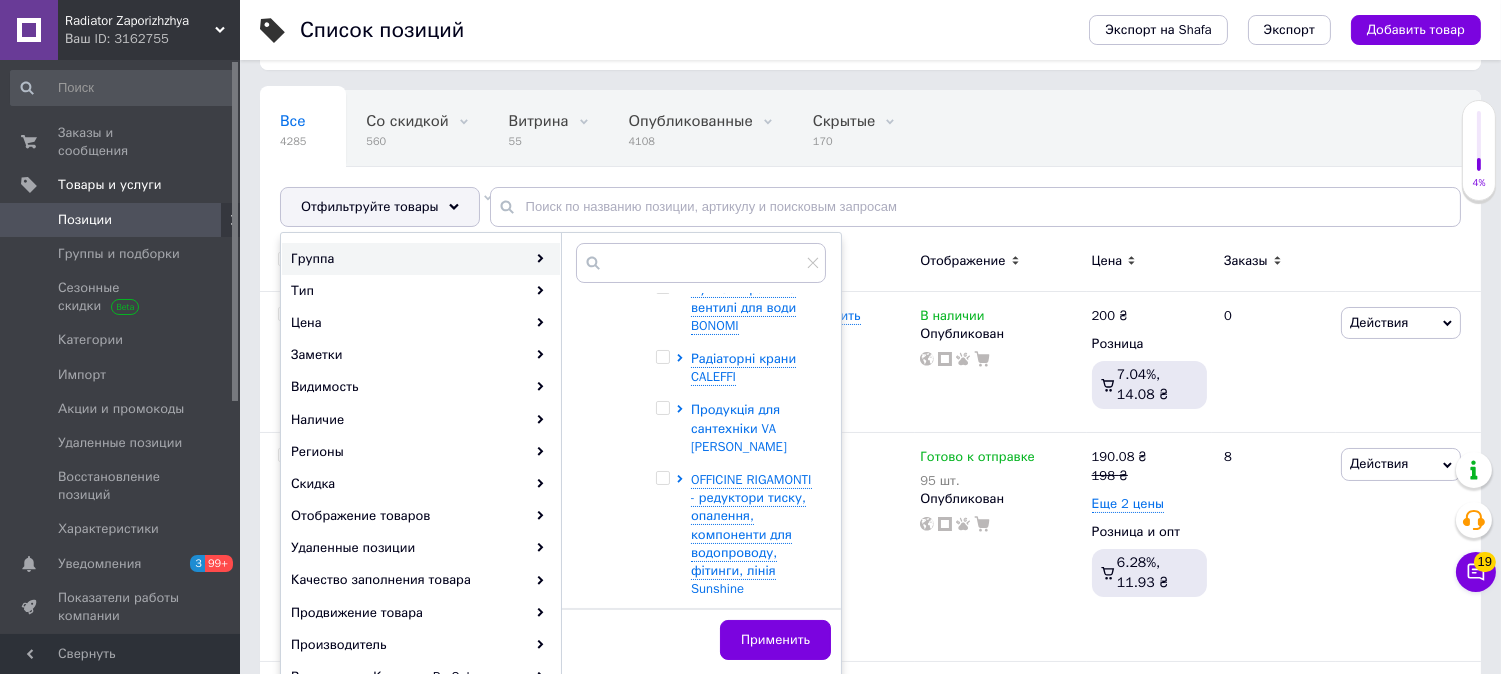 click on "Продукція для сантехніки VA Albertoni" at bounding box center [739, 427] 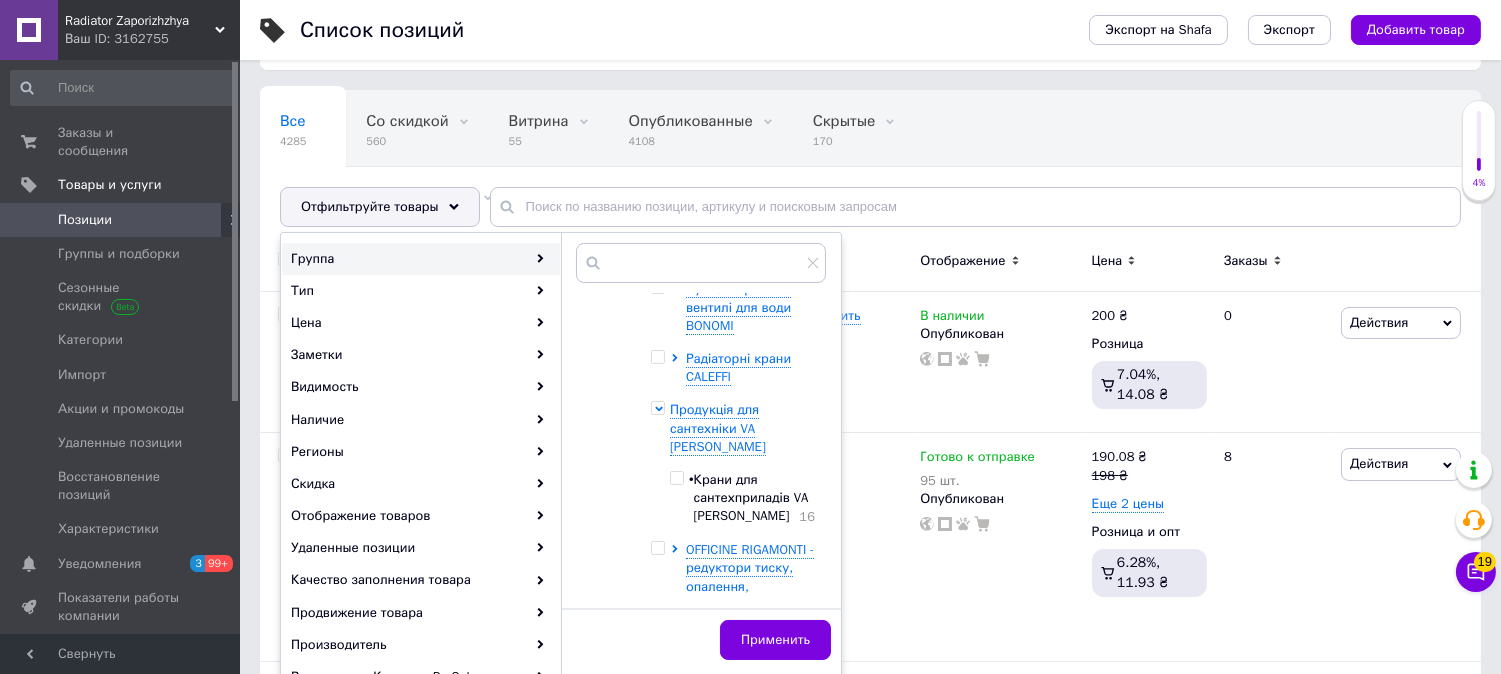 scroll, scrollTop: 752, scrollLeft: 0, axis: vertical 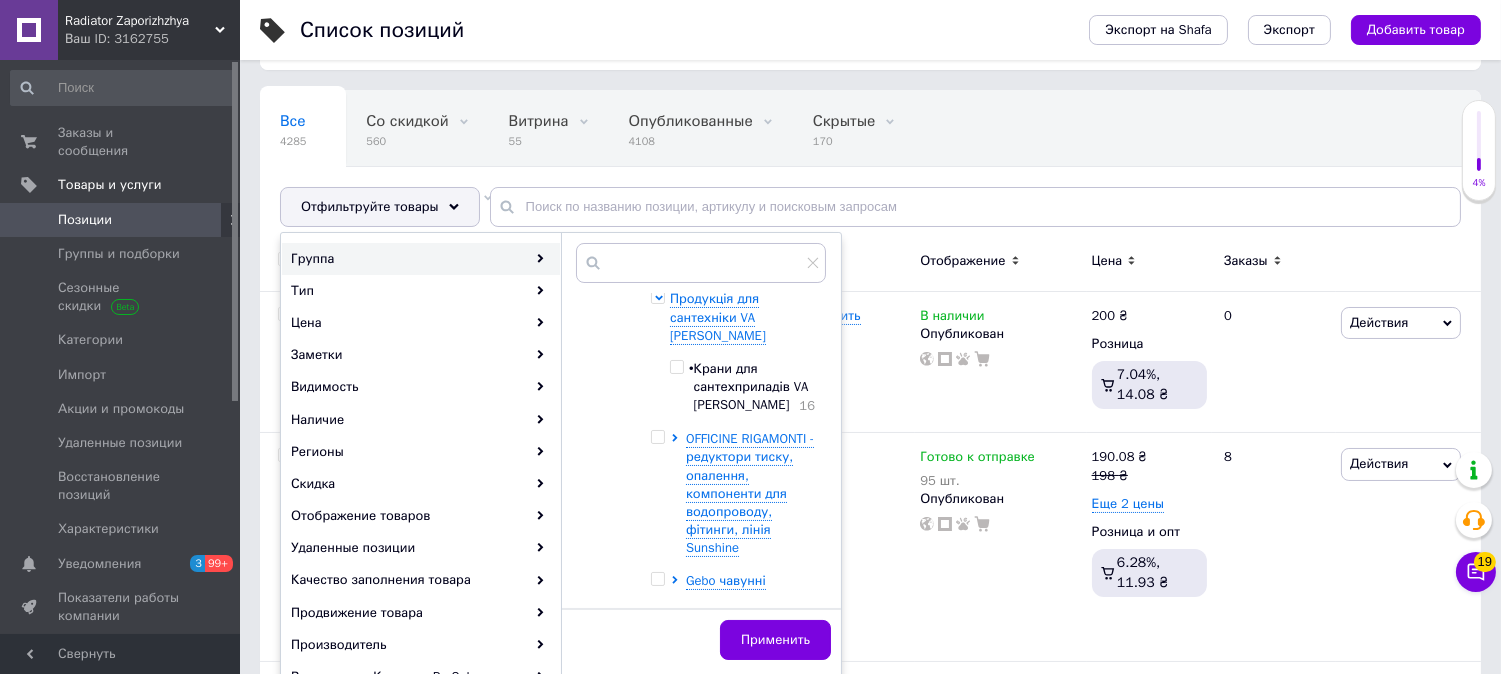 click at bounding box center (657, 297) 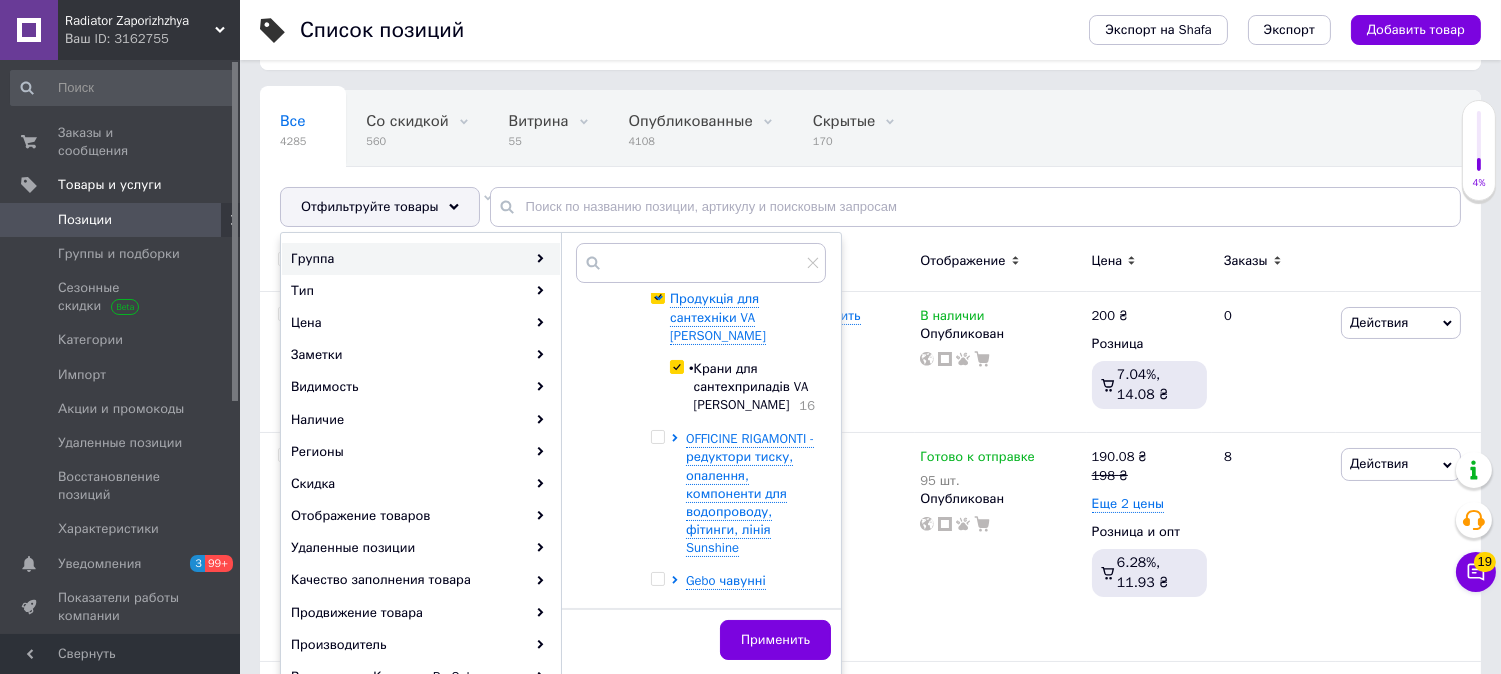 checkbox on "true" 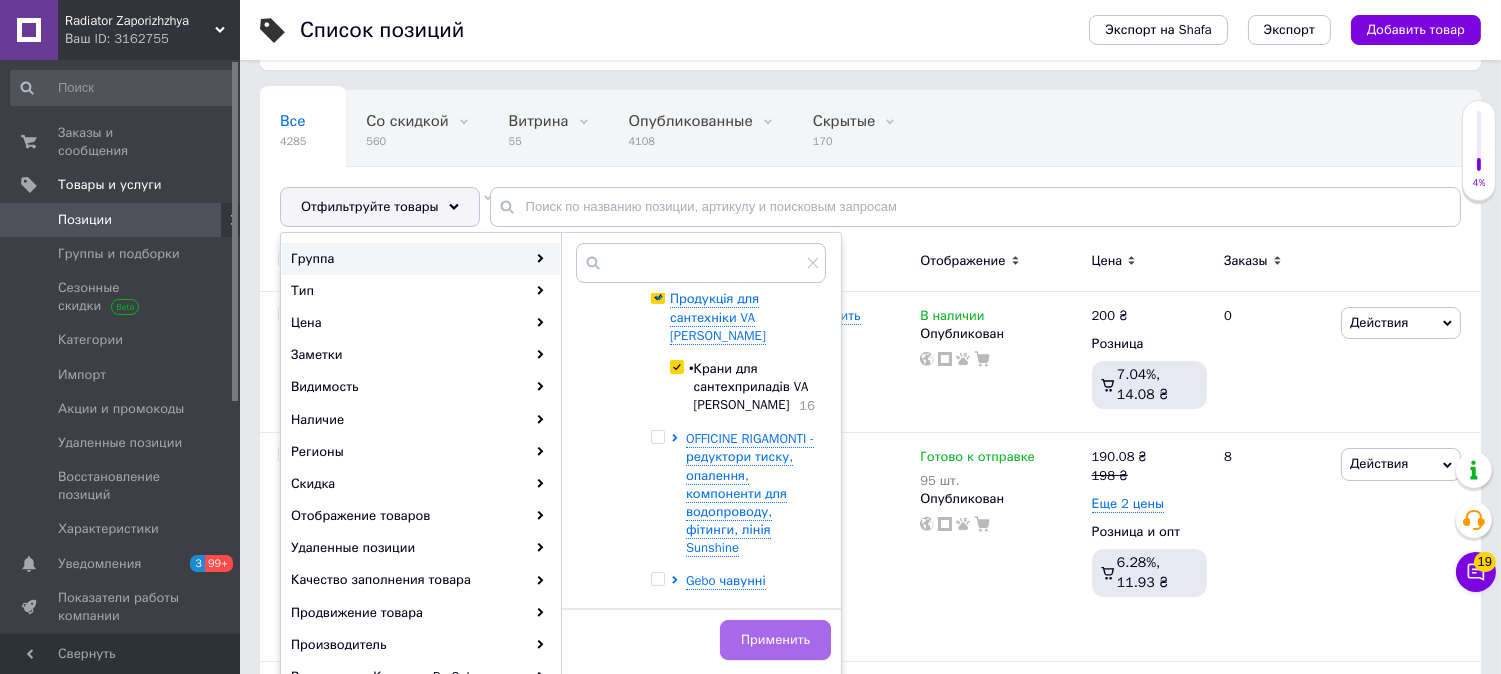 click on "Применить" at bounding box center (775, 640) 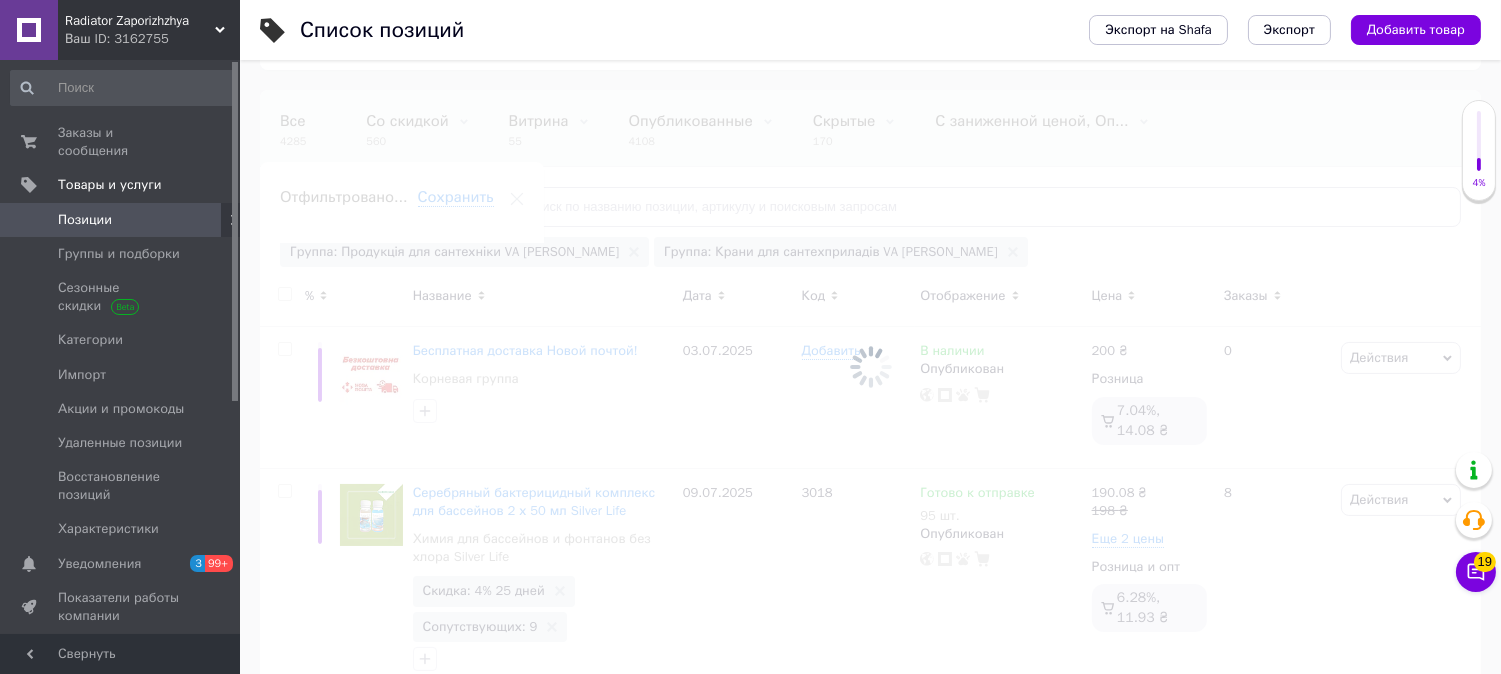 scroll, scrollTop: 0, scrollLeft: 116, axis: horizontal 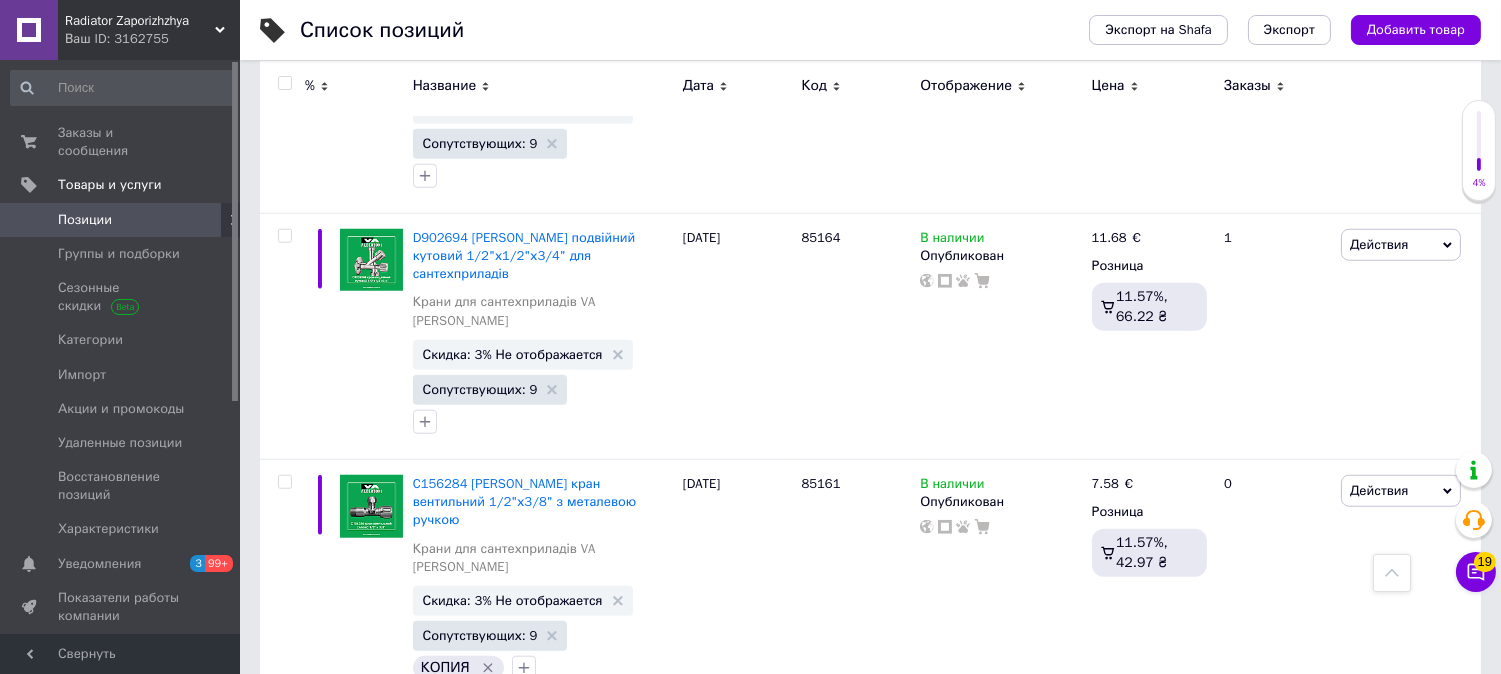 click at bounding box center (284, 83) 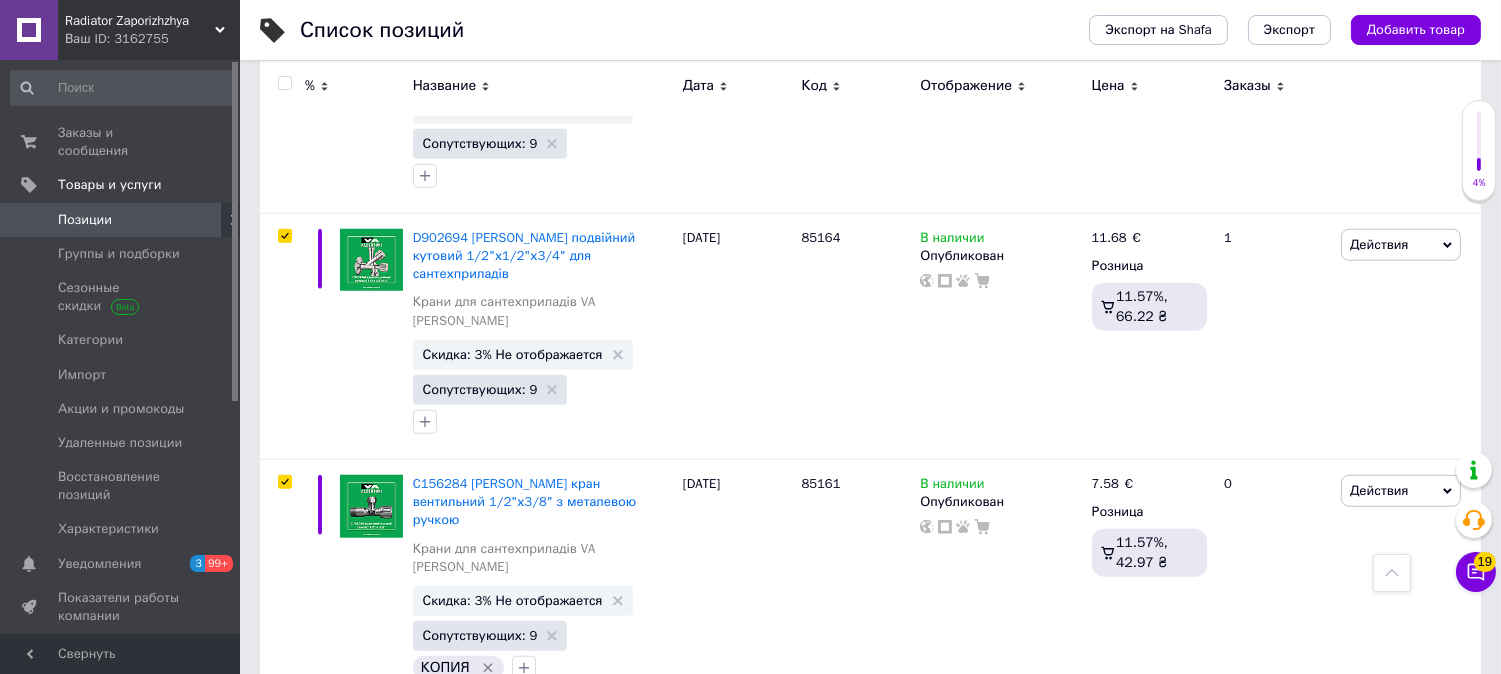 checkbox on "true" 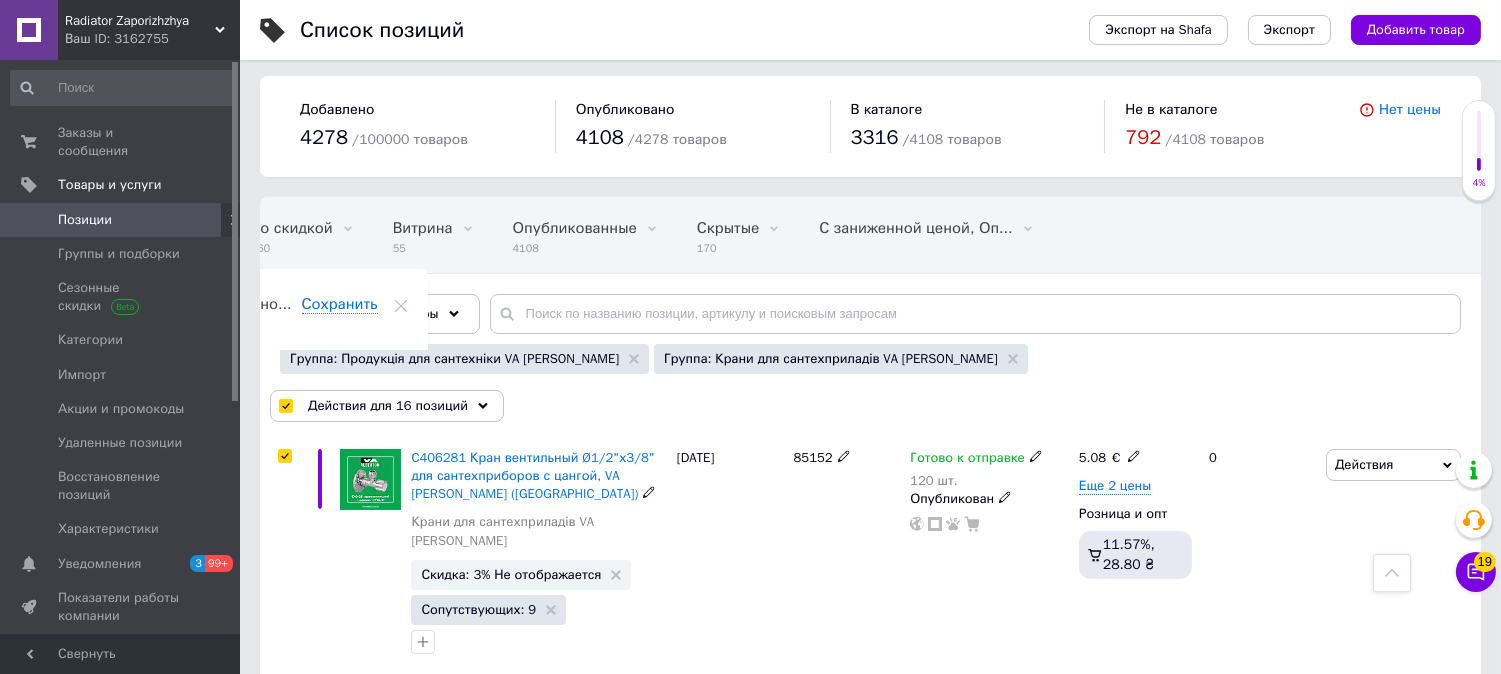 scroll, scrollTop: 0, scrollLeft: 0, axis: both 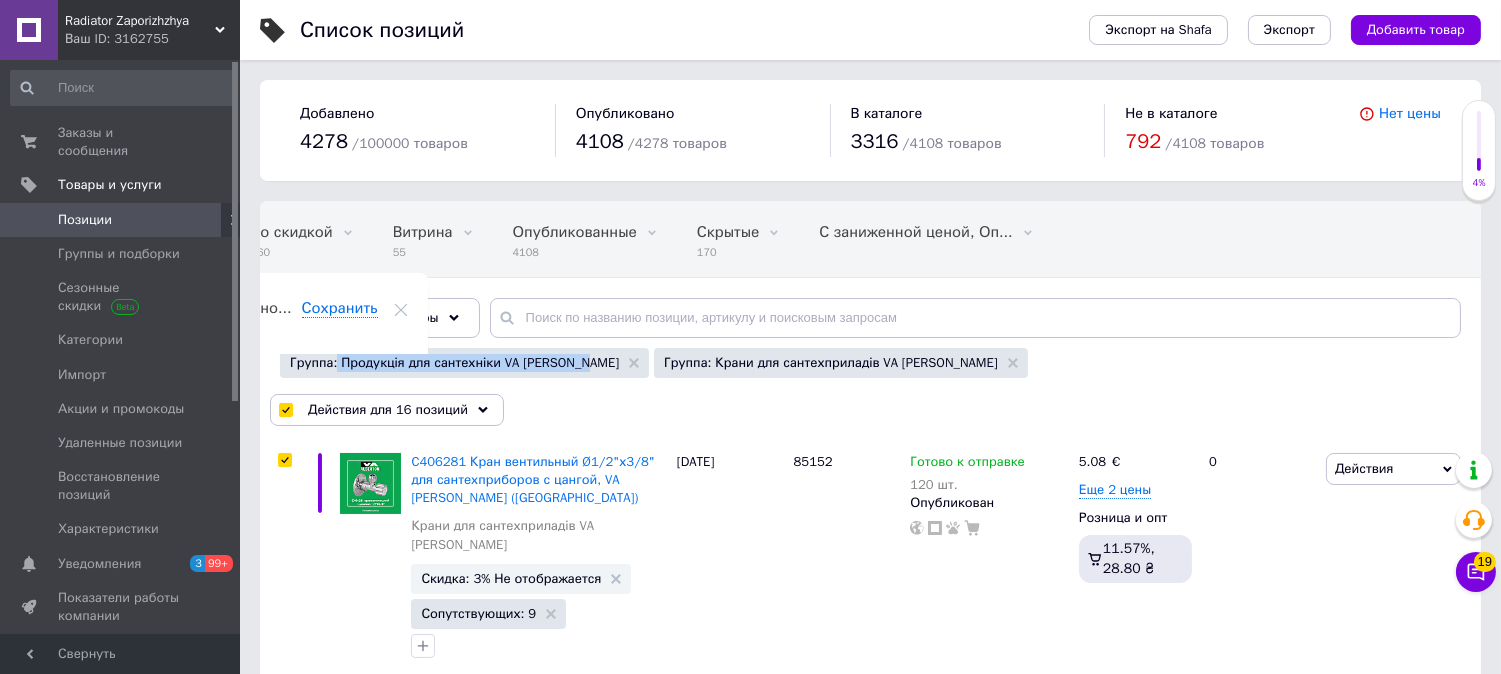 drag, startPoint x: 335, startPoint y: 366, endPoint x: 567, endPoint y: 375, distance: 232.1745 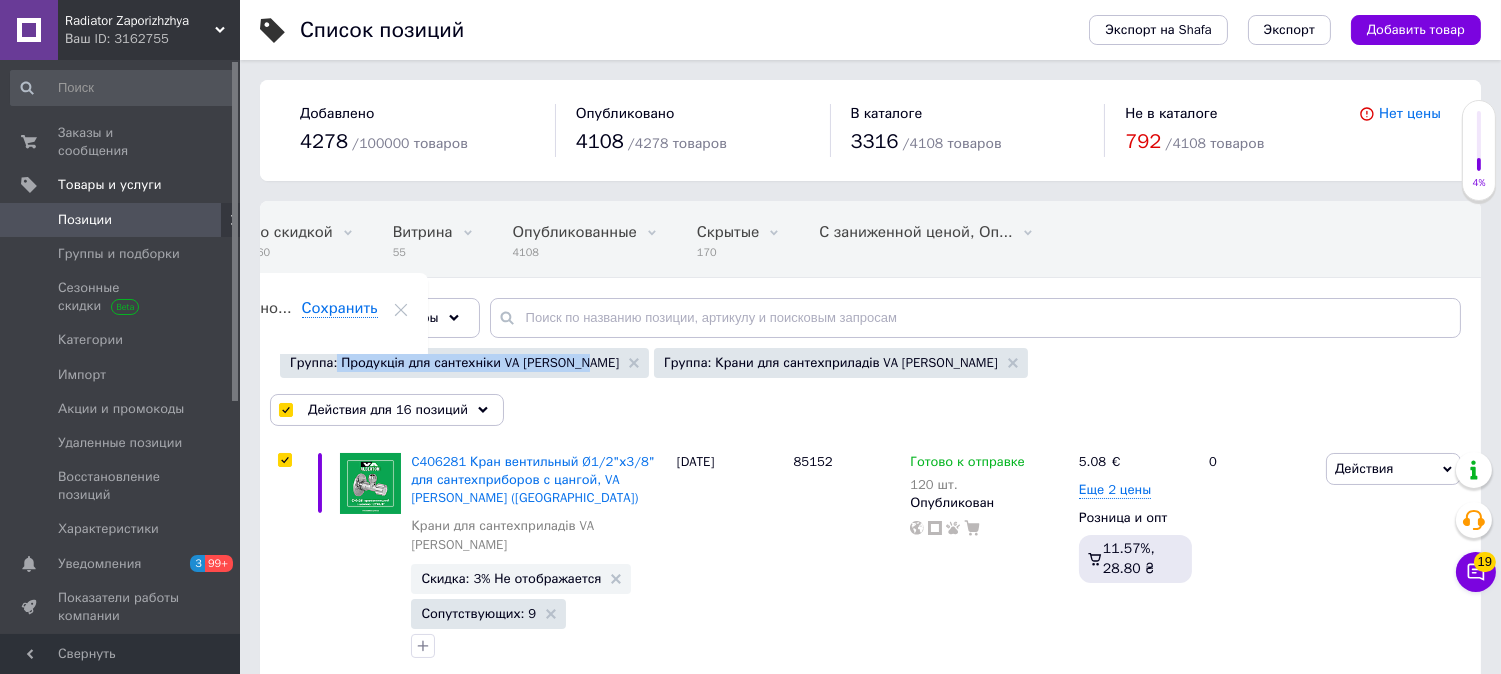 click on "Группа: Продукція для сантехніки VA Albertoni" at bounding box center [464, 363] 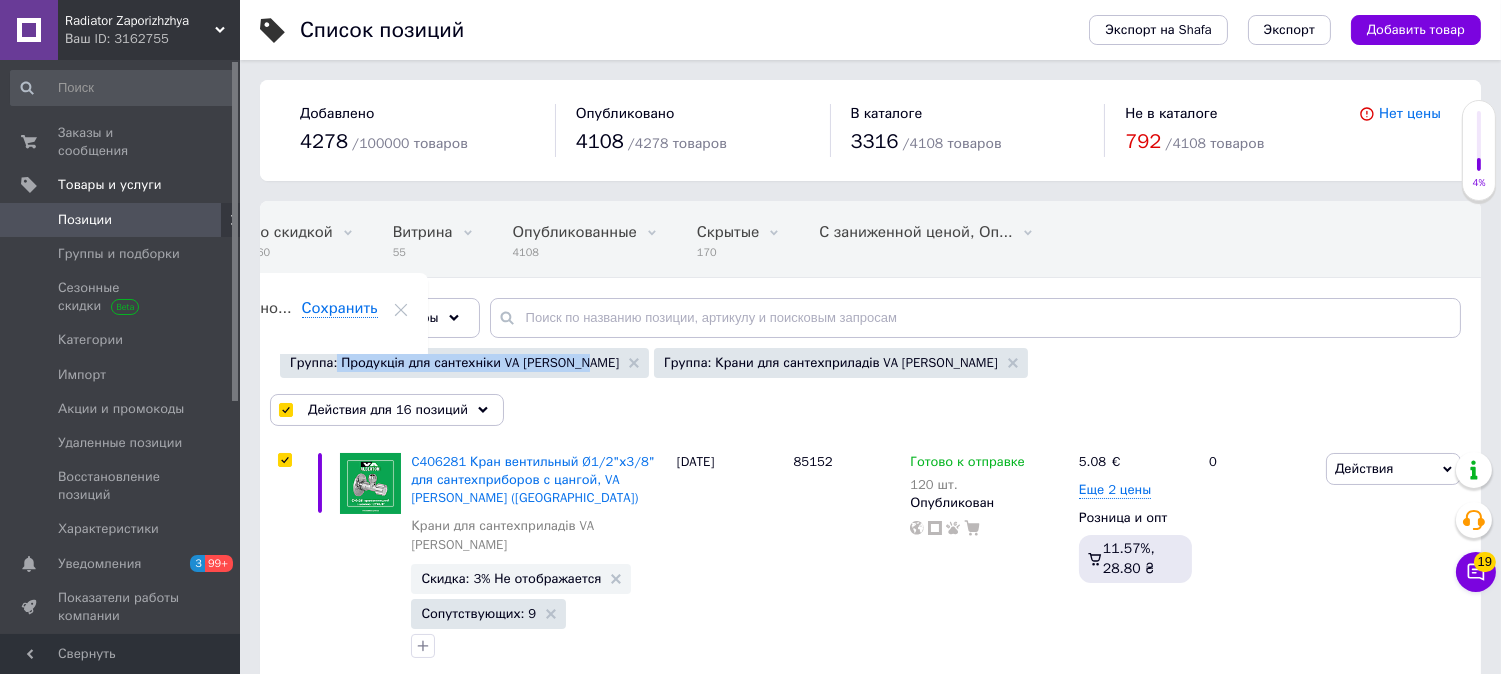 copy on "Продукція для сантехніки VA Albertoni" 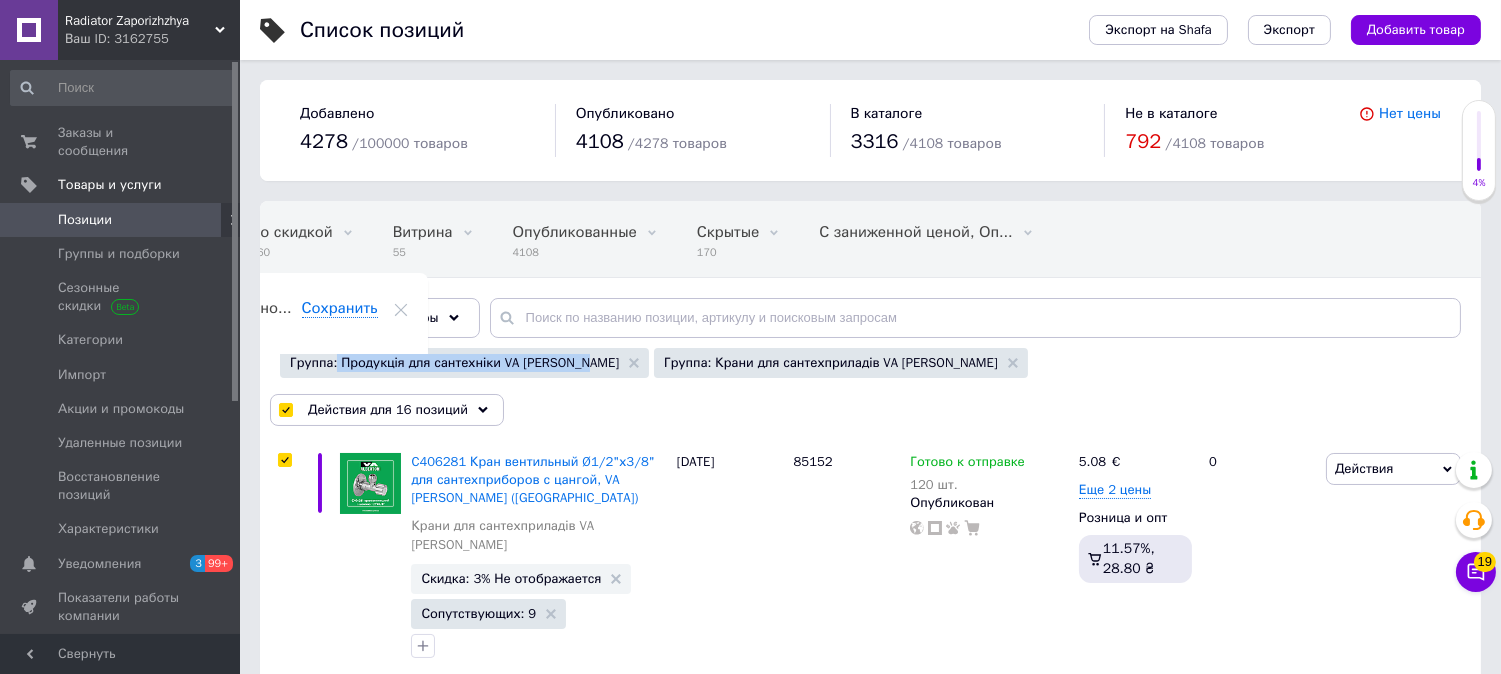 click on "Группа: Продукція для сантехніки VA Albertoni" at bounding box center (464, 363) 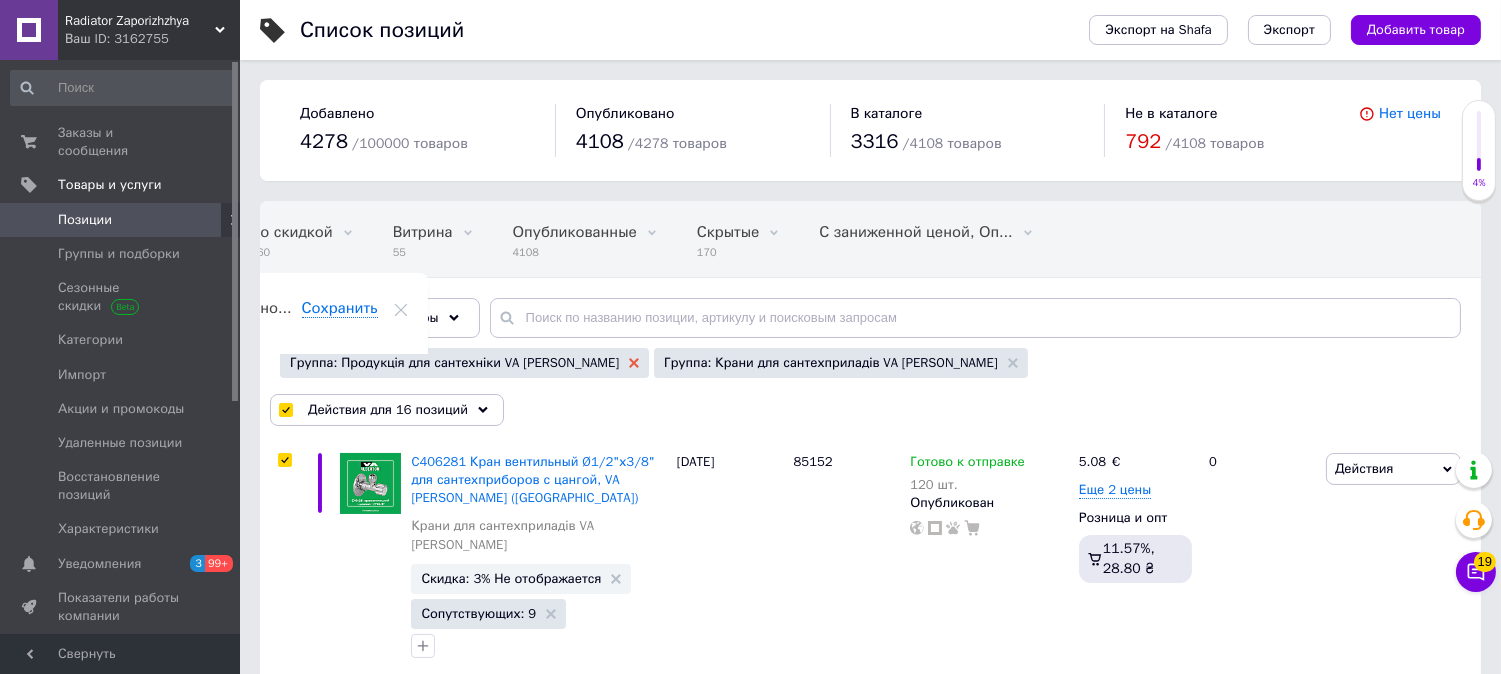 click 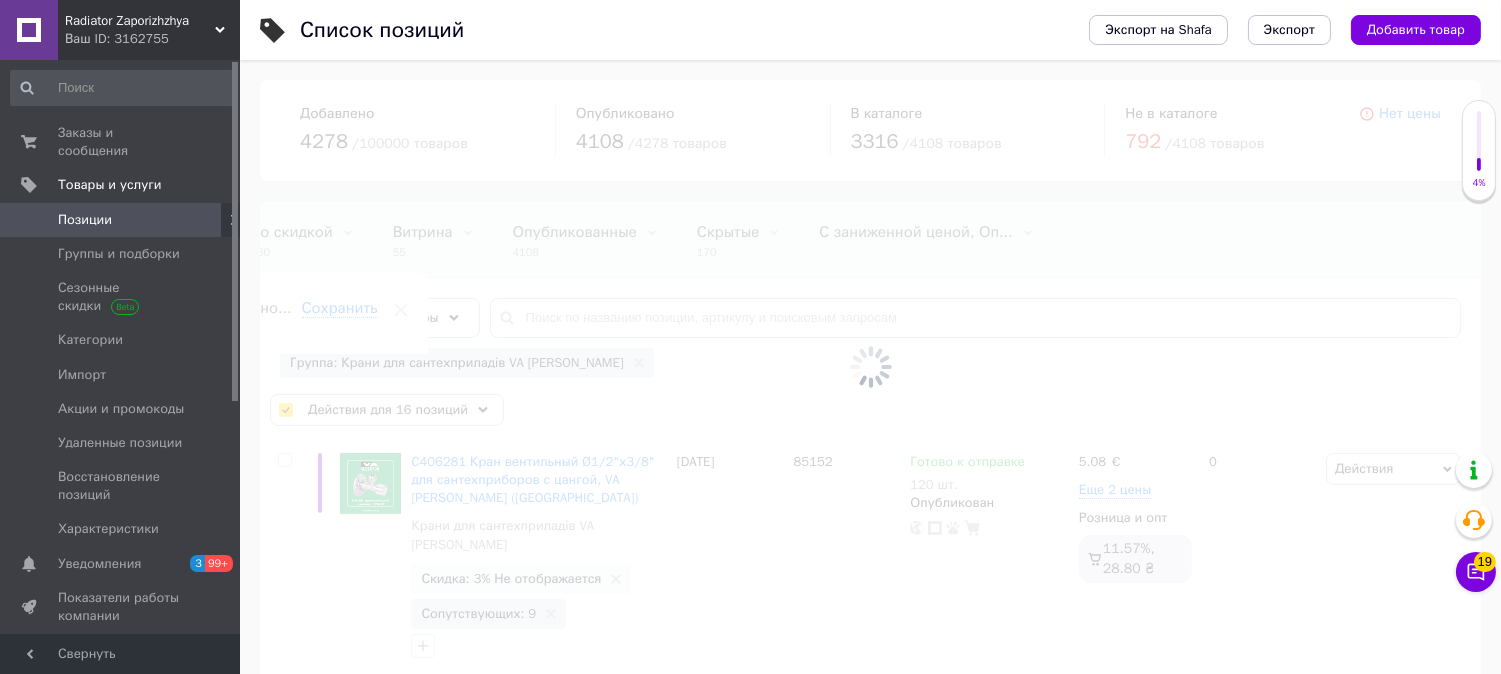 checkbox on "false" 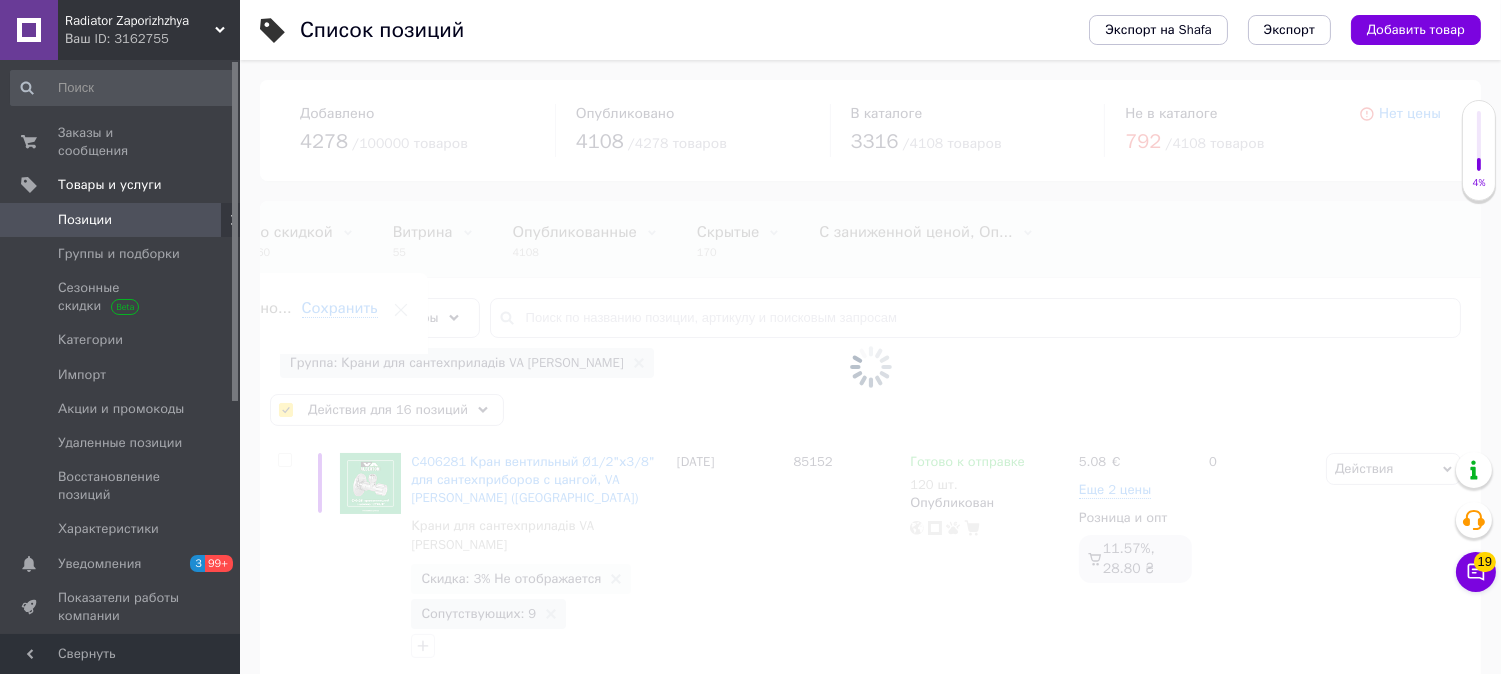 checkbox on "false" 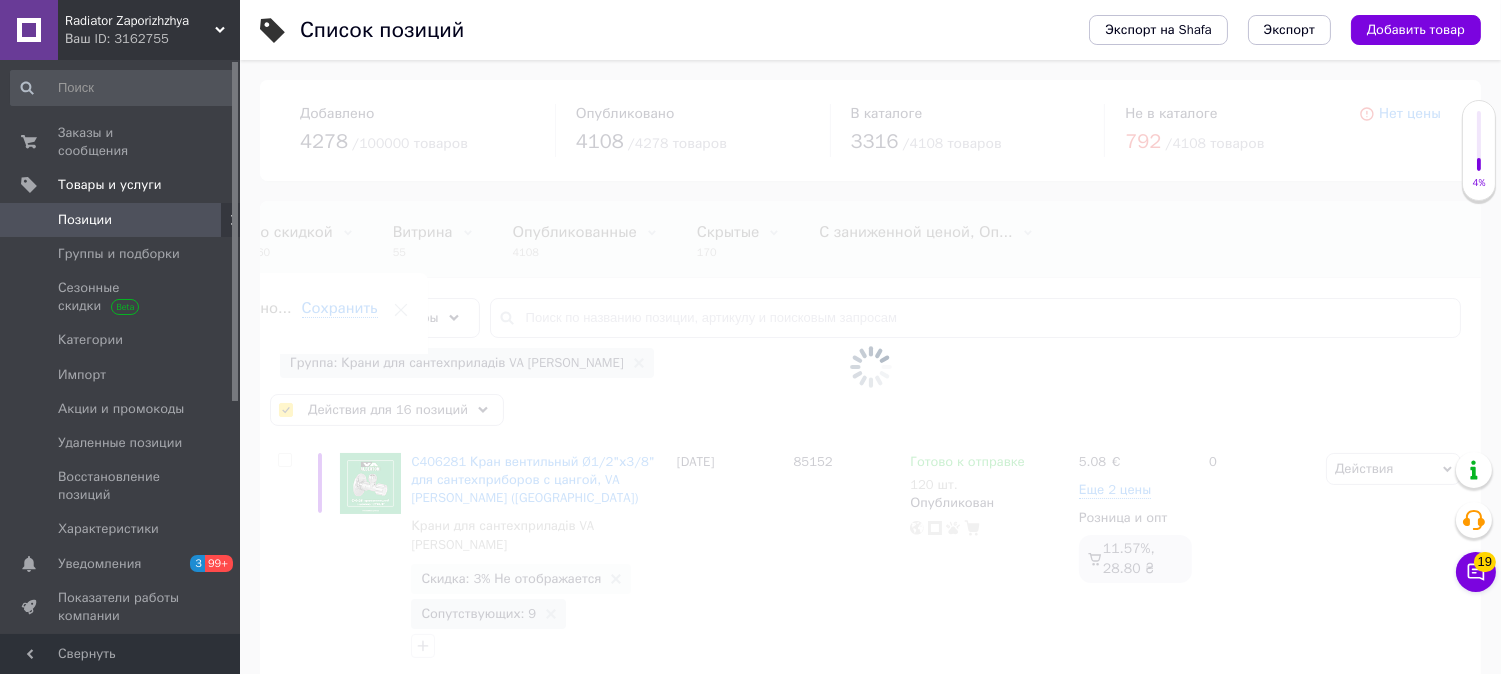 checkbox on "false" 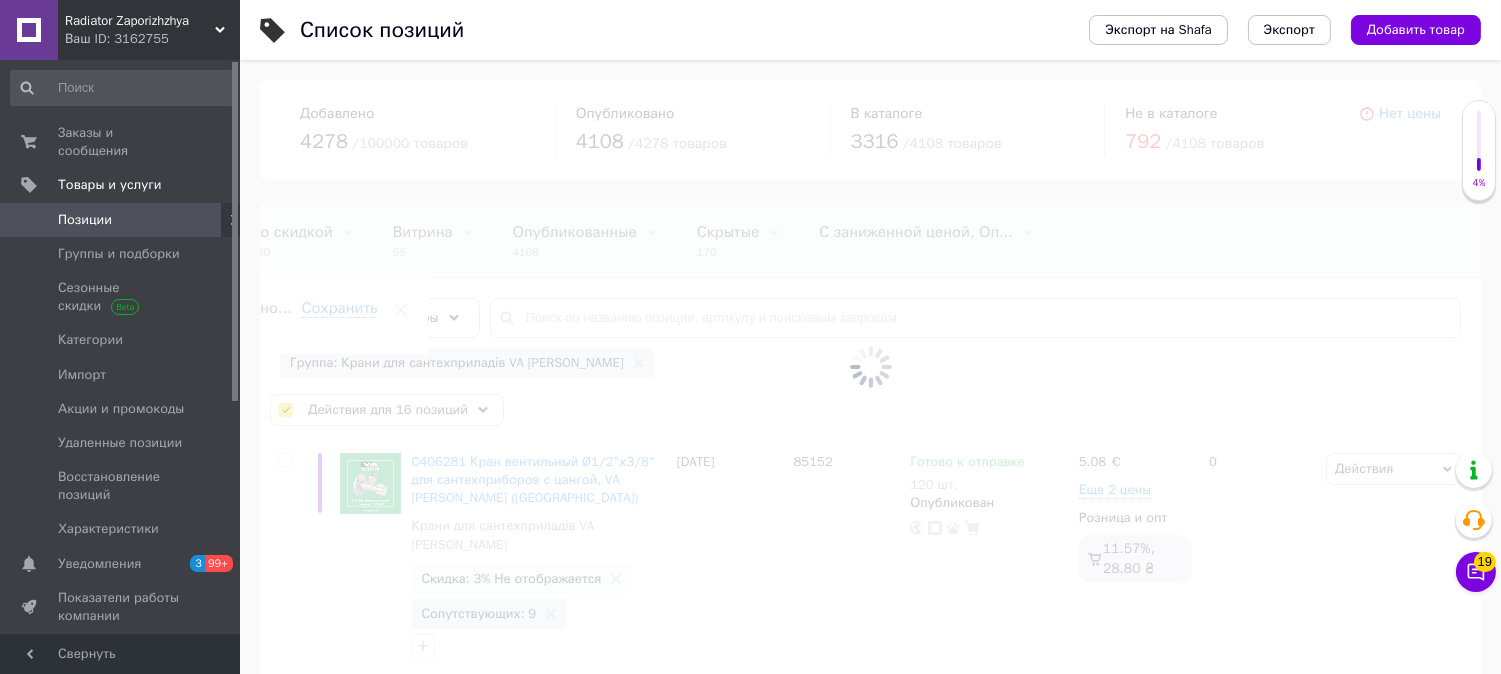 checkbox on "false" 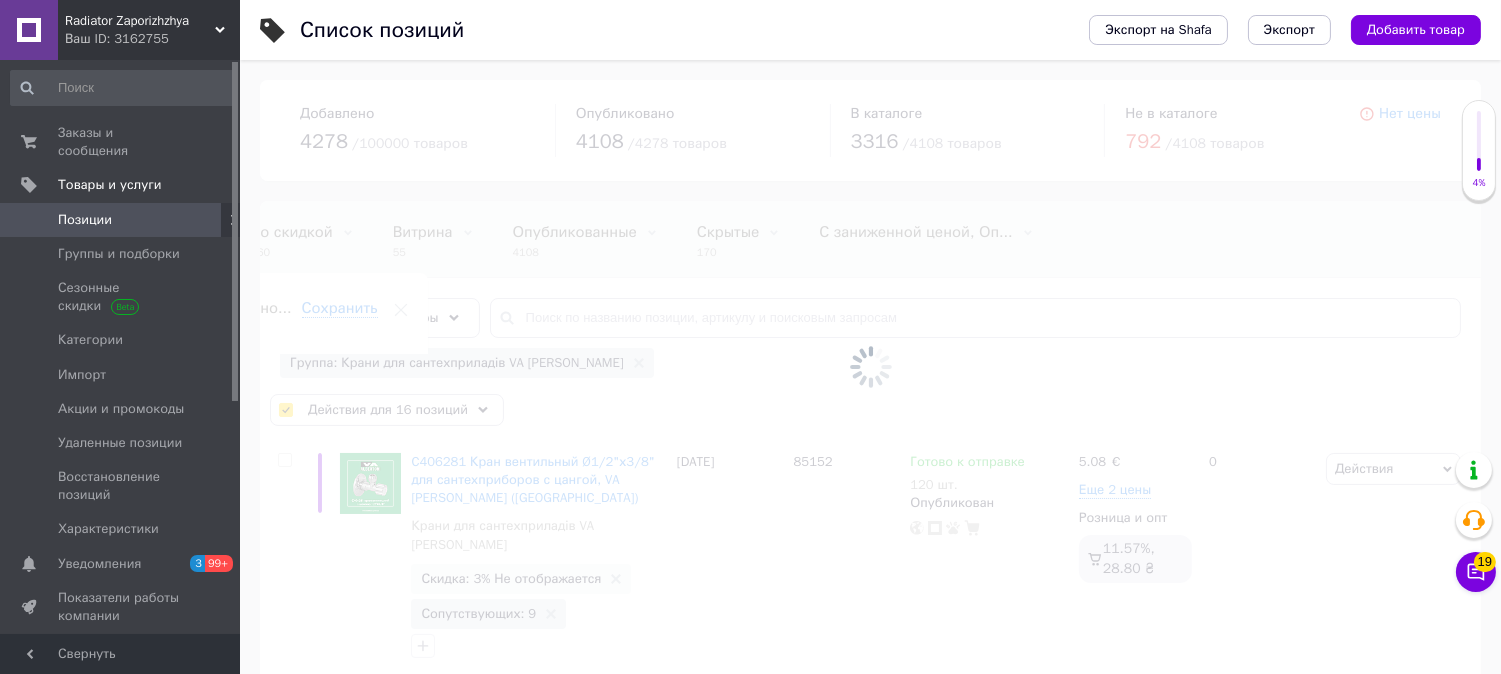 checkbox on "false" 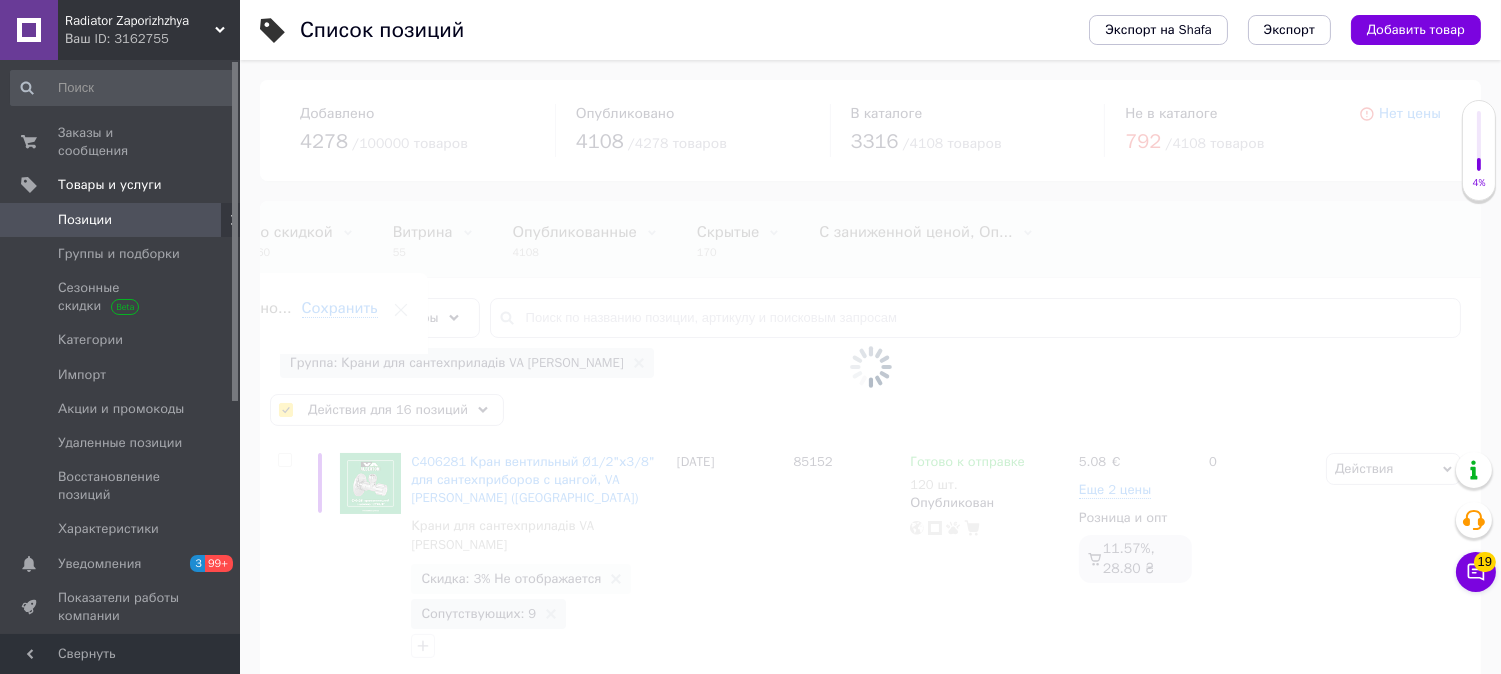 checkbox on "false" 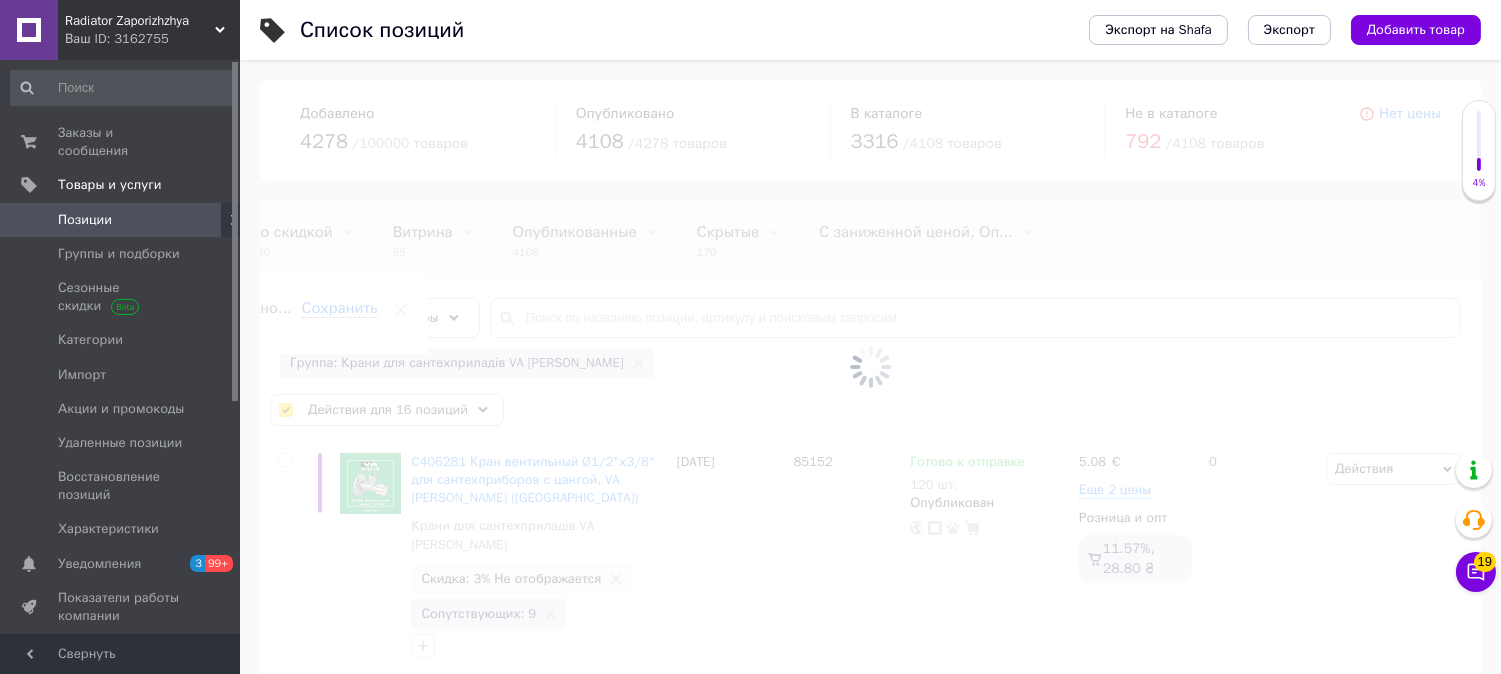 checkbox on "false" 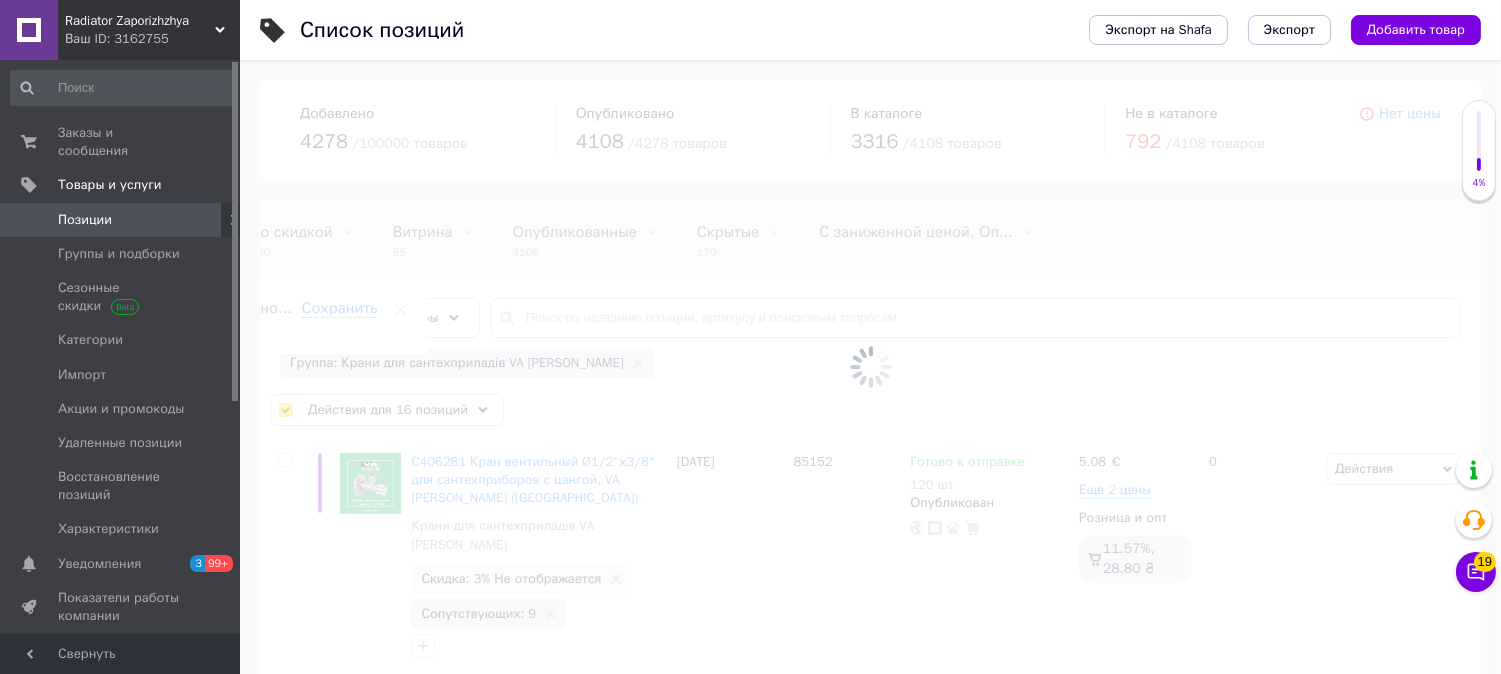 checkbox on "false" 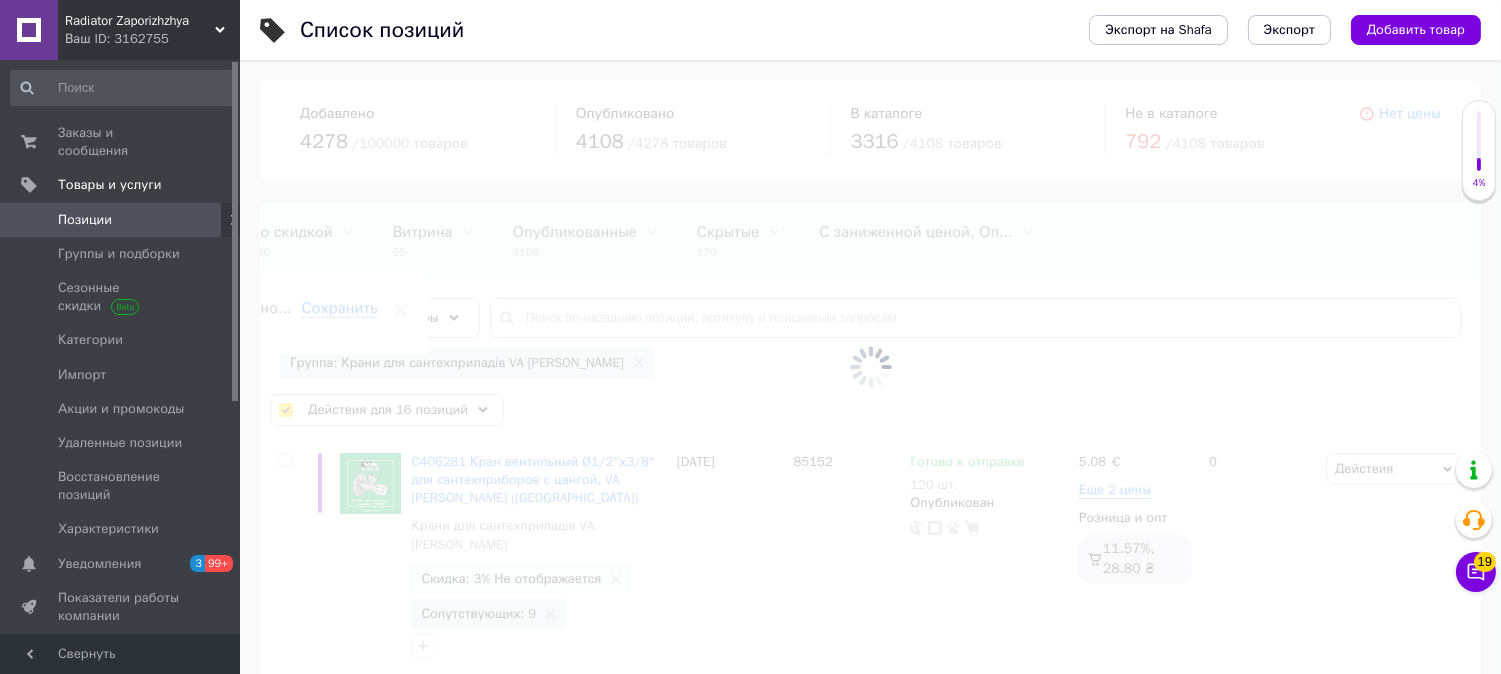 checkbox on "false" 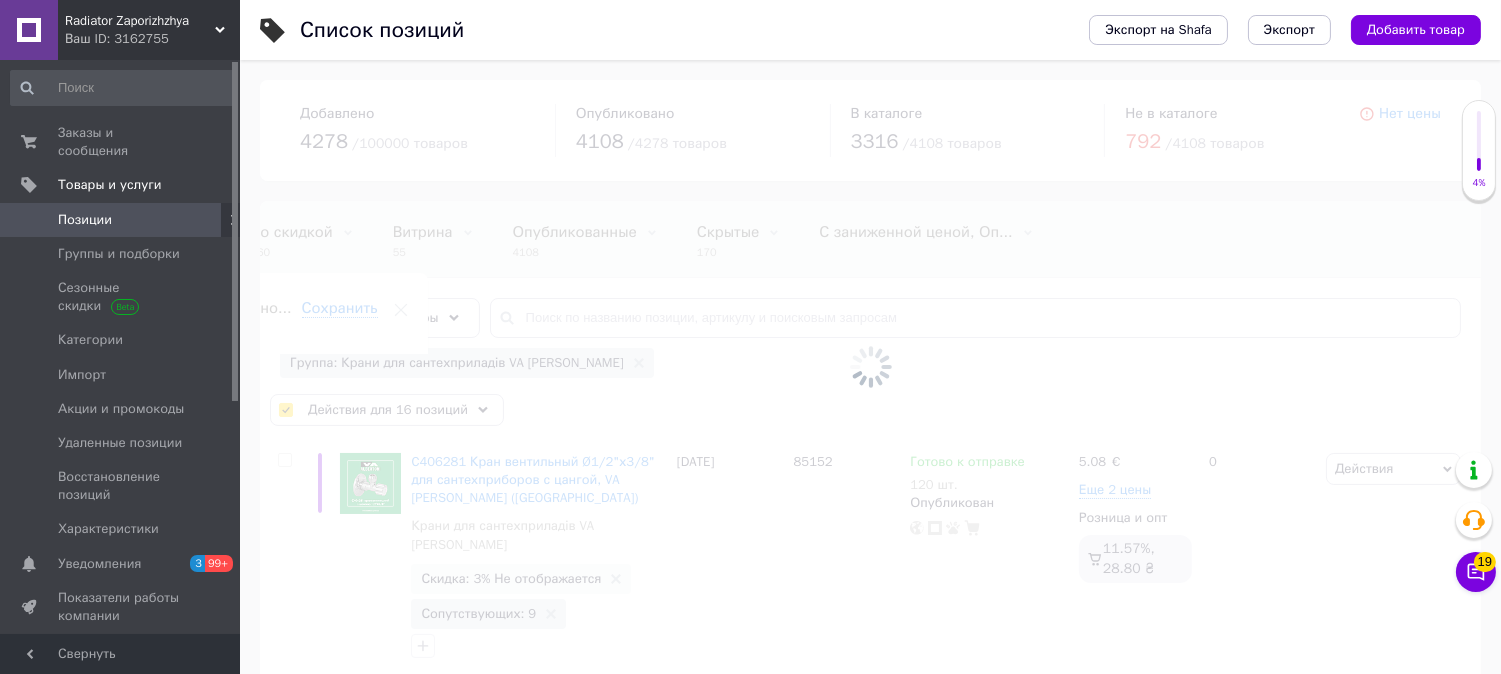 checkbox on "false" 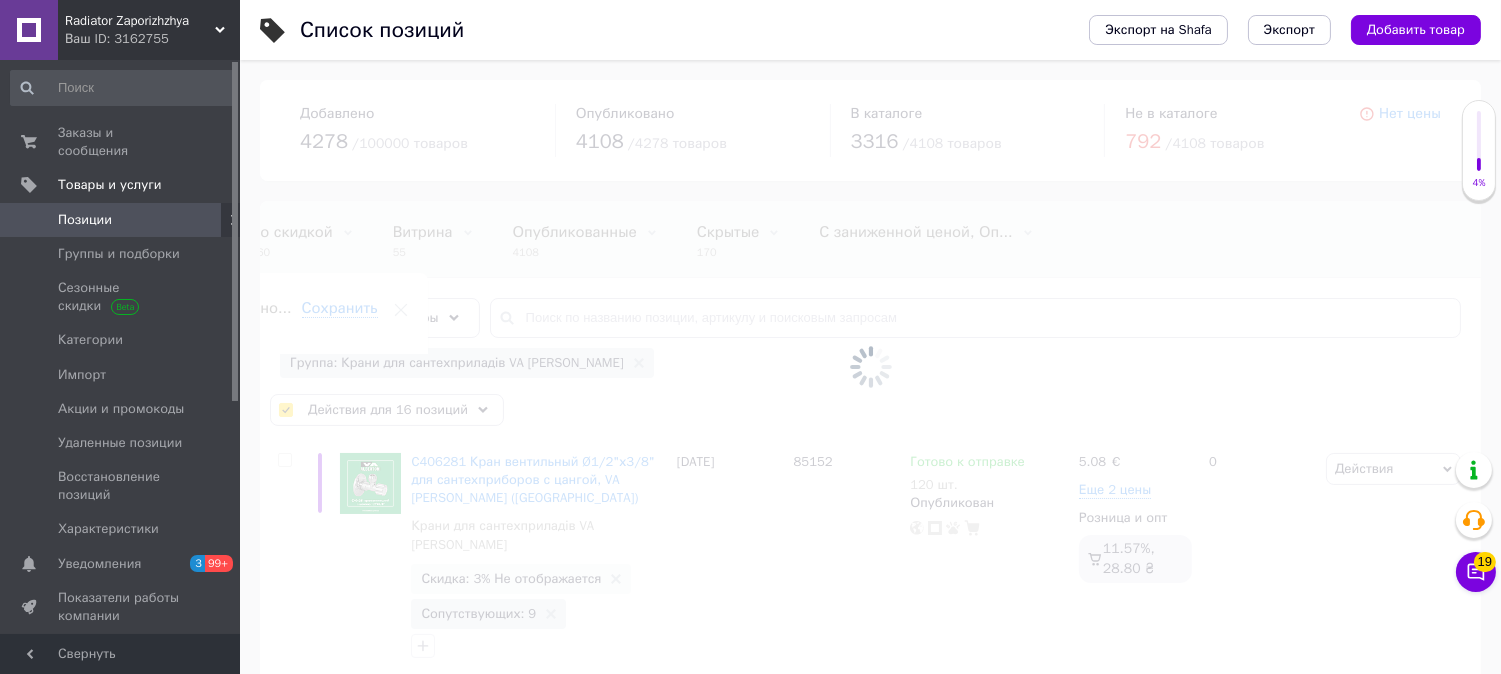 checkbox on "false" 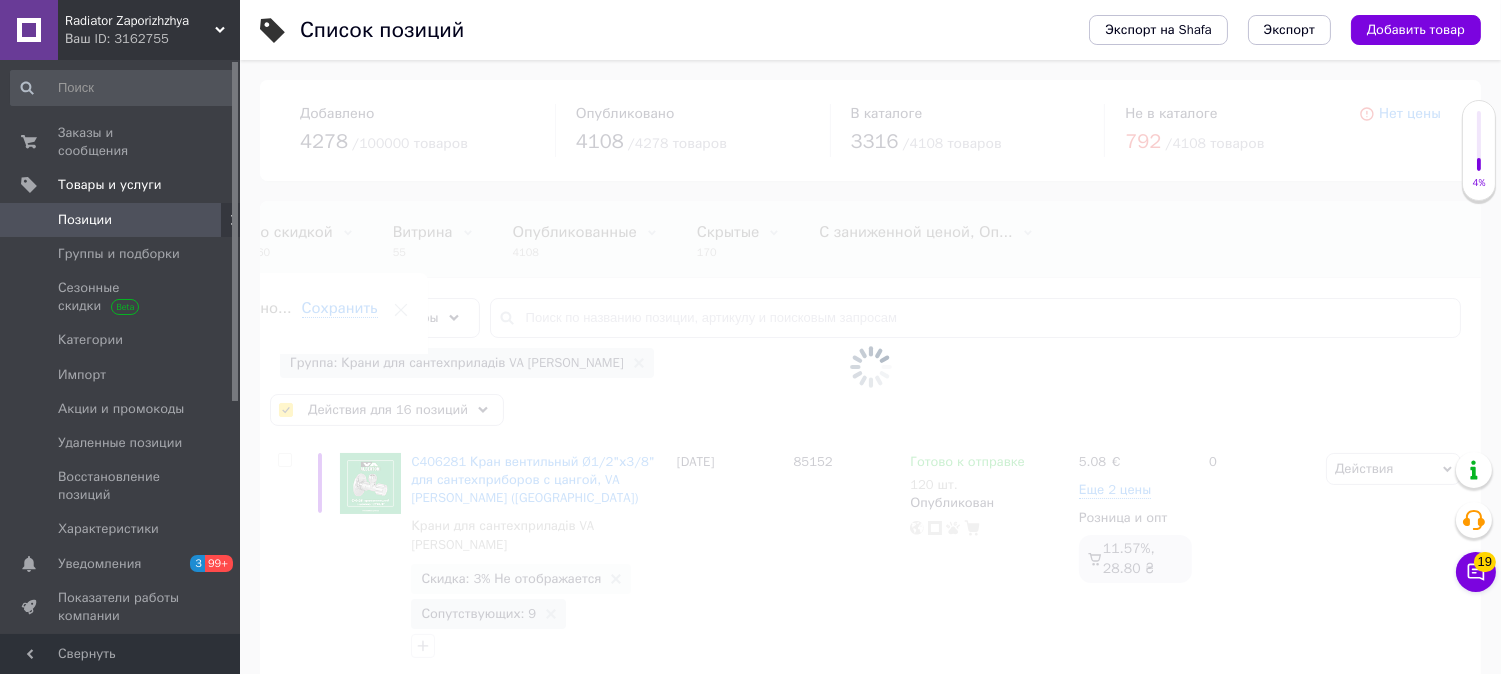 checkbox on "false" 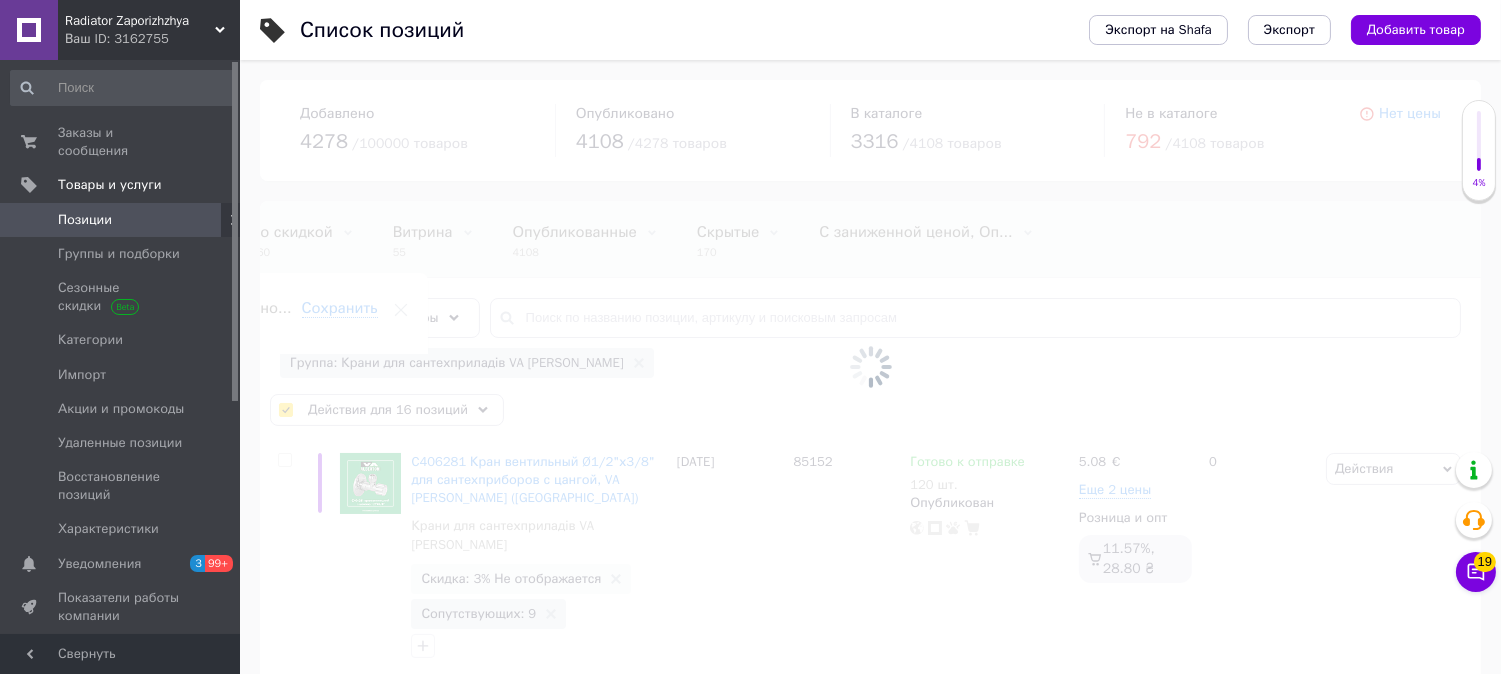 checkbox on "false" 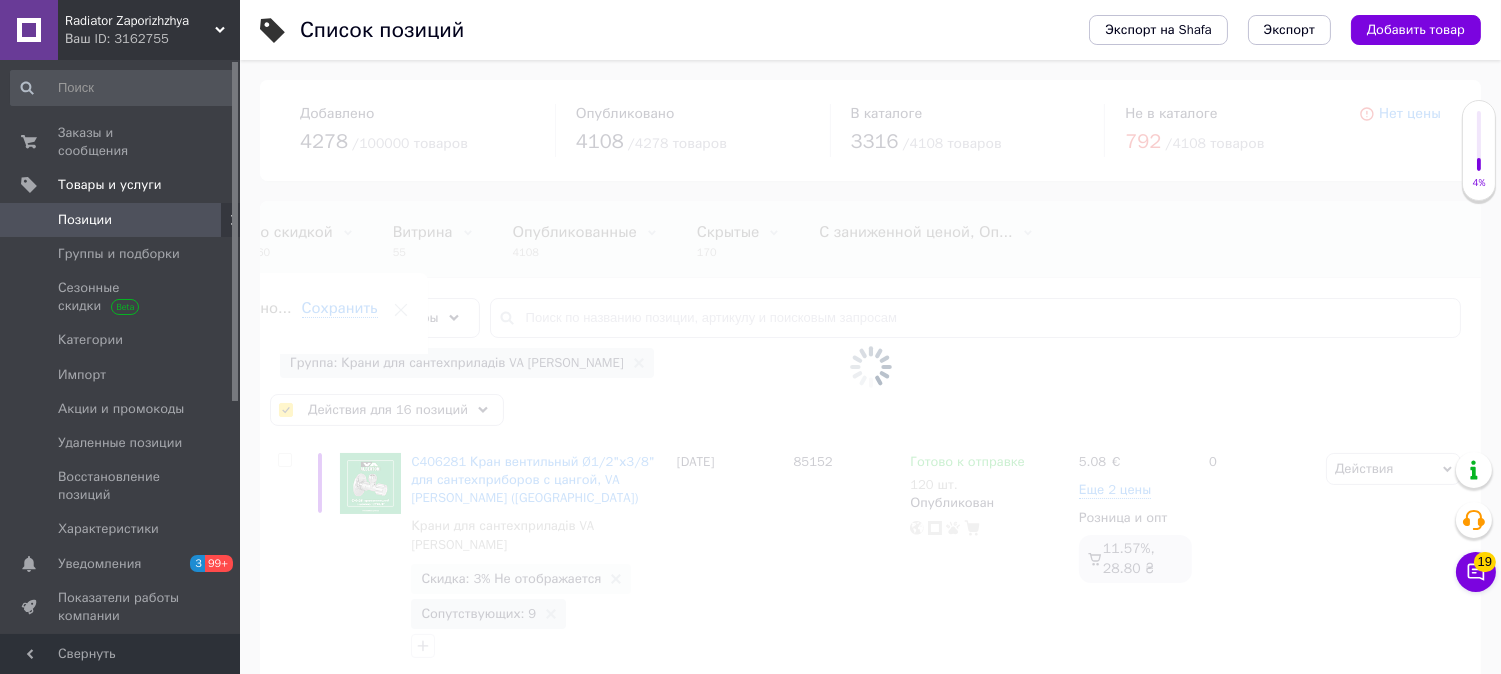 checkbox on "false" 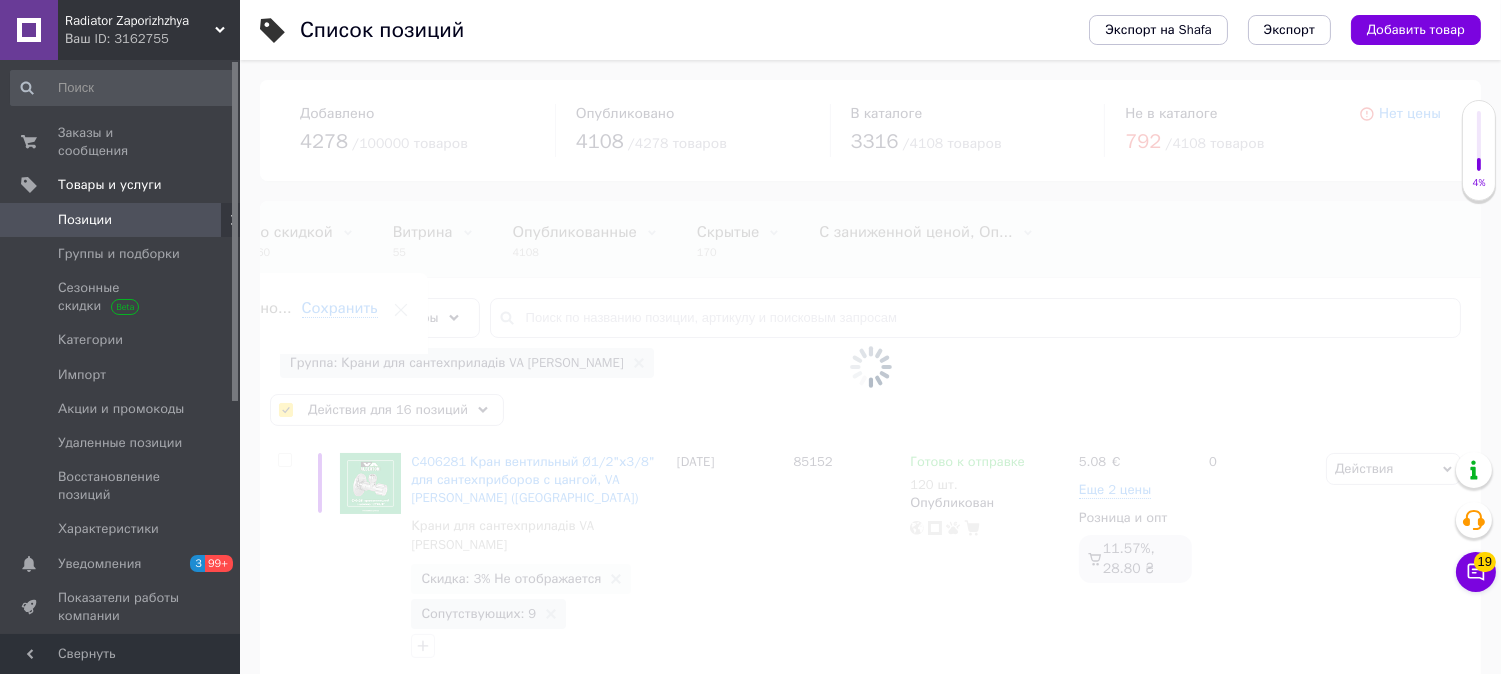 checkbox on "false" 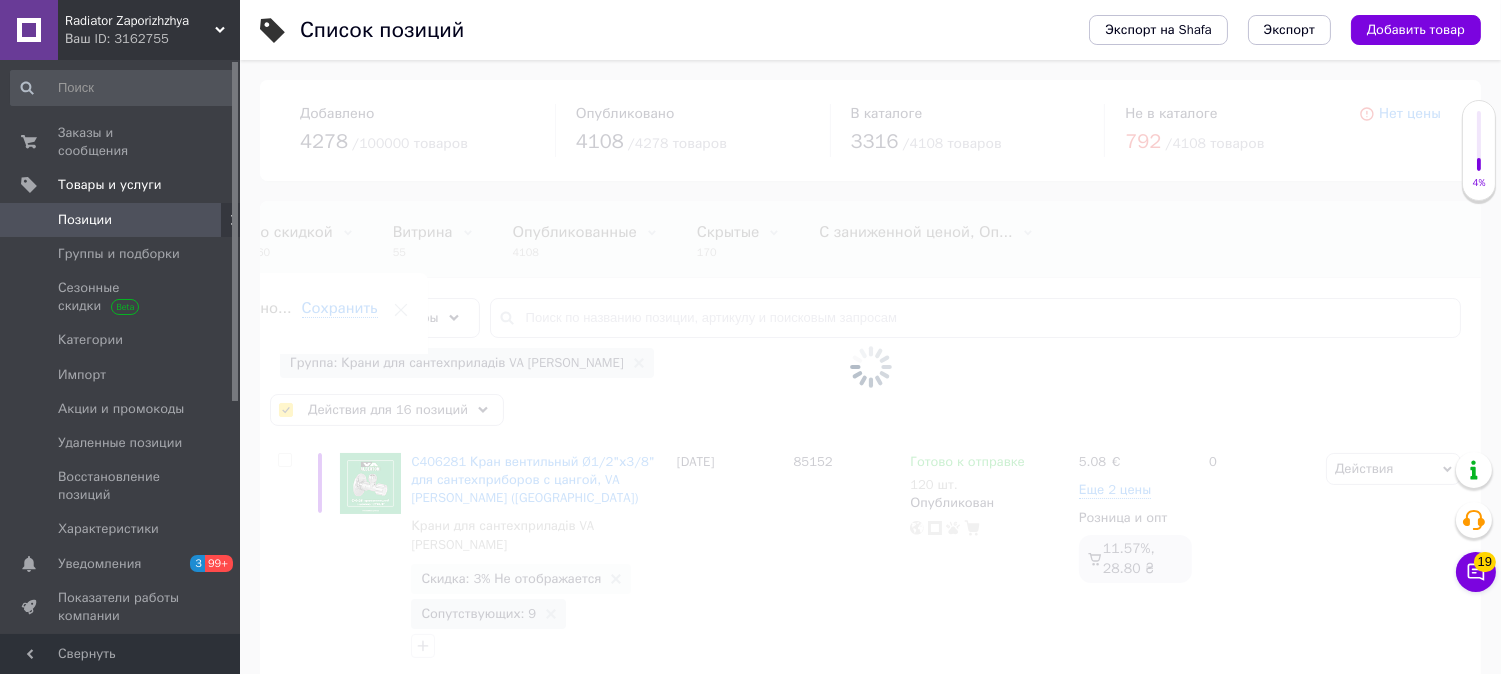 checkbox on "false" 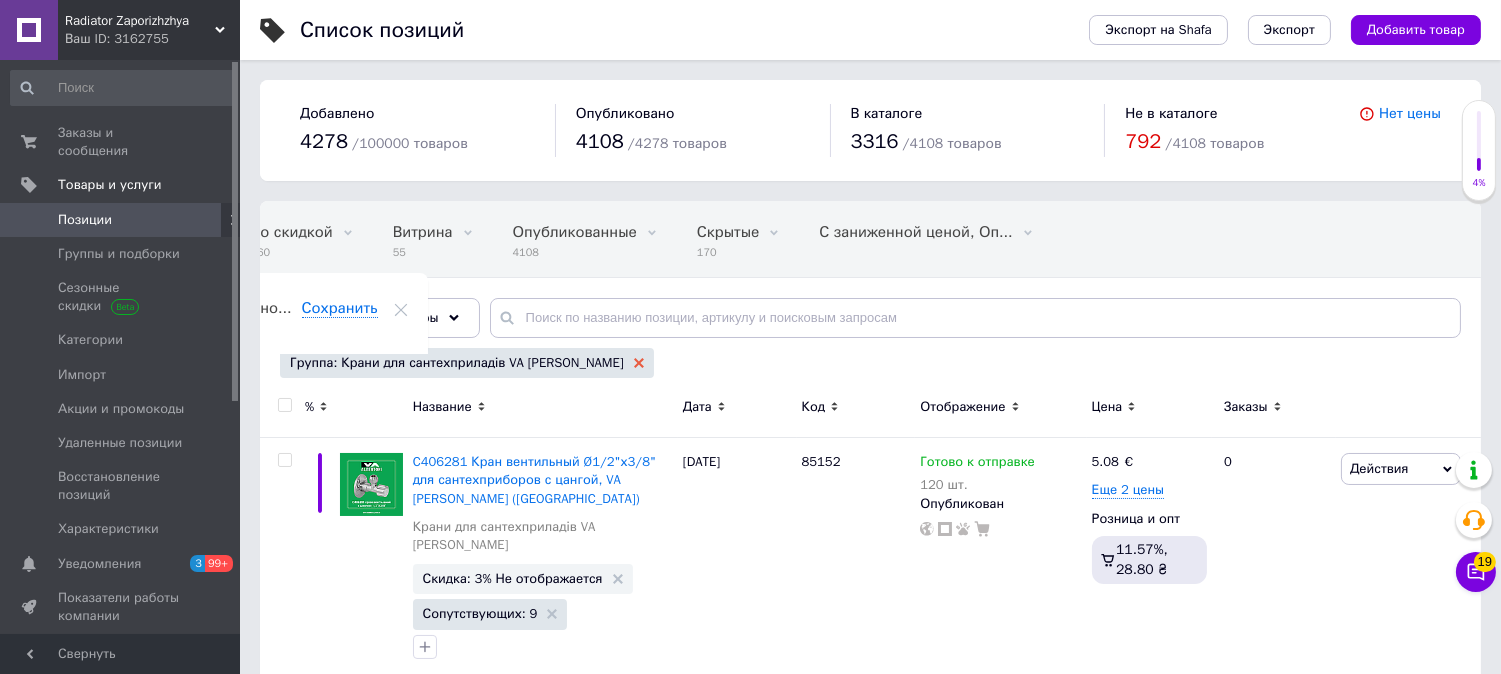 drag, startPoint x: 578, startPoint y: 371, endPoint x: 583, endPoint y: 362, distance: 10.29563 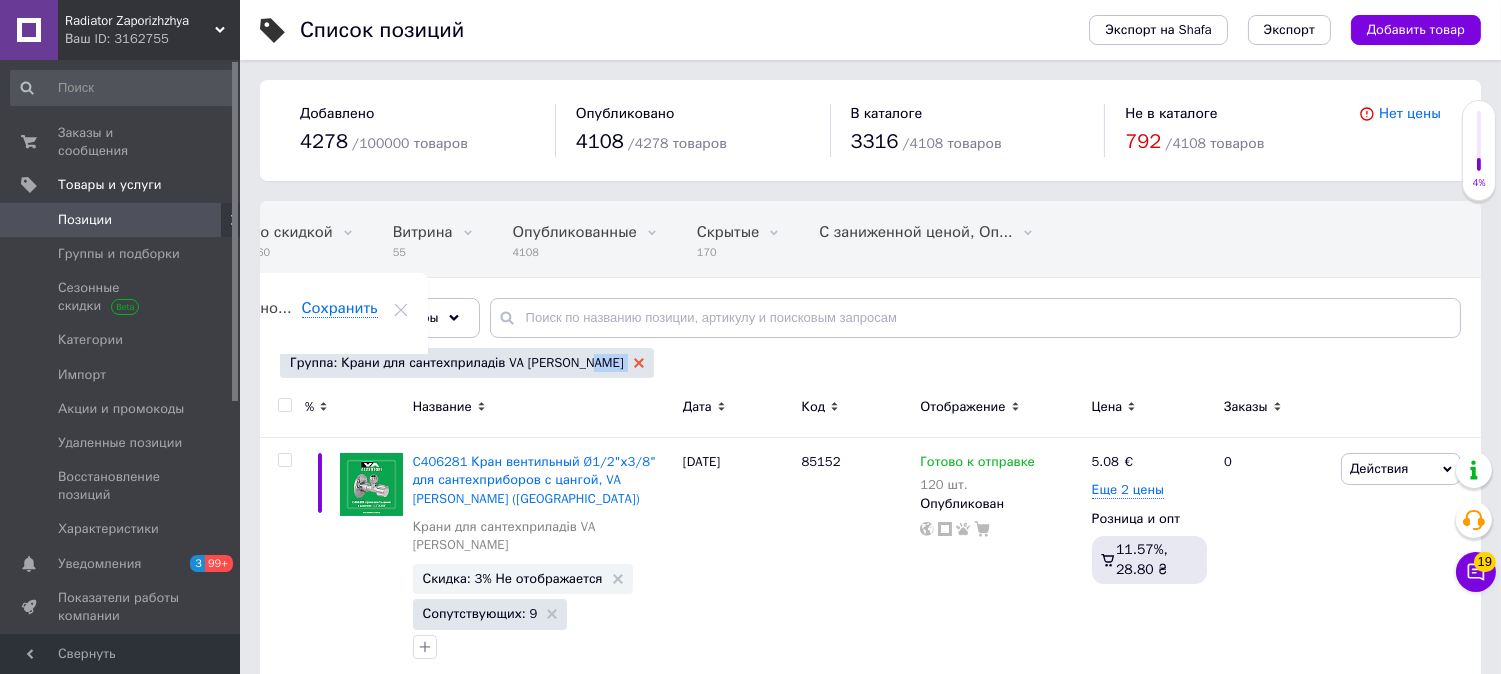 click 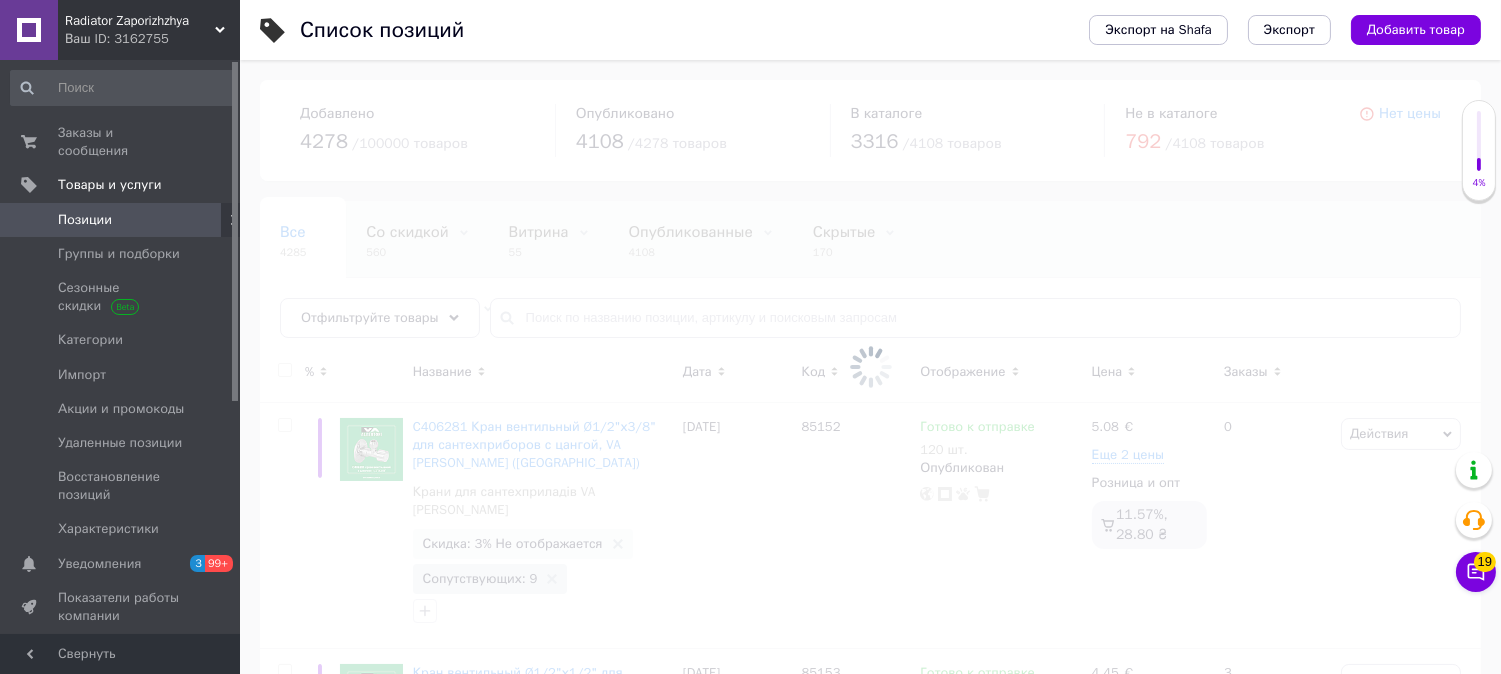 scroll, scrollTop: 0, scrollLeft: 0, axis: both 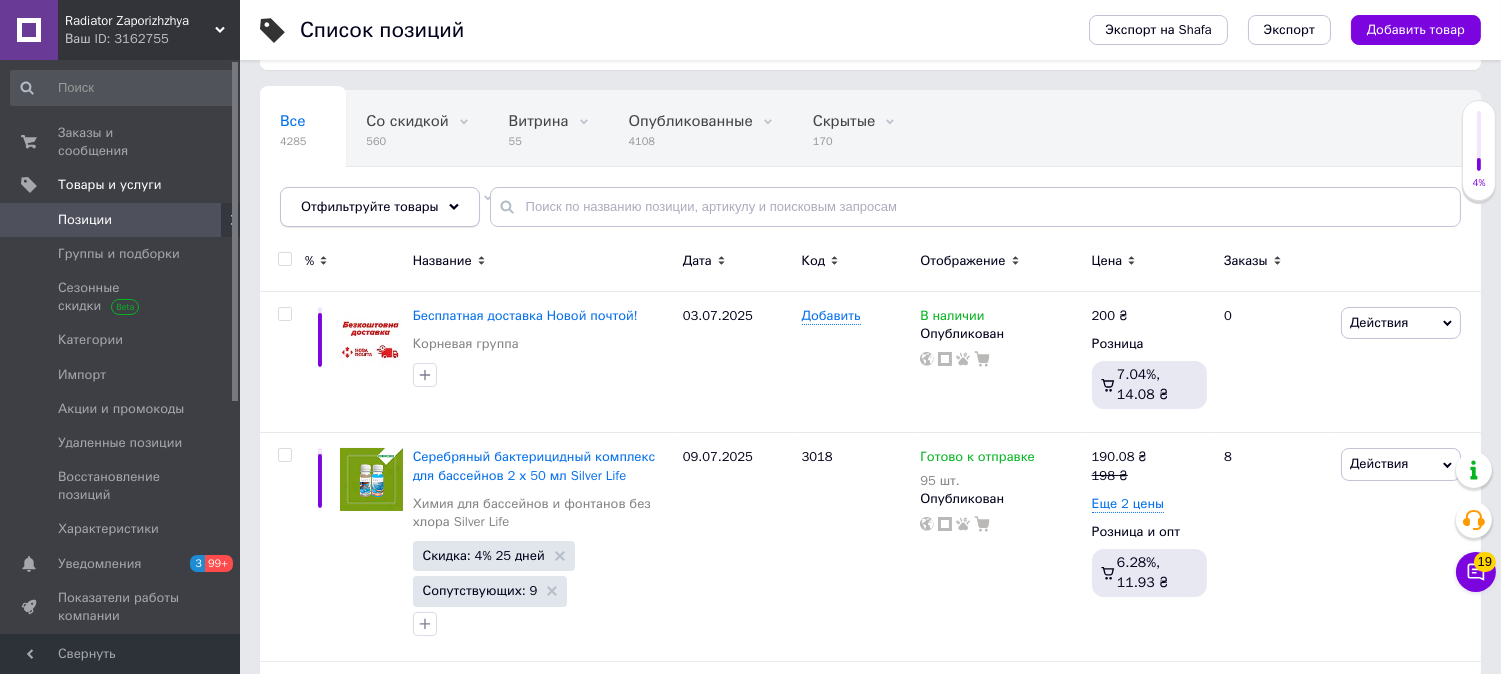 click on "Отфильтруйте товары" at bounding box center (370, 206) 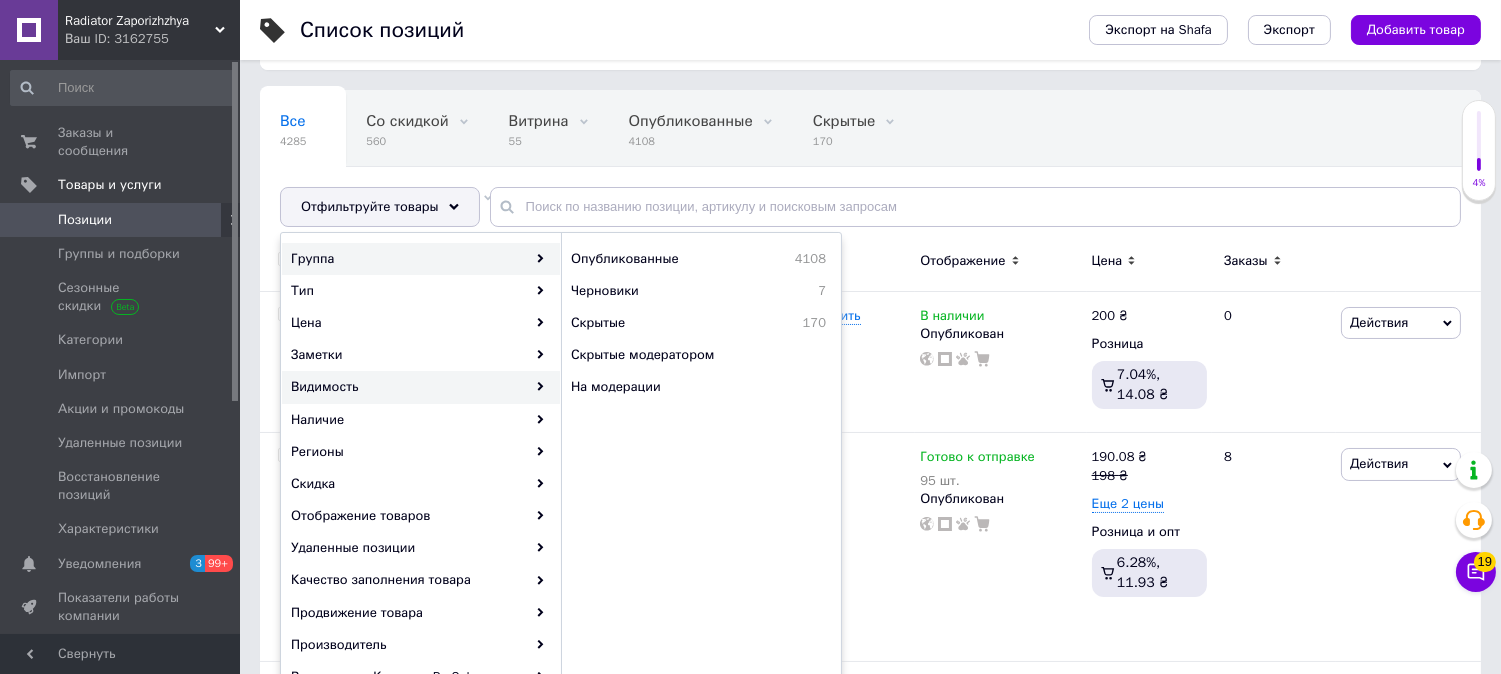 click on "Группа" at bounding box center [421, 259] 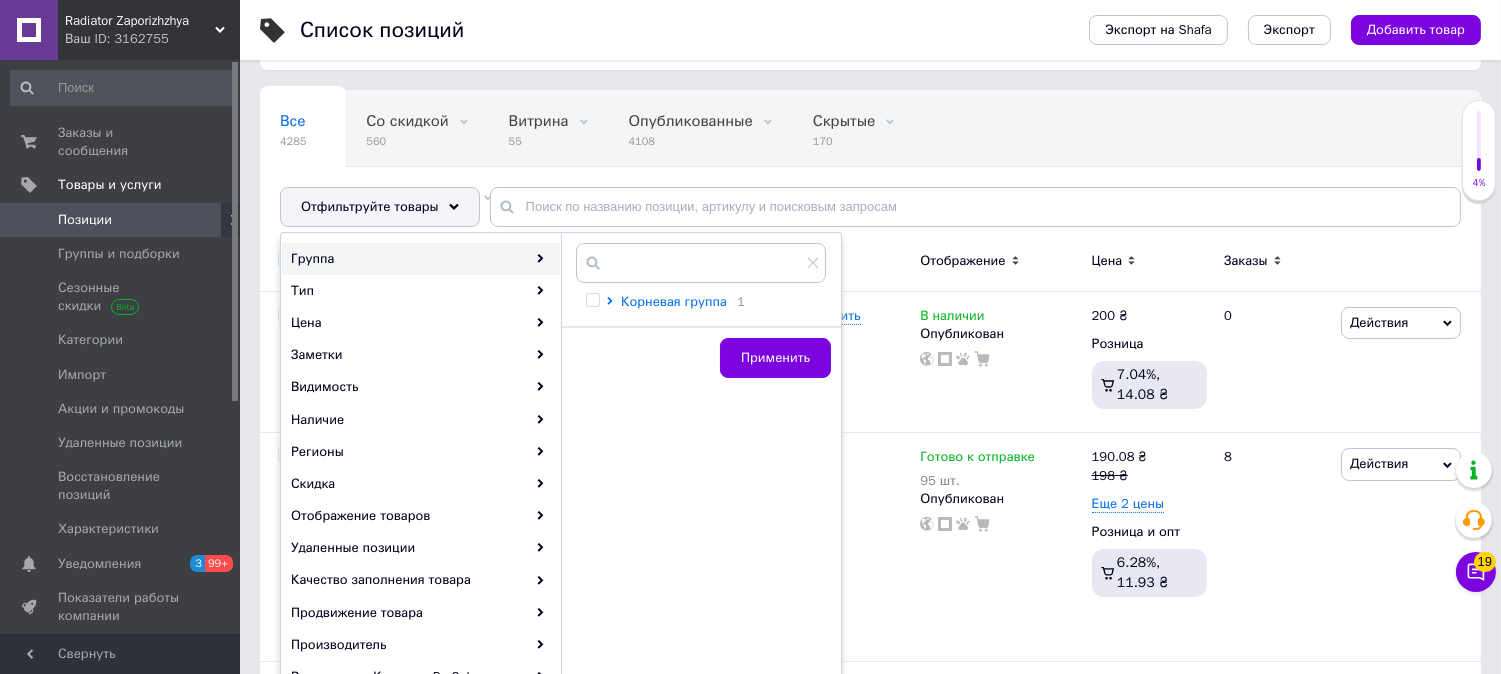 click on "Корневая группа" at bounding box center (674, 301) 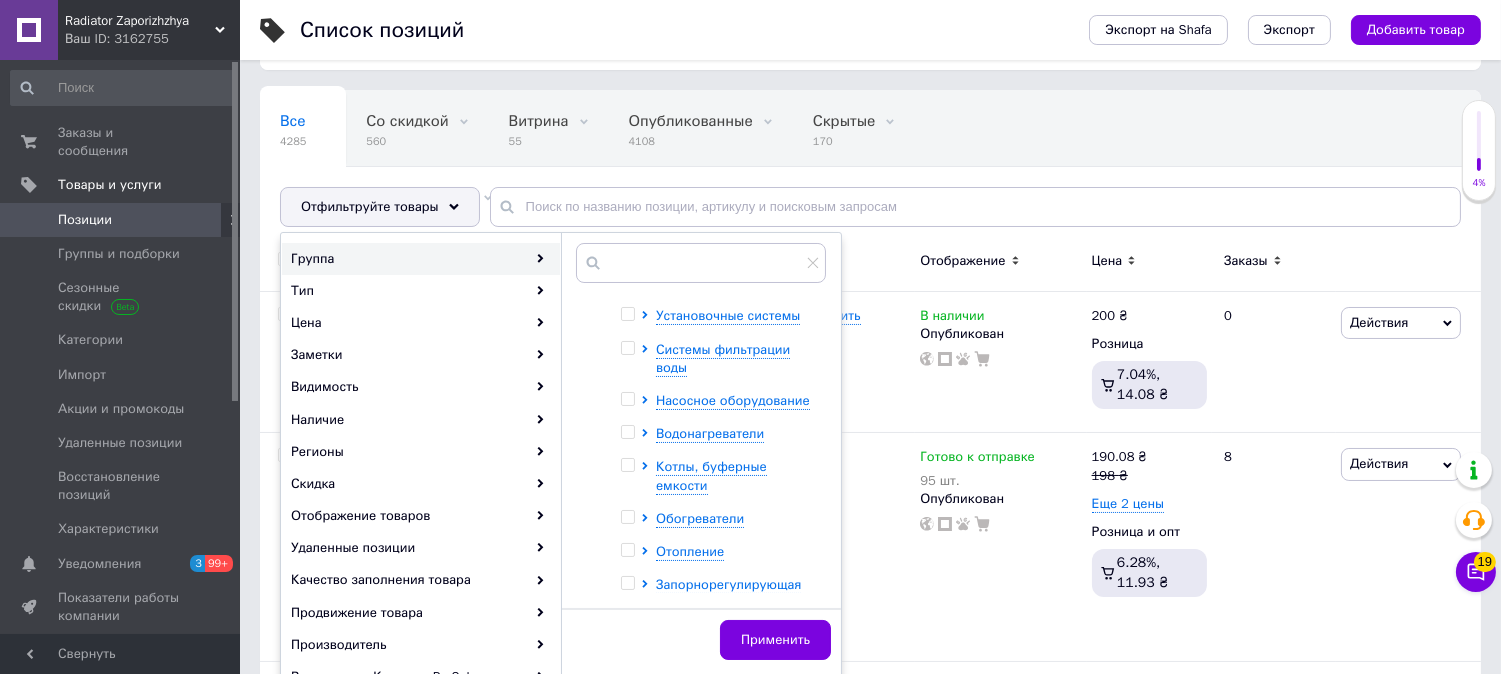 scroll, scrollTop: 418, scrollLeft: 0, axis: vertical 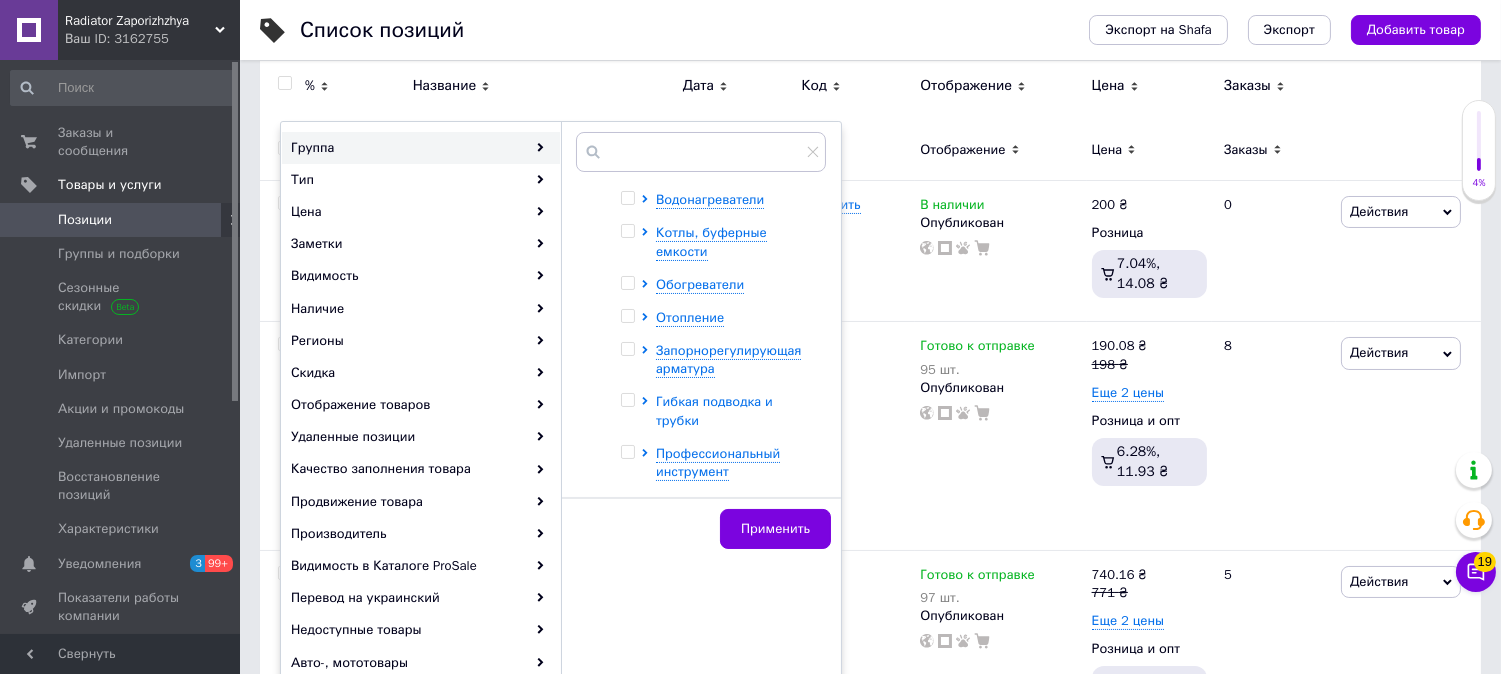 click on "Гибкая подводка и трубки" at bounding box center [714, 410] 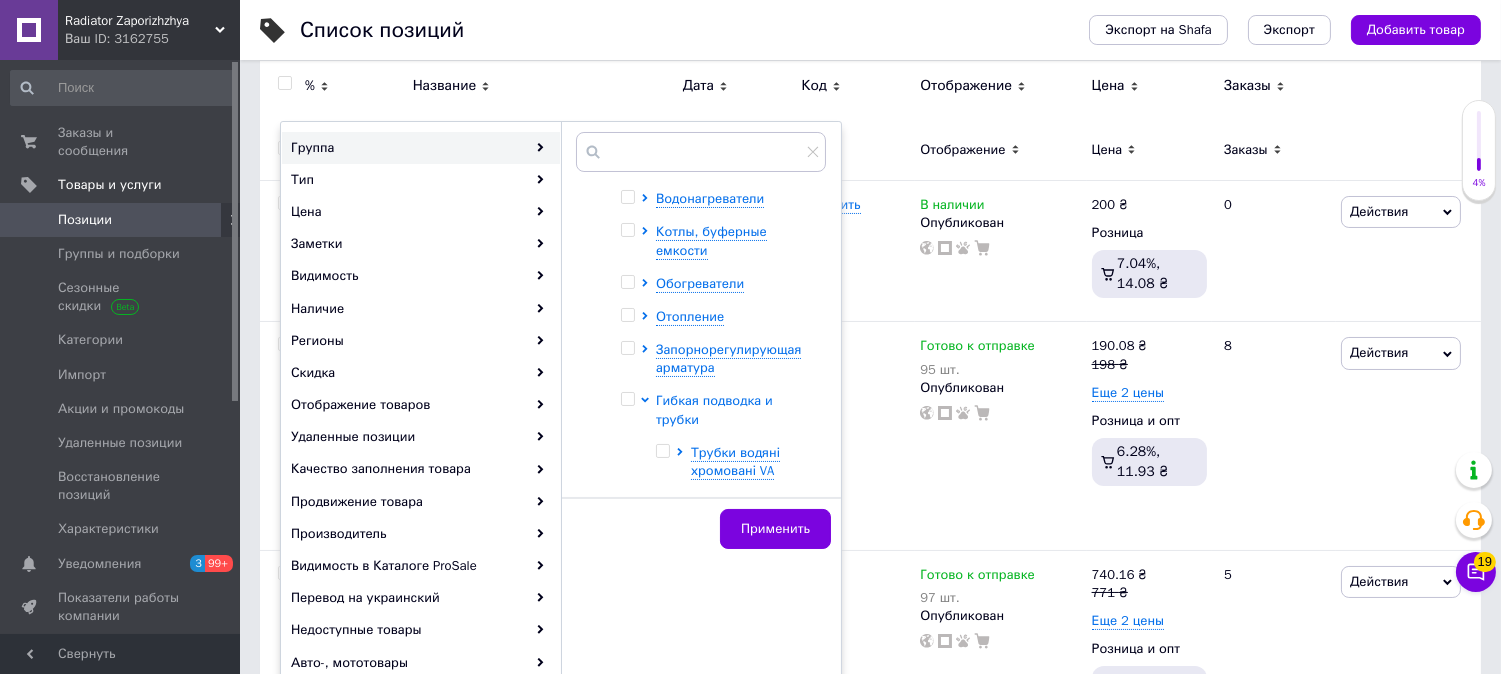 click on "Гибкая подводка и трубки" at bounding box center (714, 409) 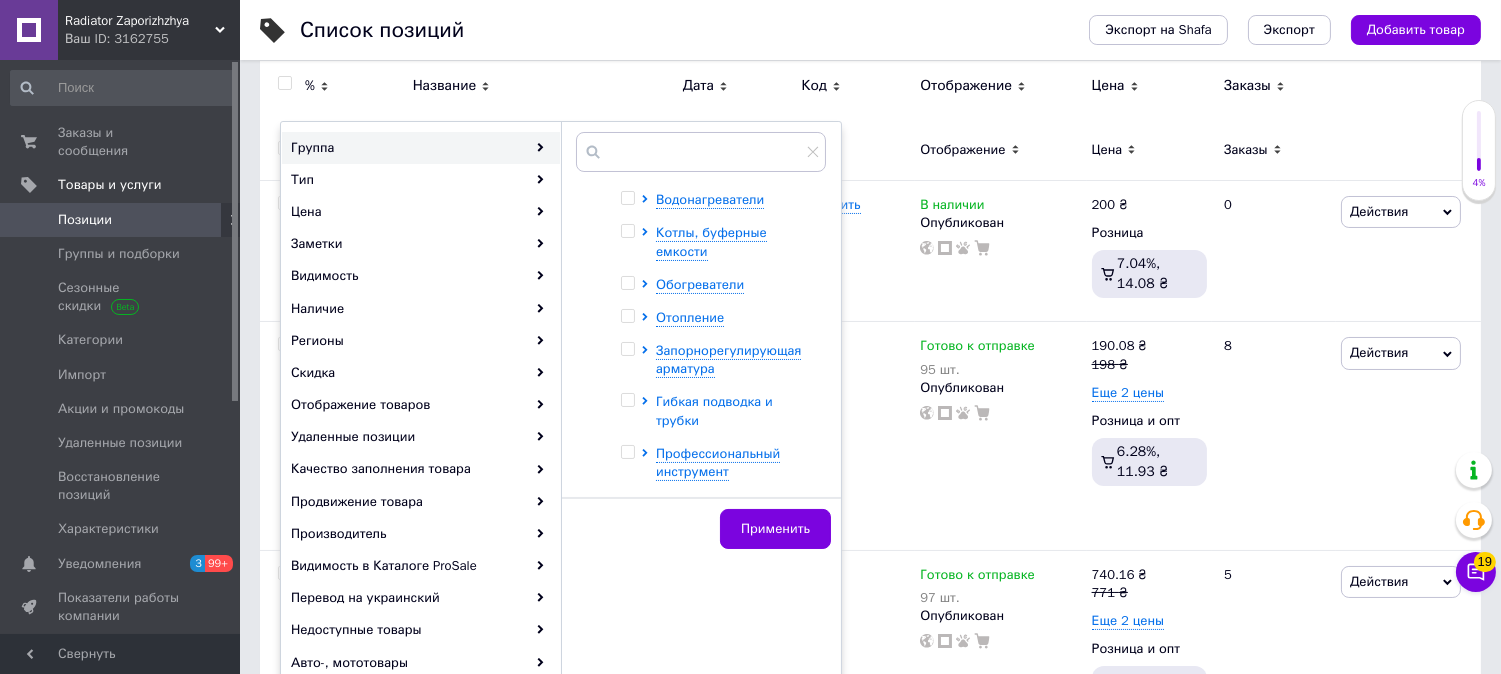 click on "Гибкая подводка и трубки" at bounding box center [714, 410] 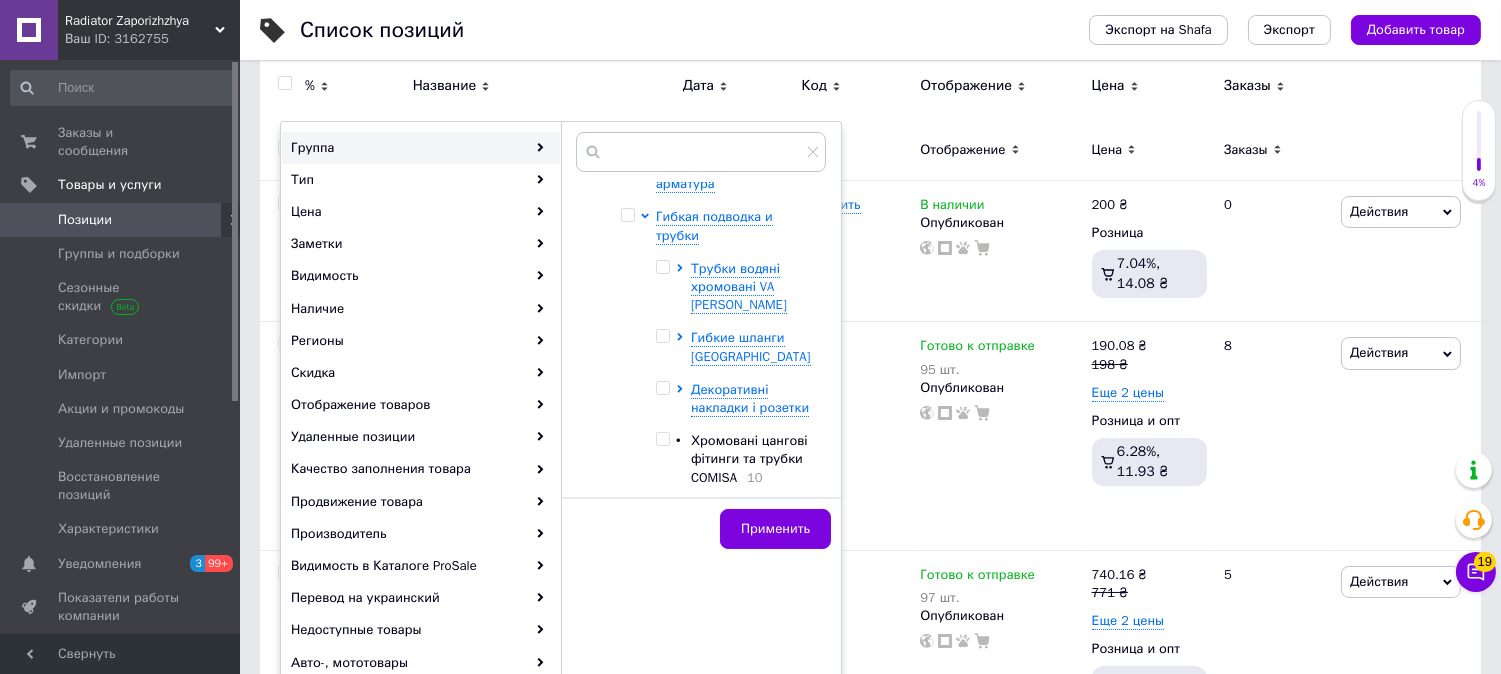 scroll, scrollTop: 641, scrollLeft: 0, axis: vertical 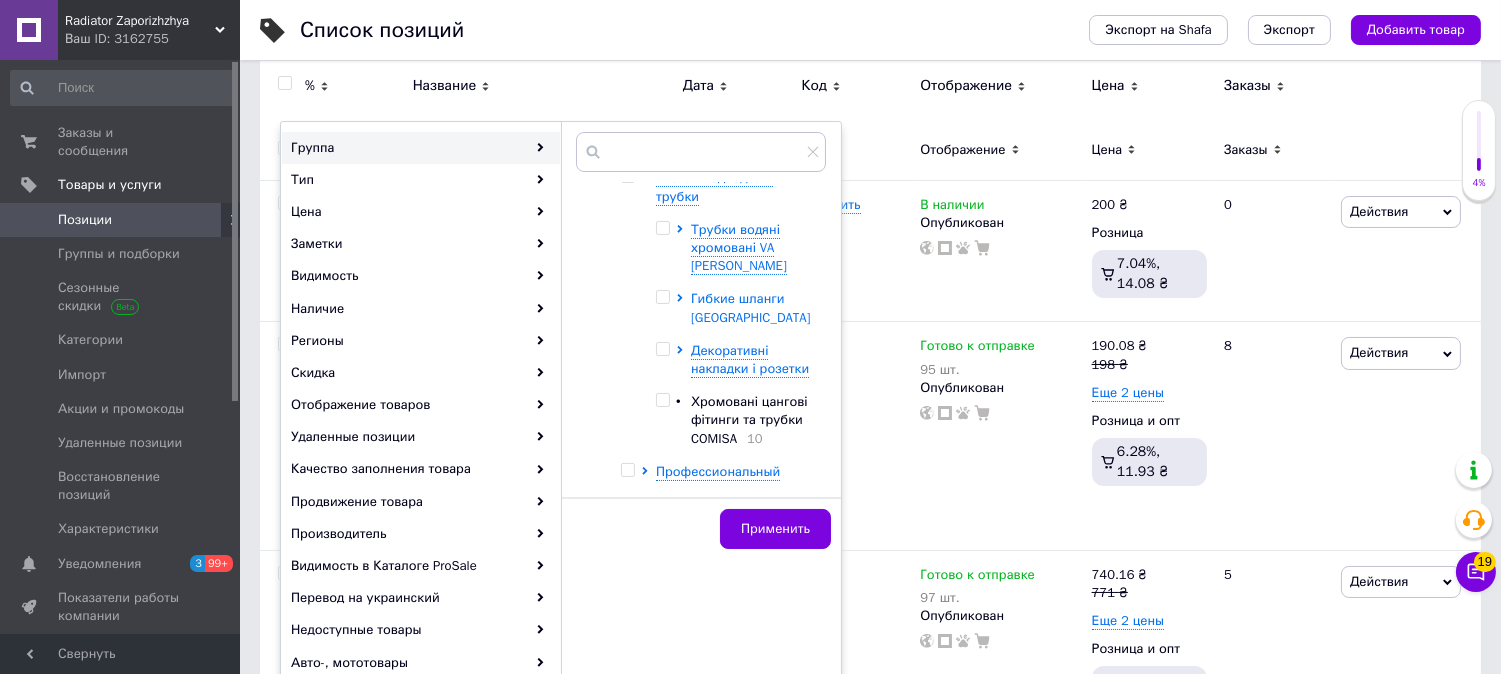 click on "Гибкие шланги PARIGI" at bounding box center [751, 307] 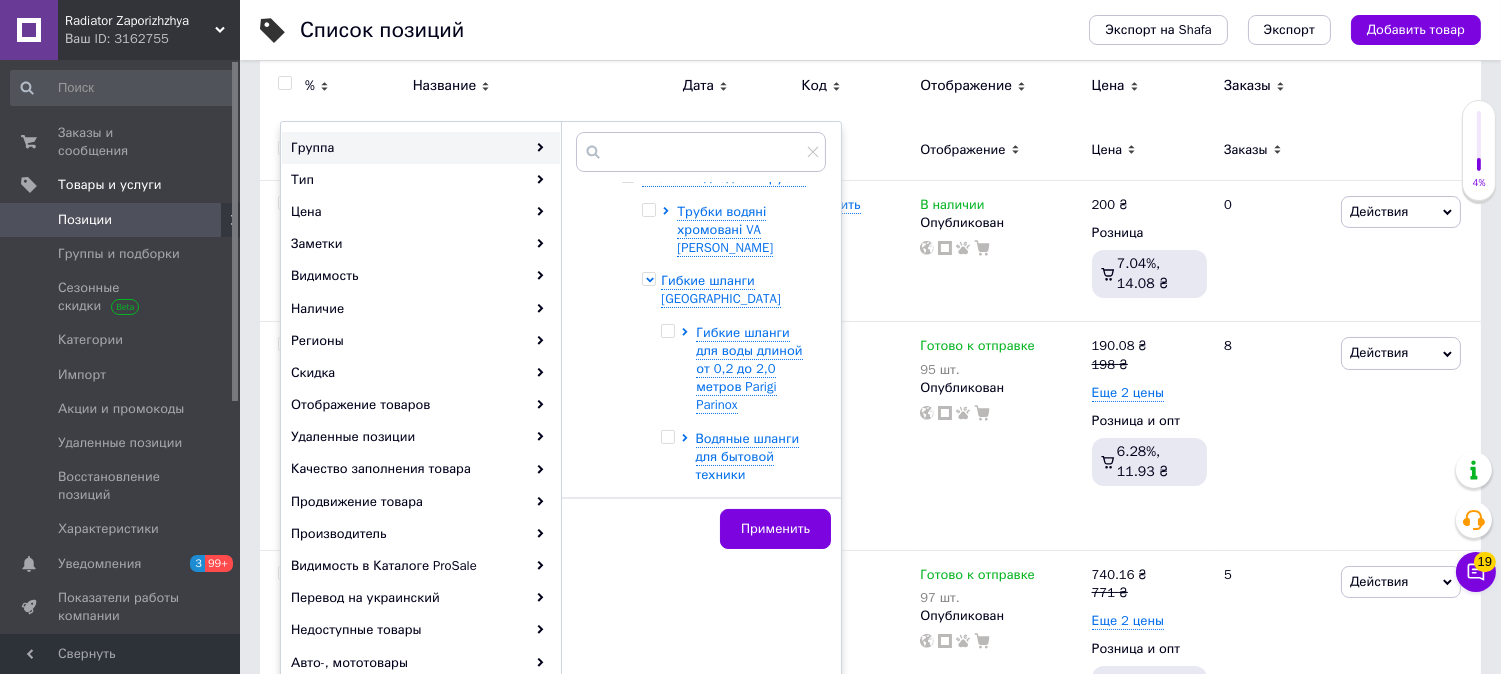 click at bounding box center (648, 279) 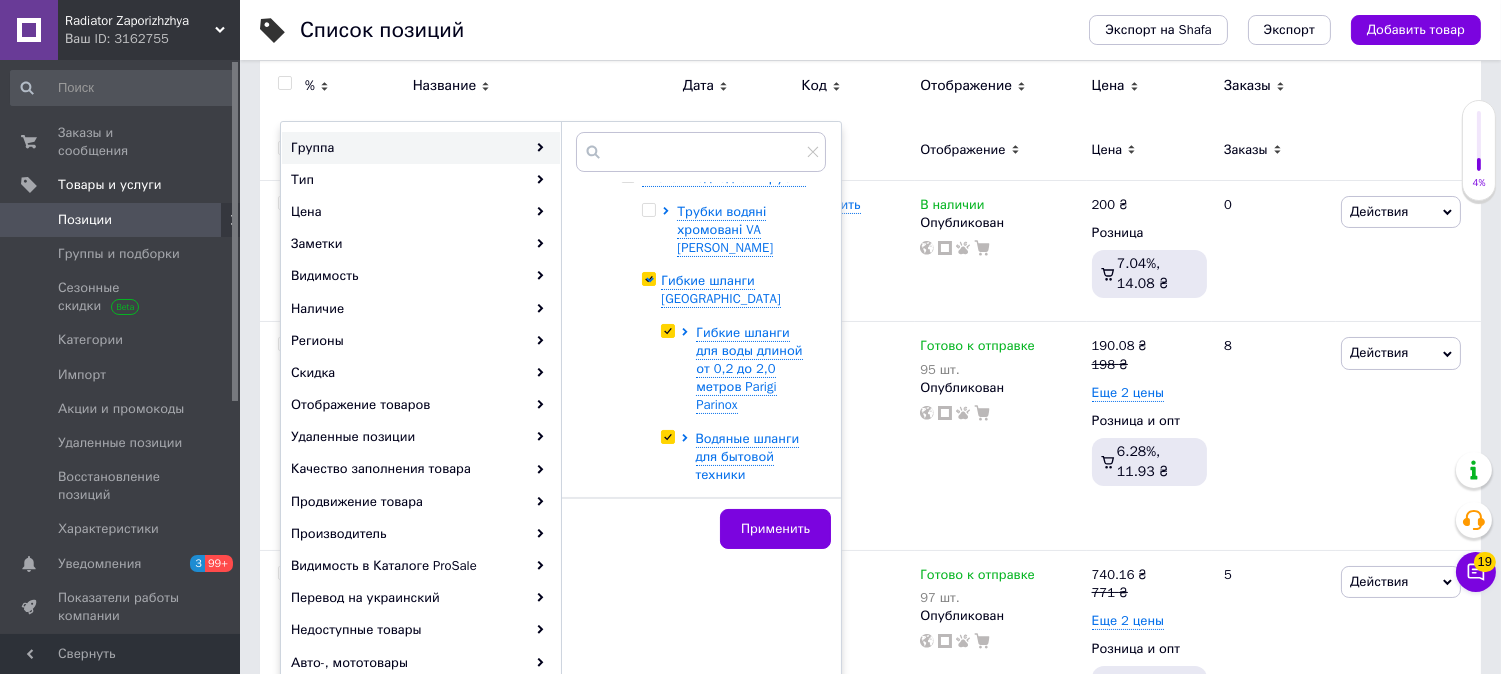 checkbox on "true" 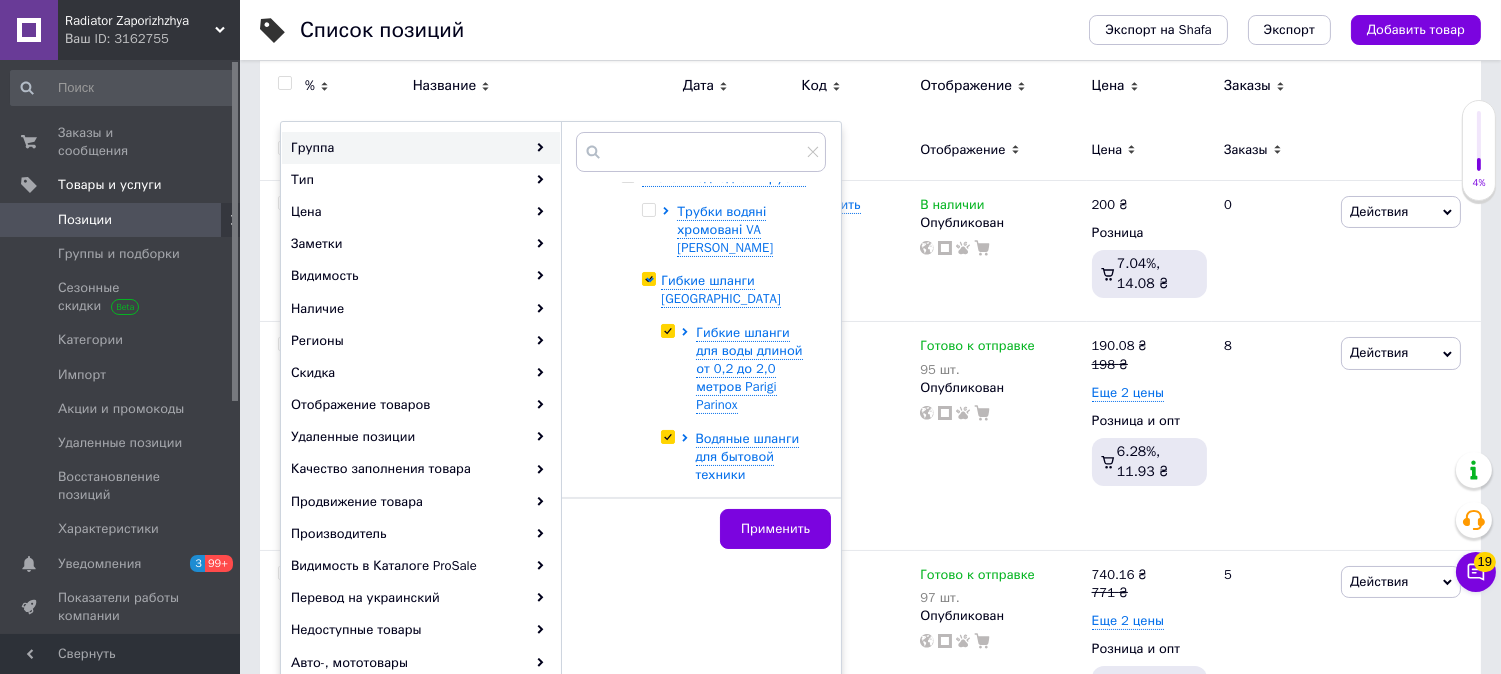 checkbox on "true" 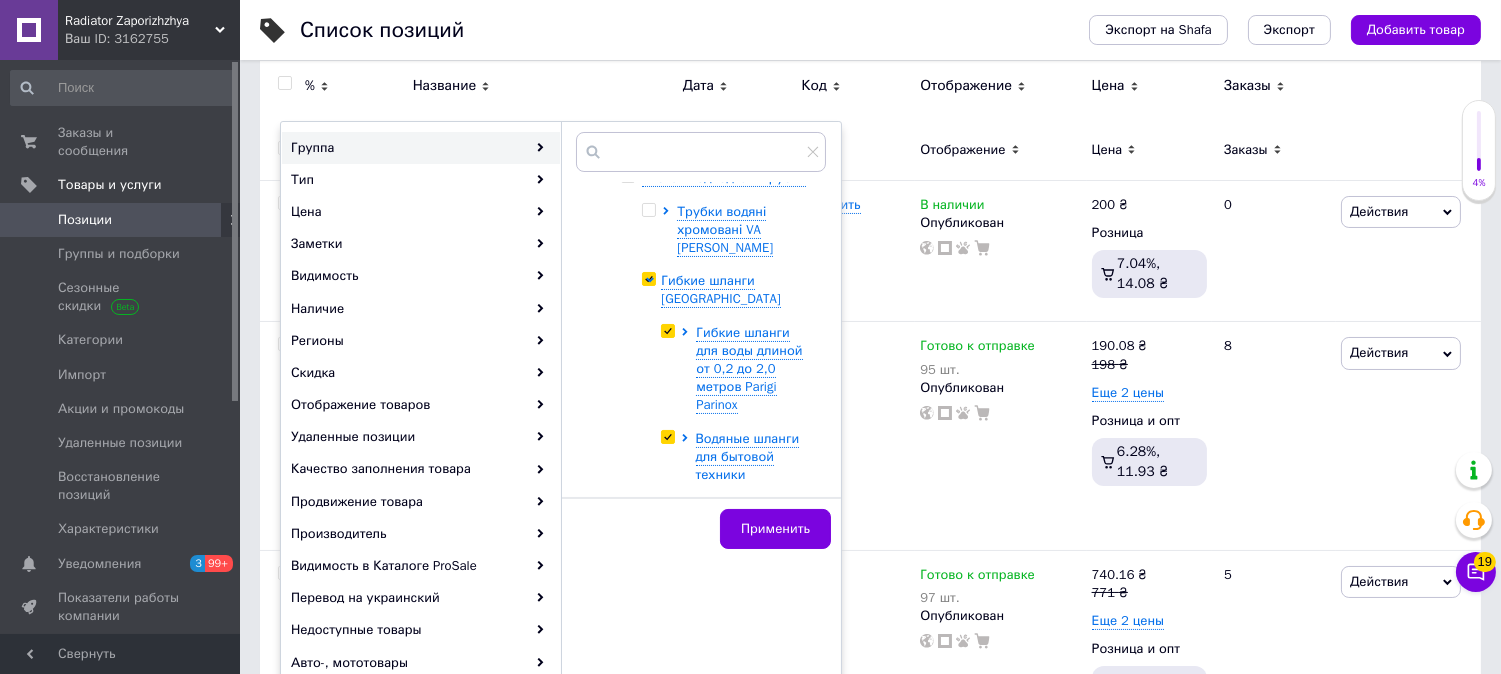 checkbox on "true" 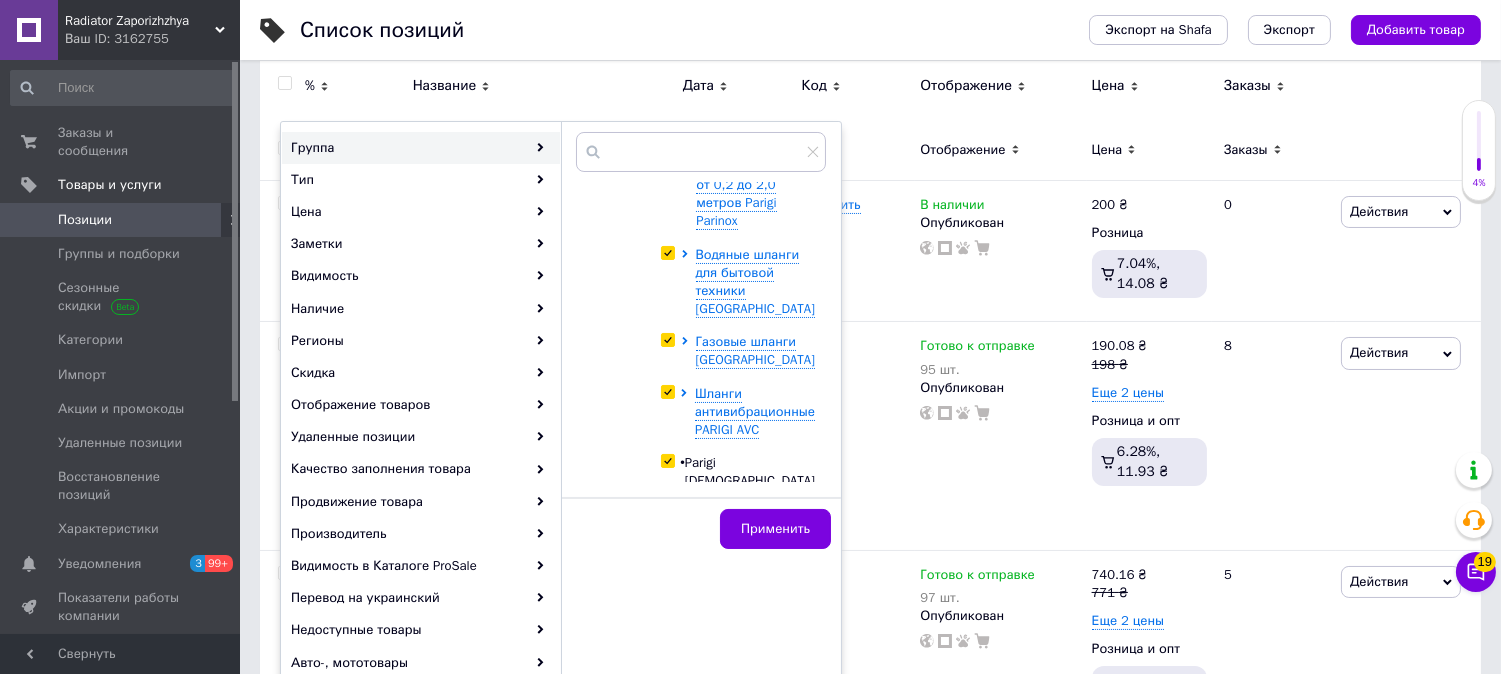scroll, scrollTop: 974, scrollLeft: 0, axis: vertical 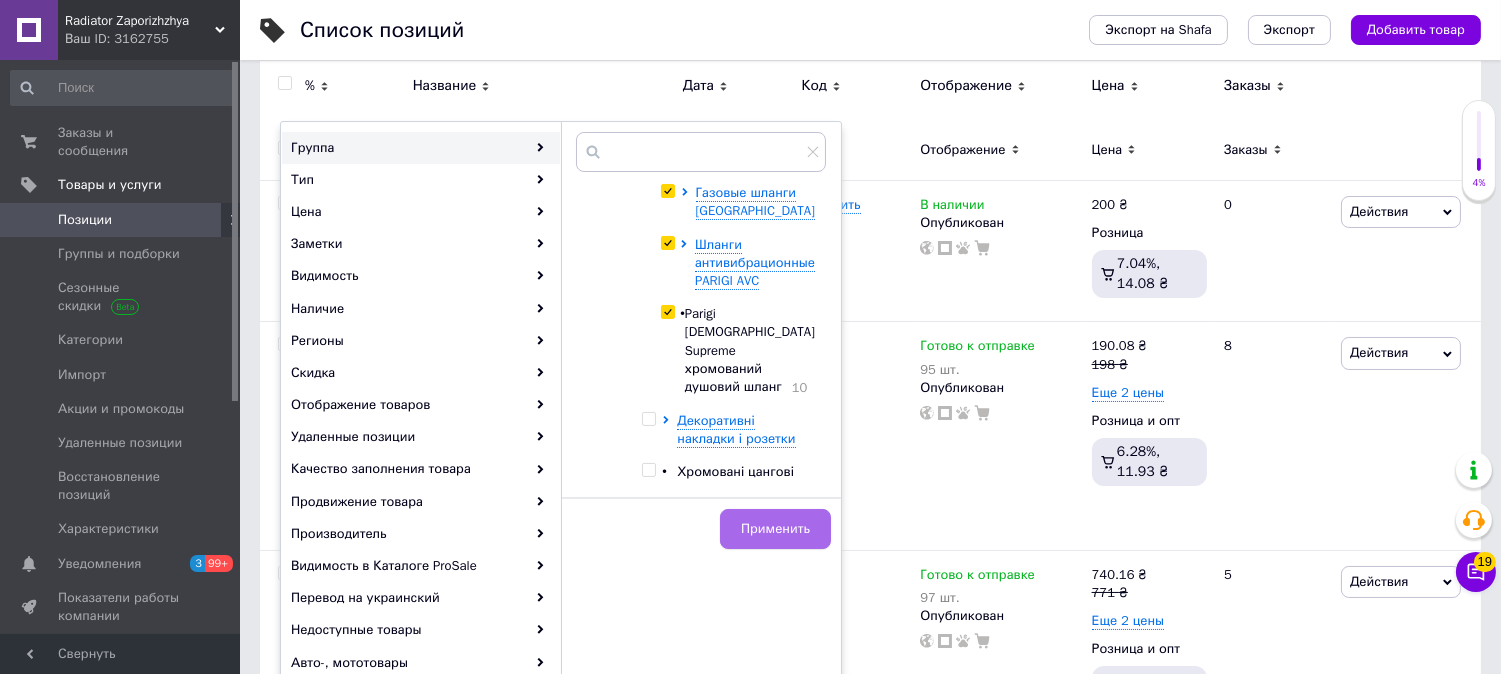 click on "Применить" at bounding box center [775, 529] 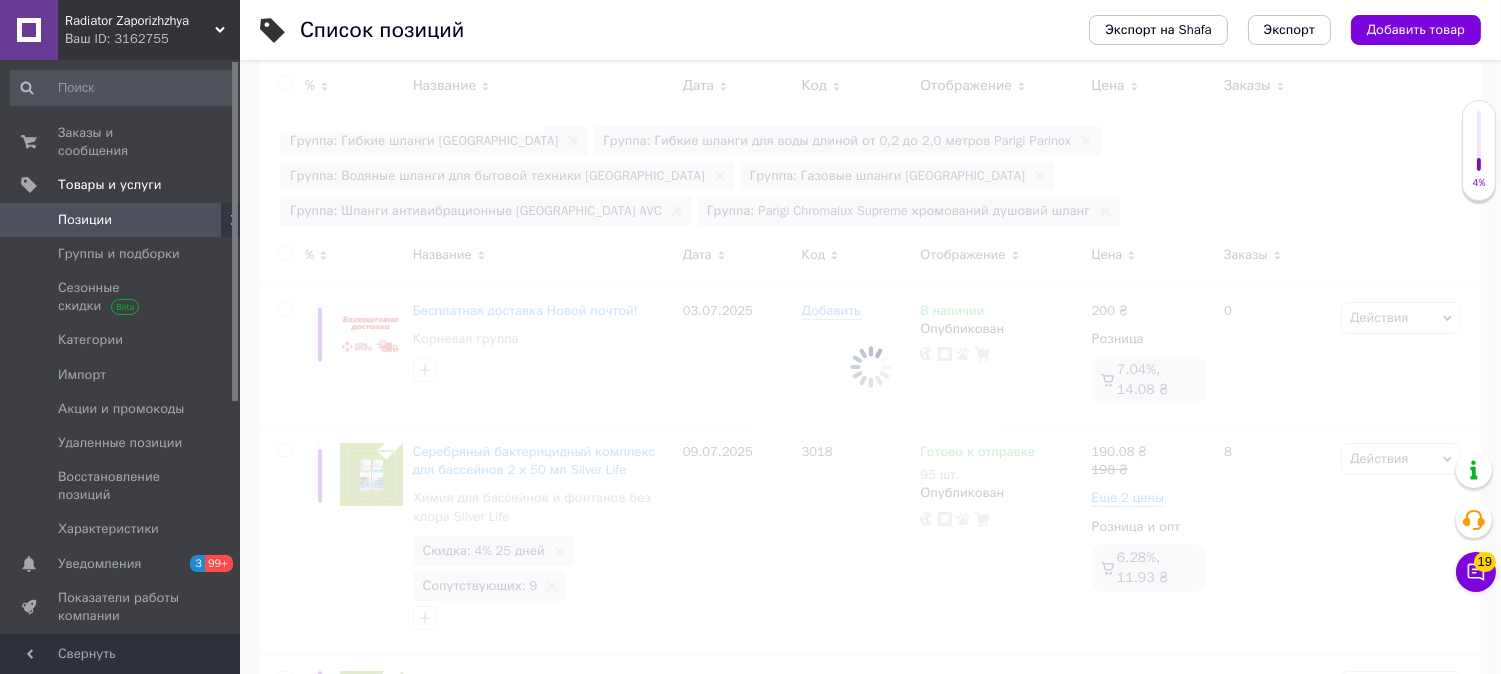 scroll, scrollTop: 0, scrollLeft: 116, axis: horizontal 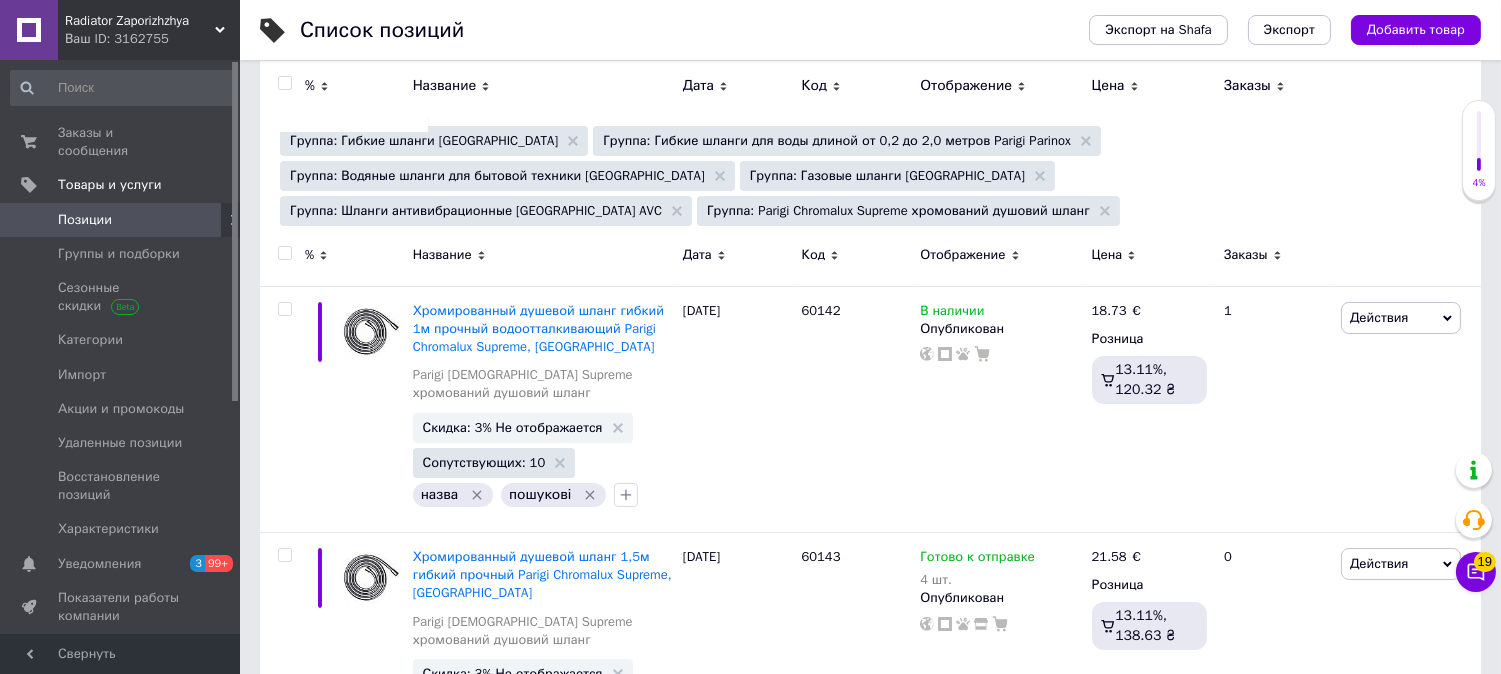 click at bounding box center (284, 253) 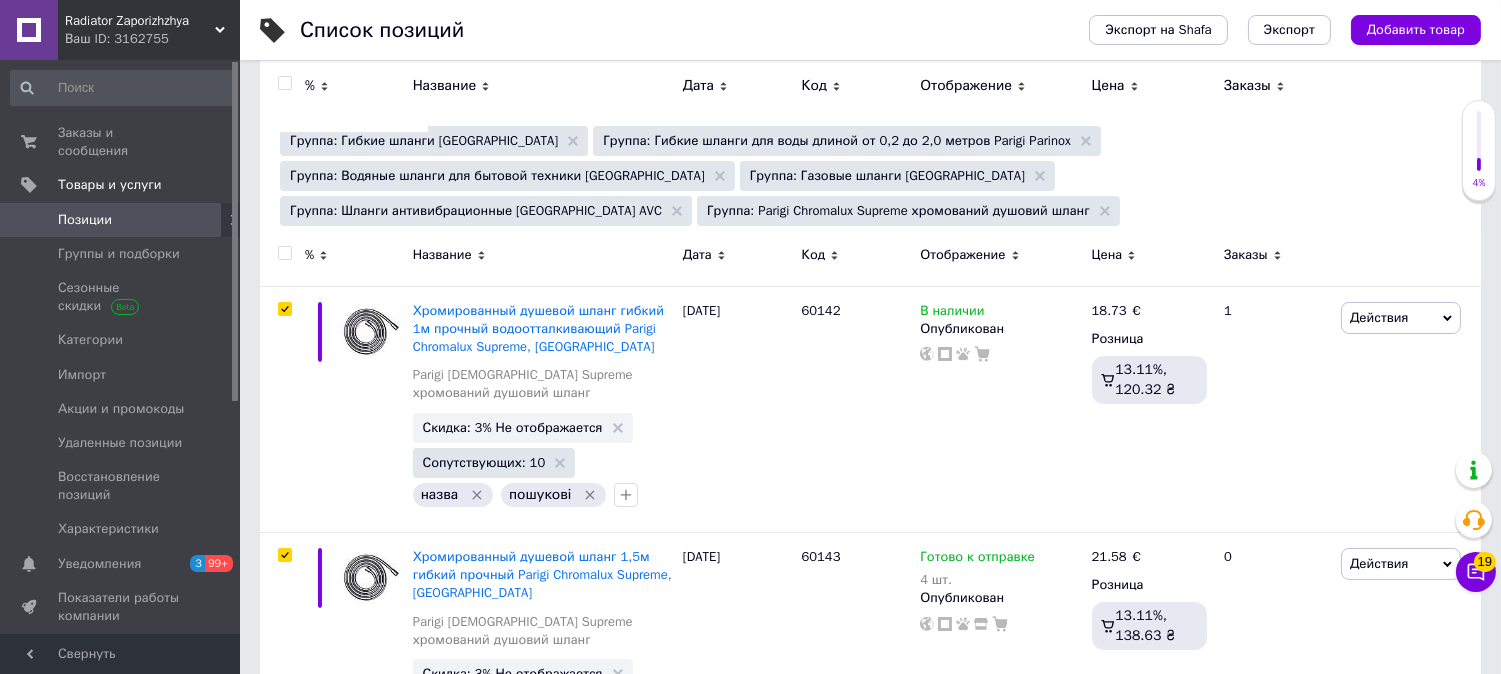 checkbox on "true" 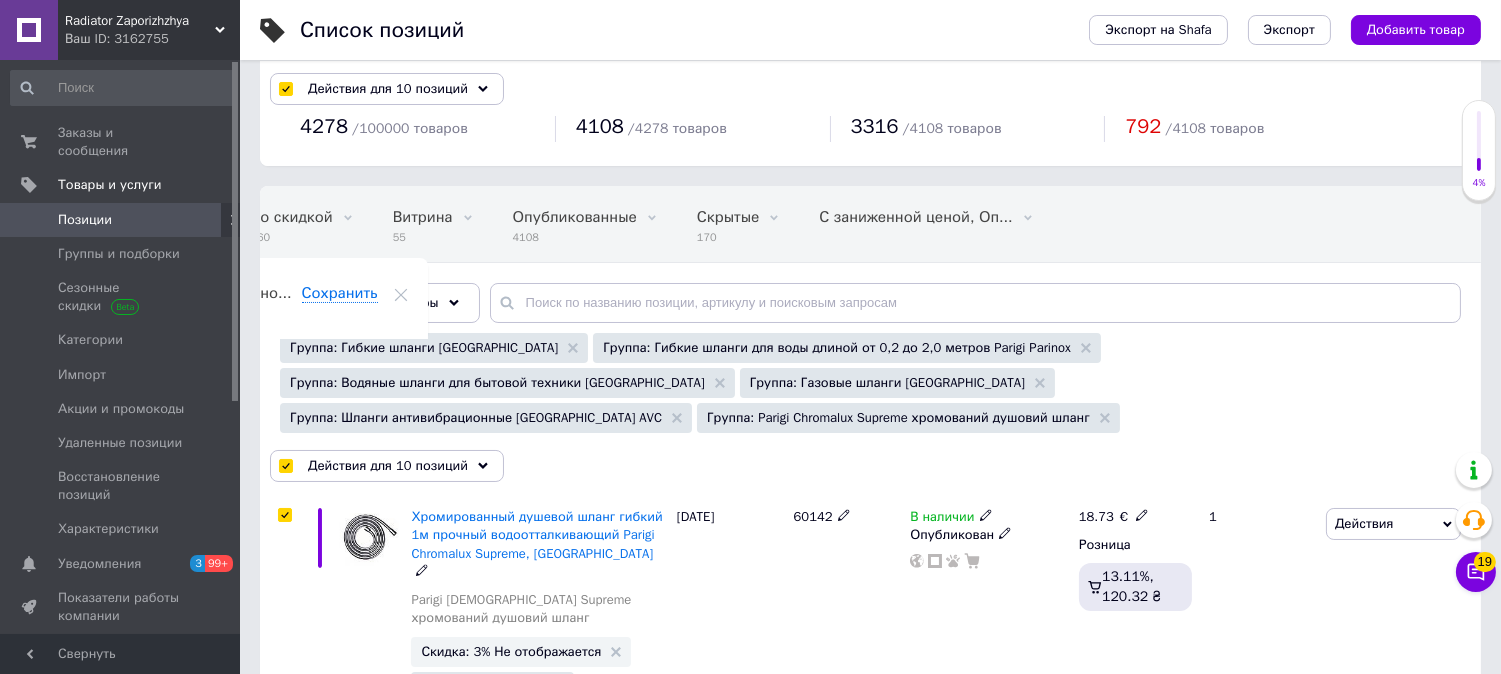 scroll, scrollTop: 0, scrollLeft: 0, axis: both 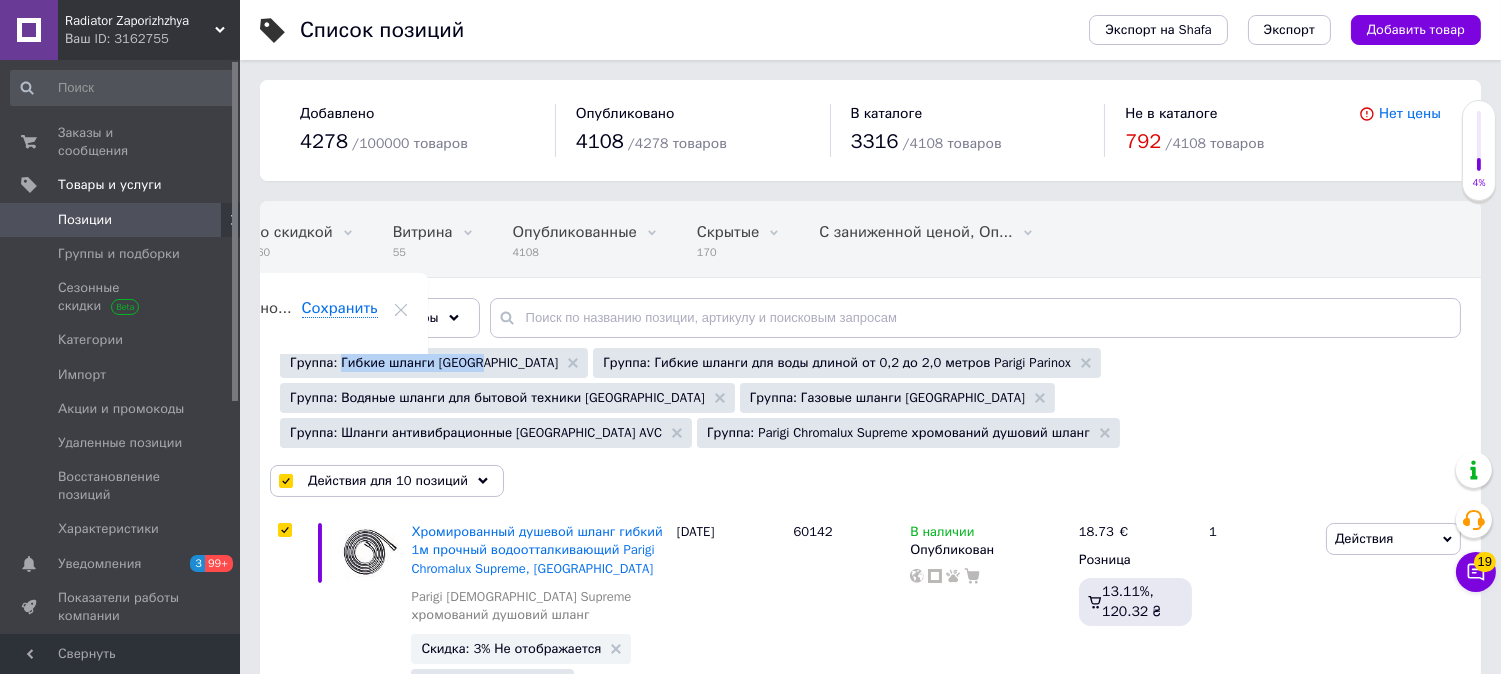 drag, startPoint x: 342, startPoint y: 364, endPoint x: 471, endPoint y: 373, distance: 129.31357 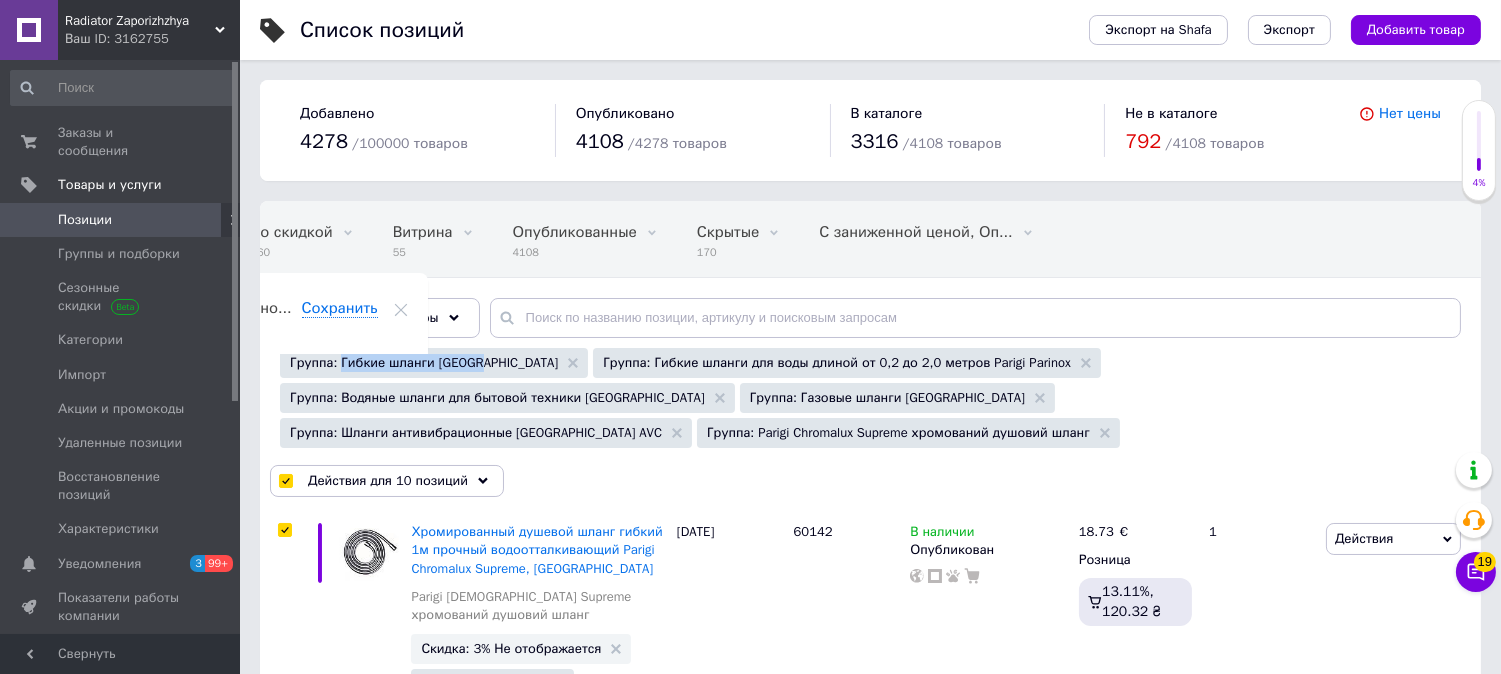 click on "Группа: Гибкие шланги PARIGI" at bounding box center (434, 363) 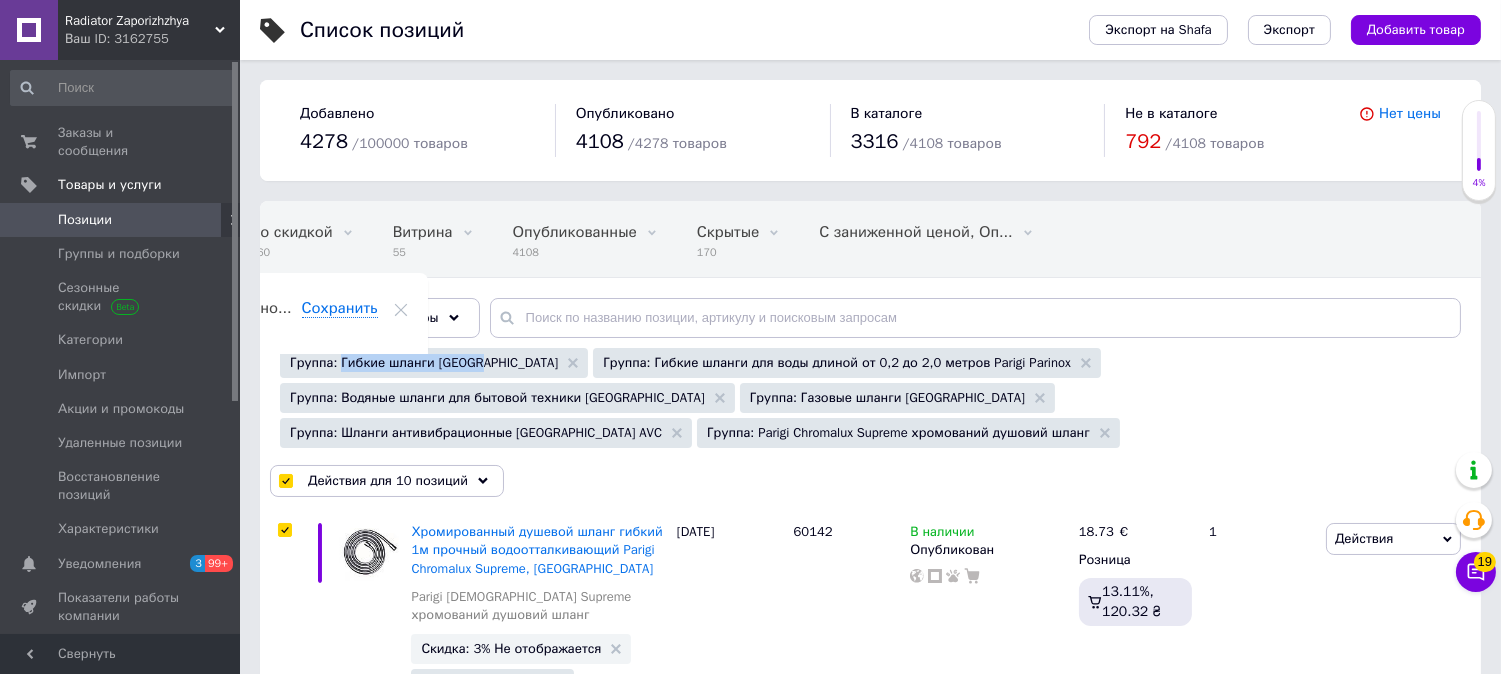 copy on "Гибкие шланги PARIGI" 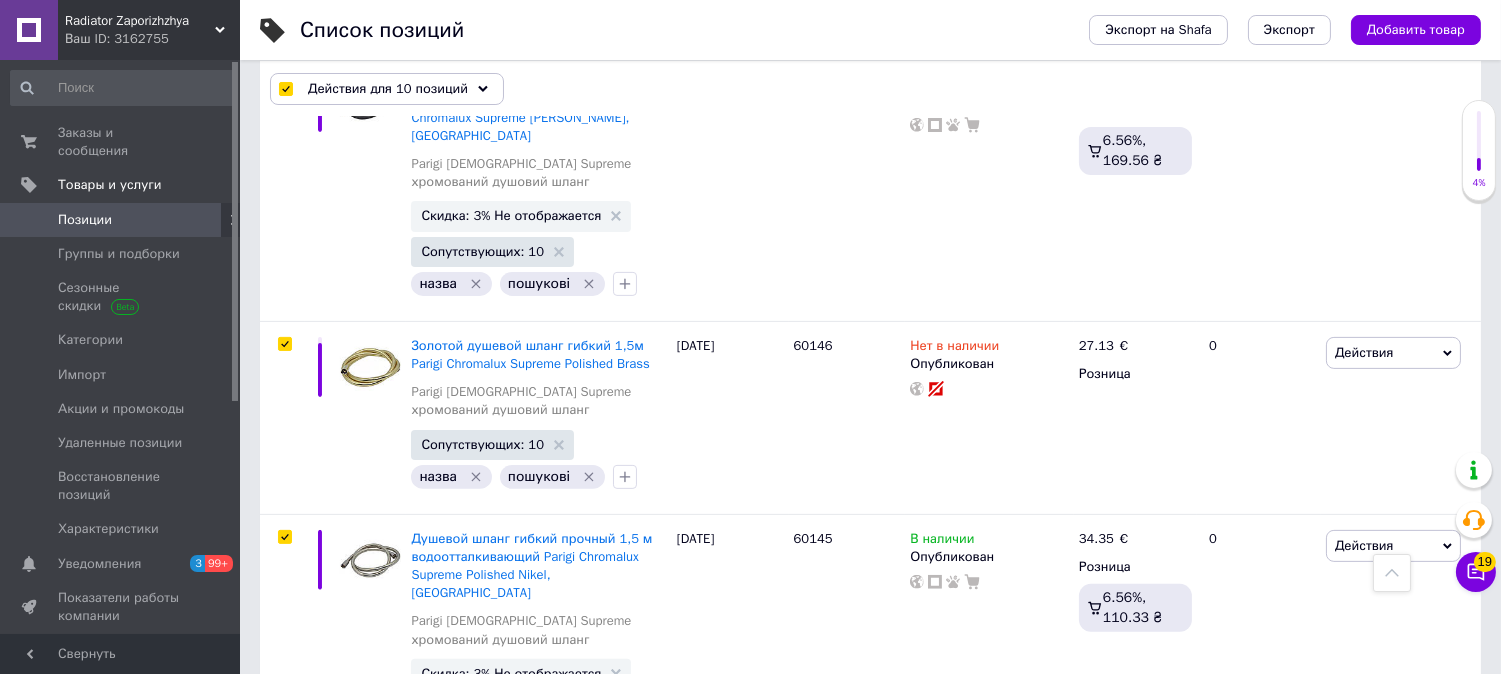 scroll, scrollTop: 1222, scrollLeft: 0, axis: vertical 